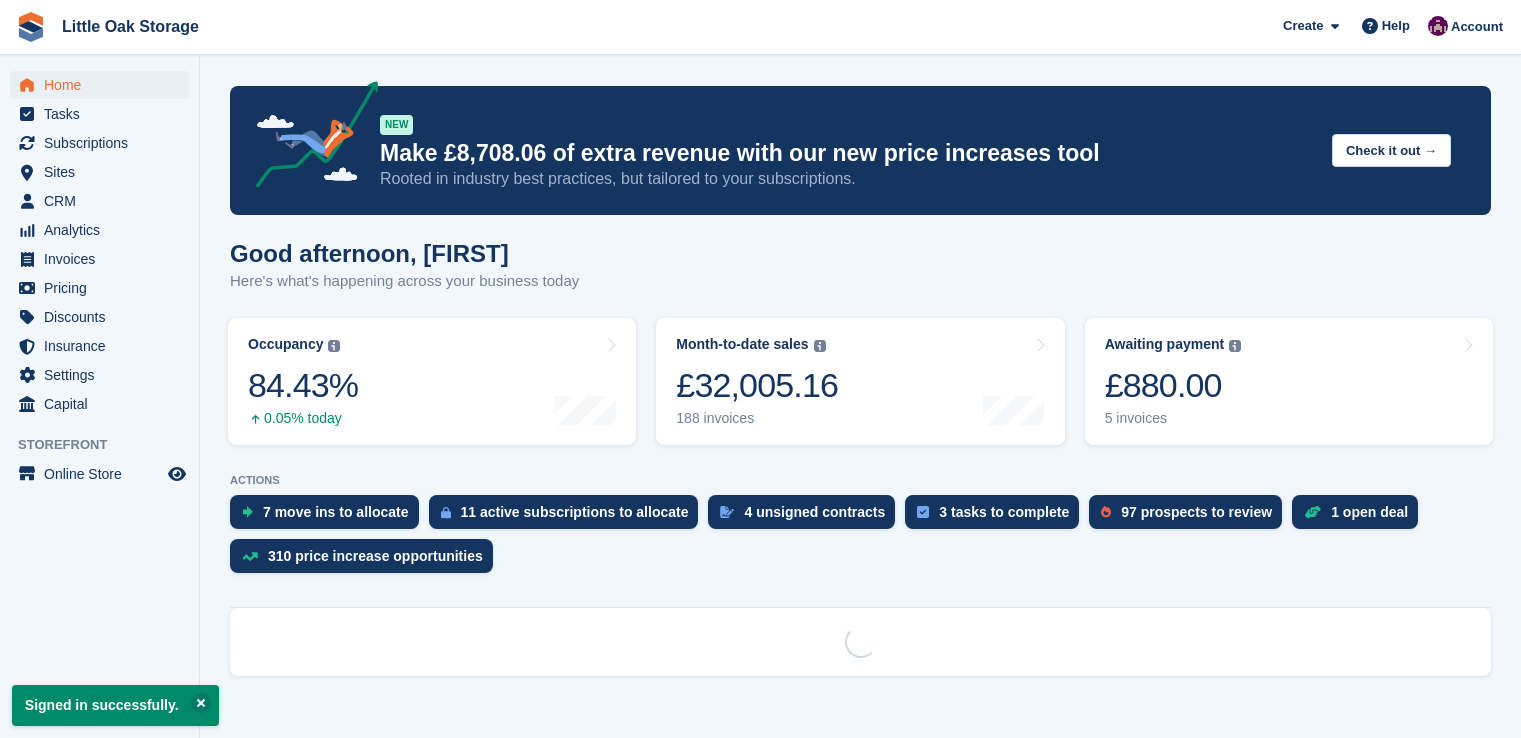 scroll, scrollTop: 0, scrollLeft: 0, axis: both 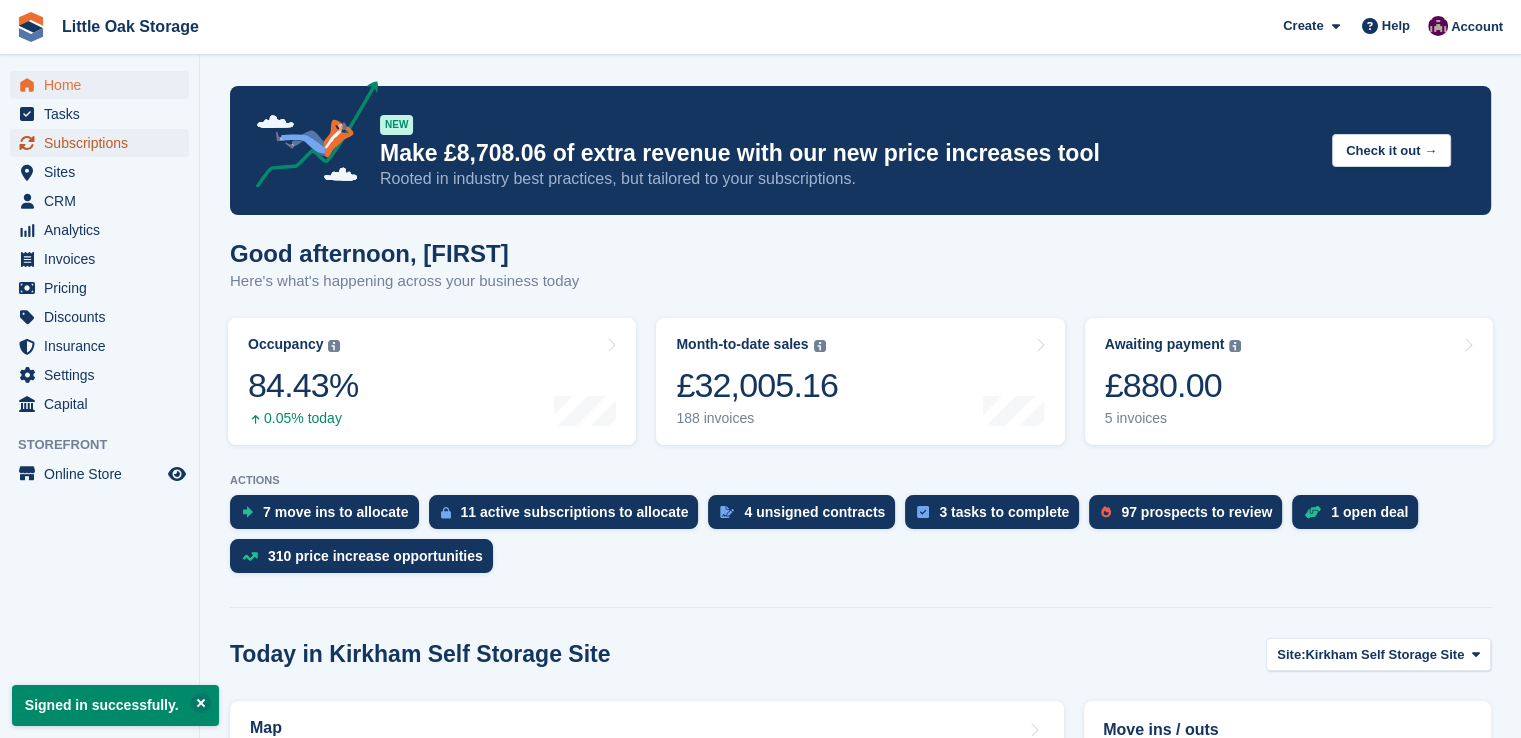 click on "Subscriptions" at bounding box center (104, 143) 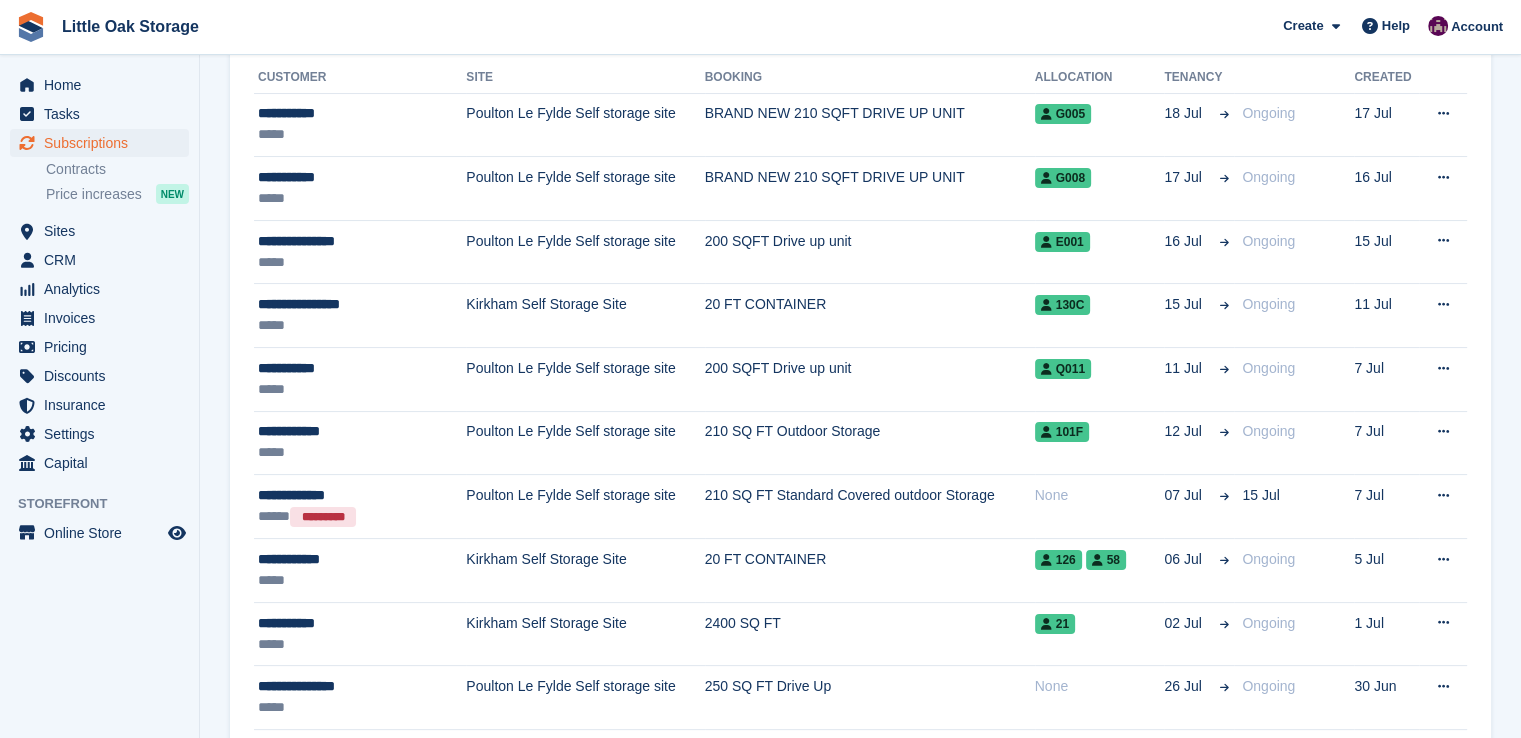 scroll, scrollTop: 241, scrollLeft: 0, axis: vertical 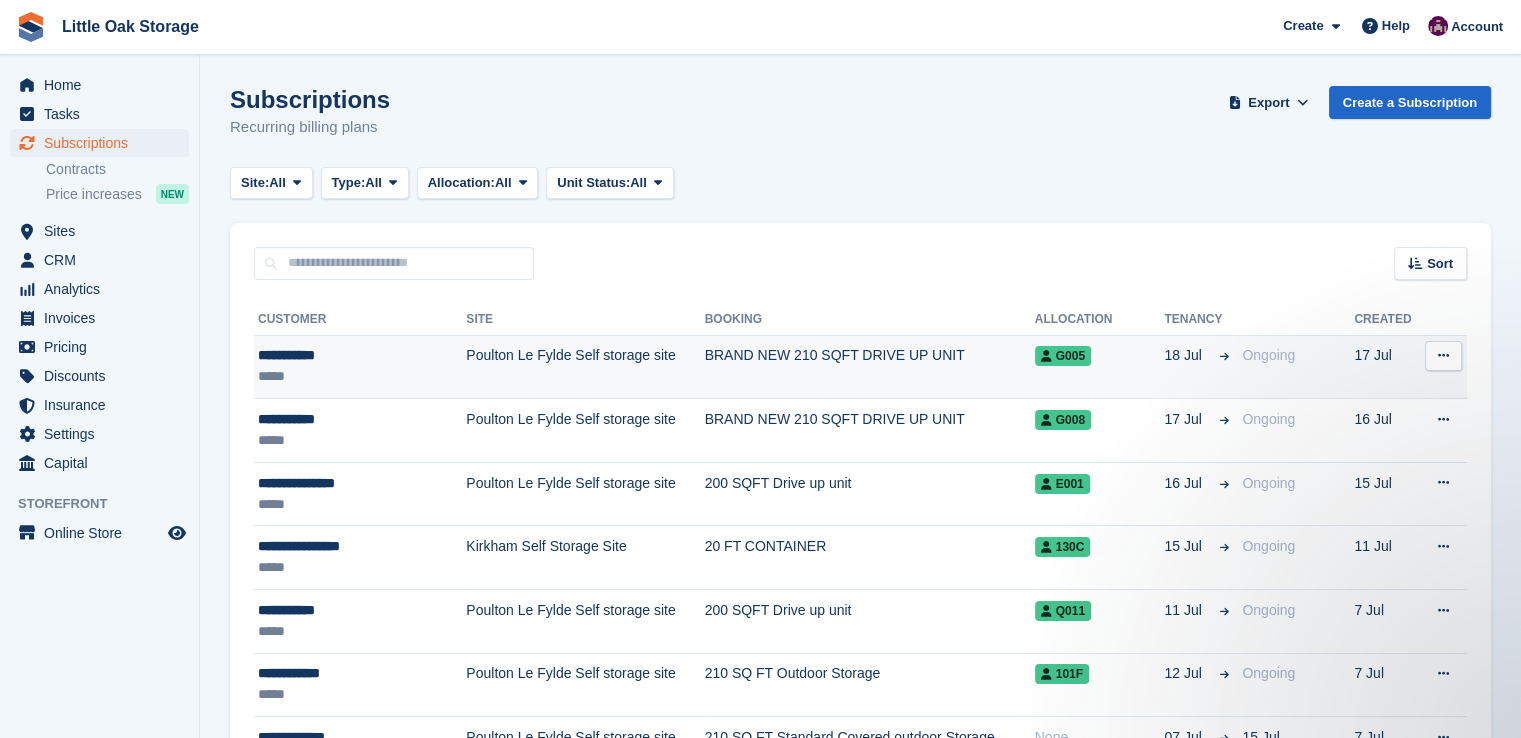 click on "Poulton Le Fylde Self storage site" at bounding box center [585, 367] 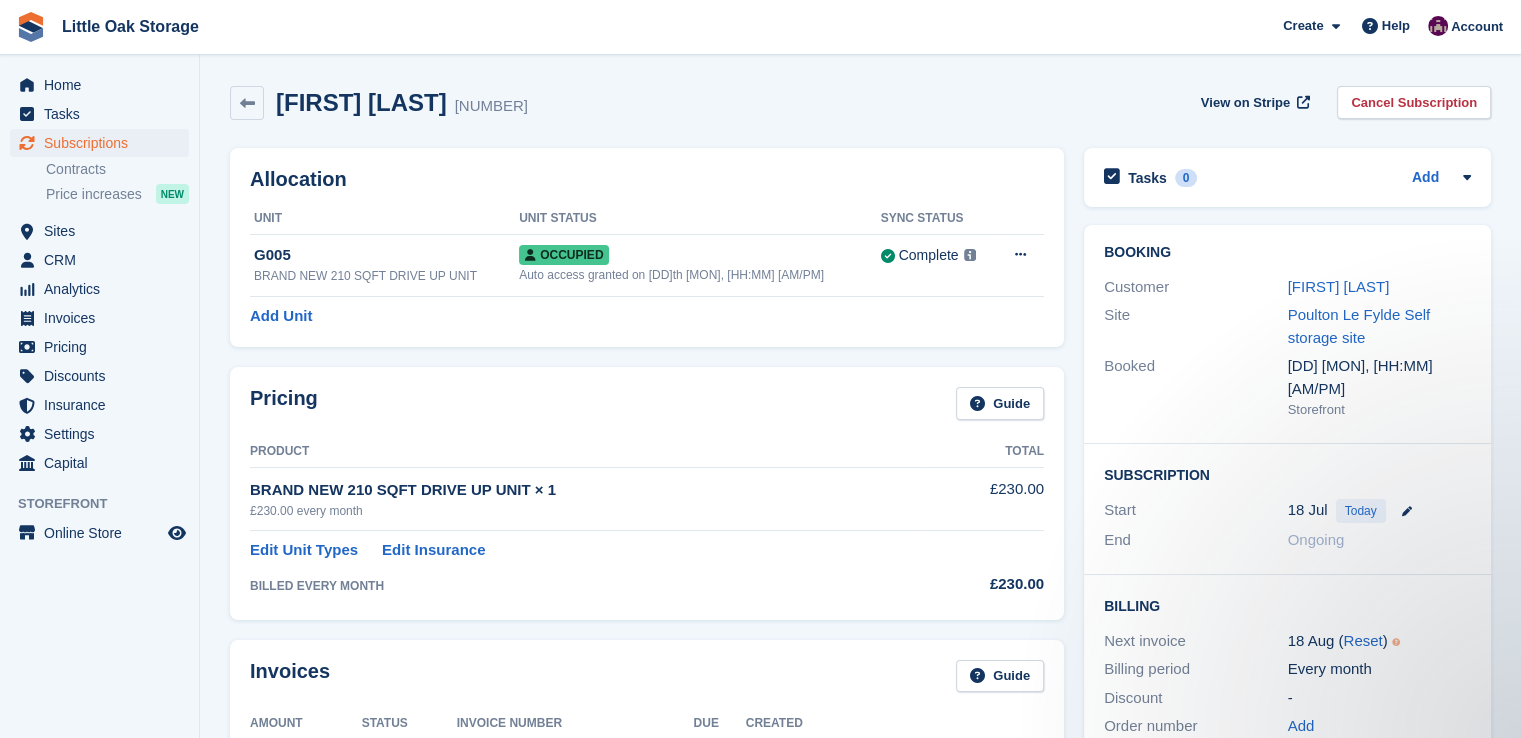 scroll, scrollTop: 33, scrollLeft: 0, axis: vertical 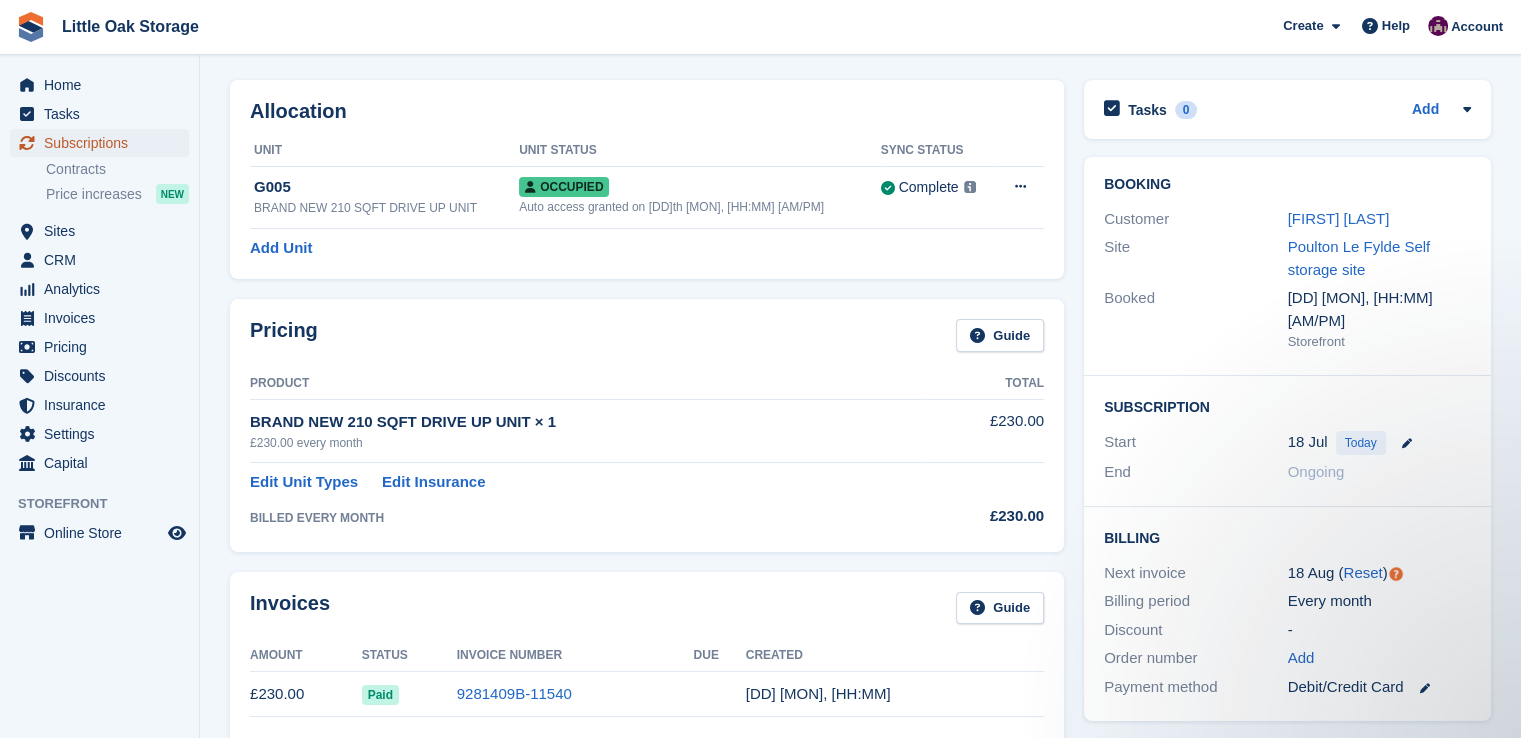 click on "Subscriptions" at bounding box center (104, 143) 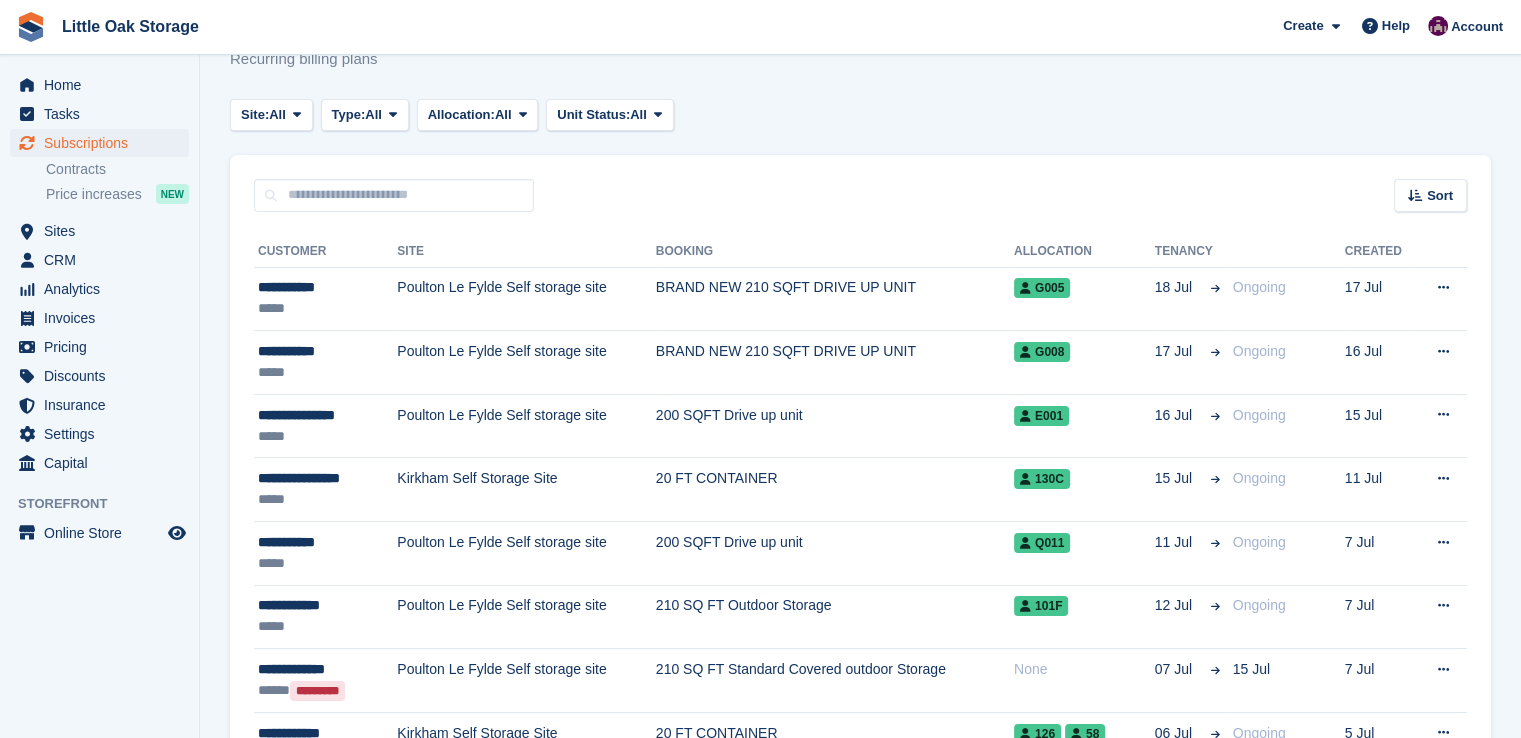 scroll, scrollTop: 0, scrollLeft: 0, axis: both 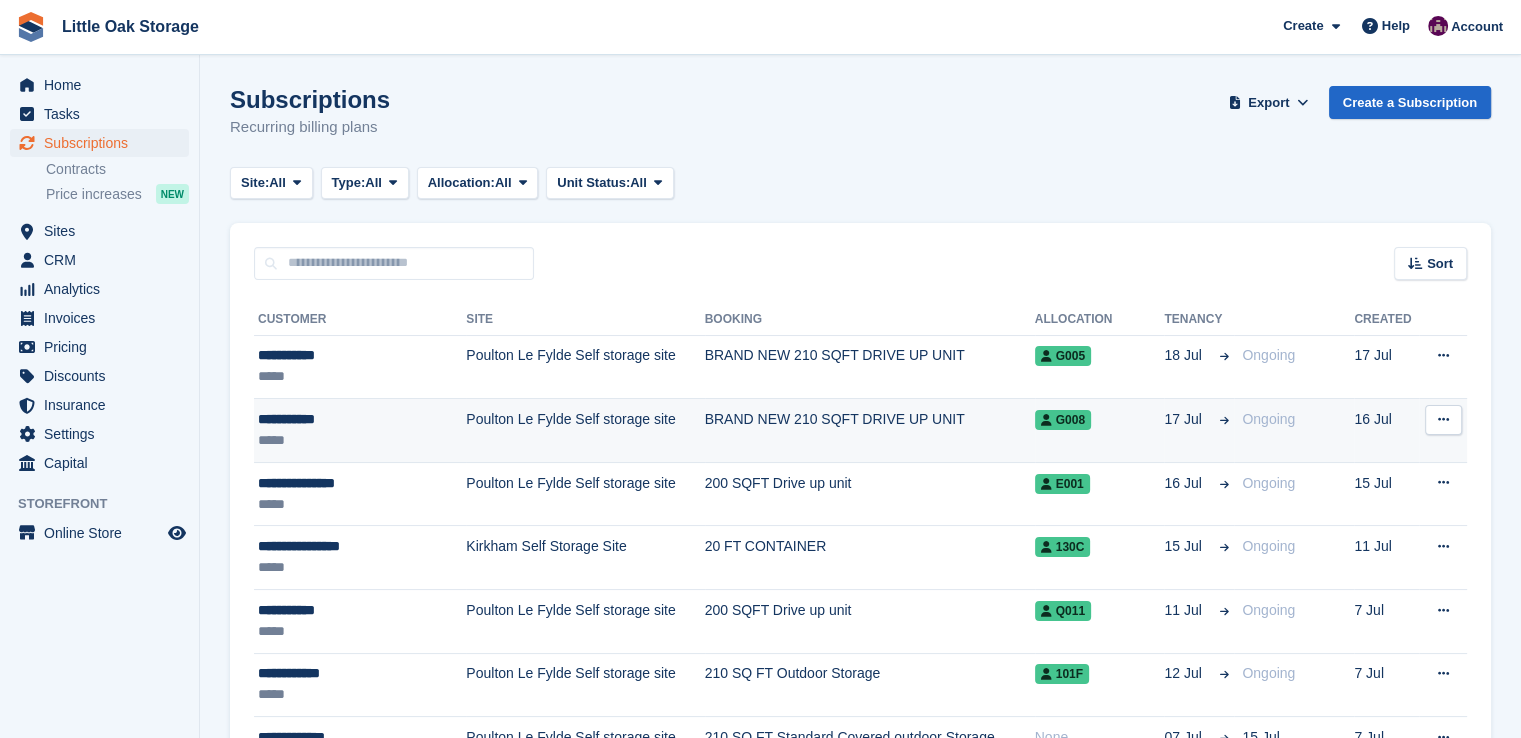 click on "Poulton Le Fylde Self storage site" at bounding box center (585, 431) 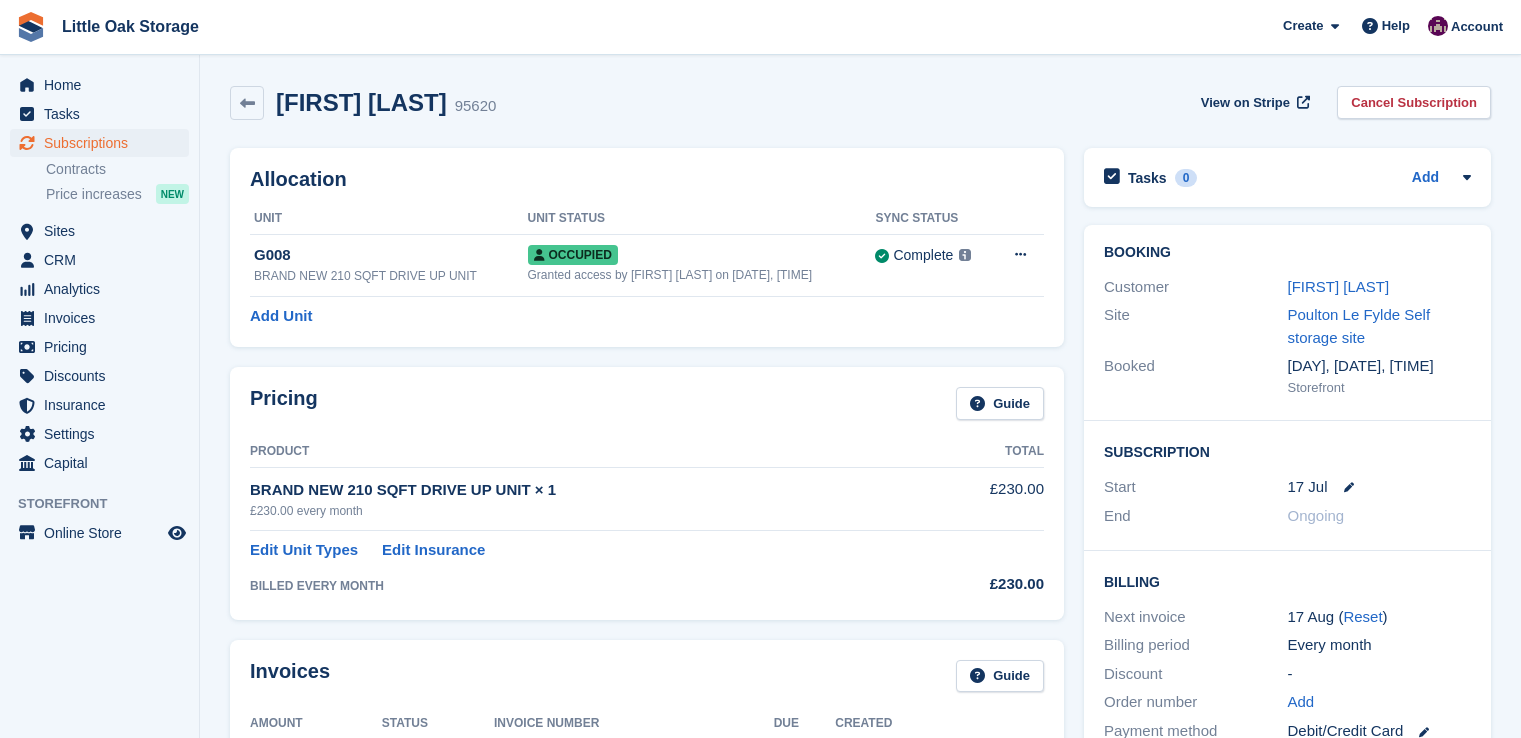 scroll, scrollTop: 0, scrollLeft: 0, axis: both 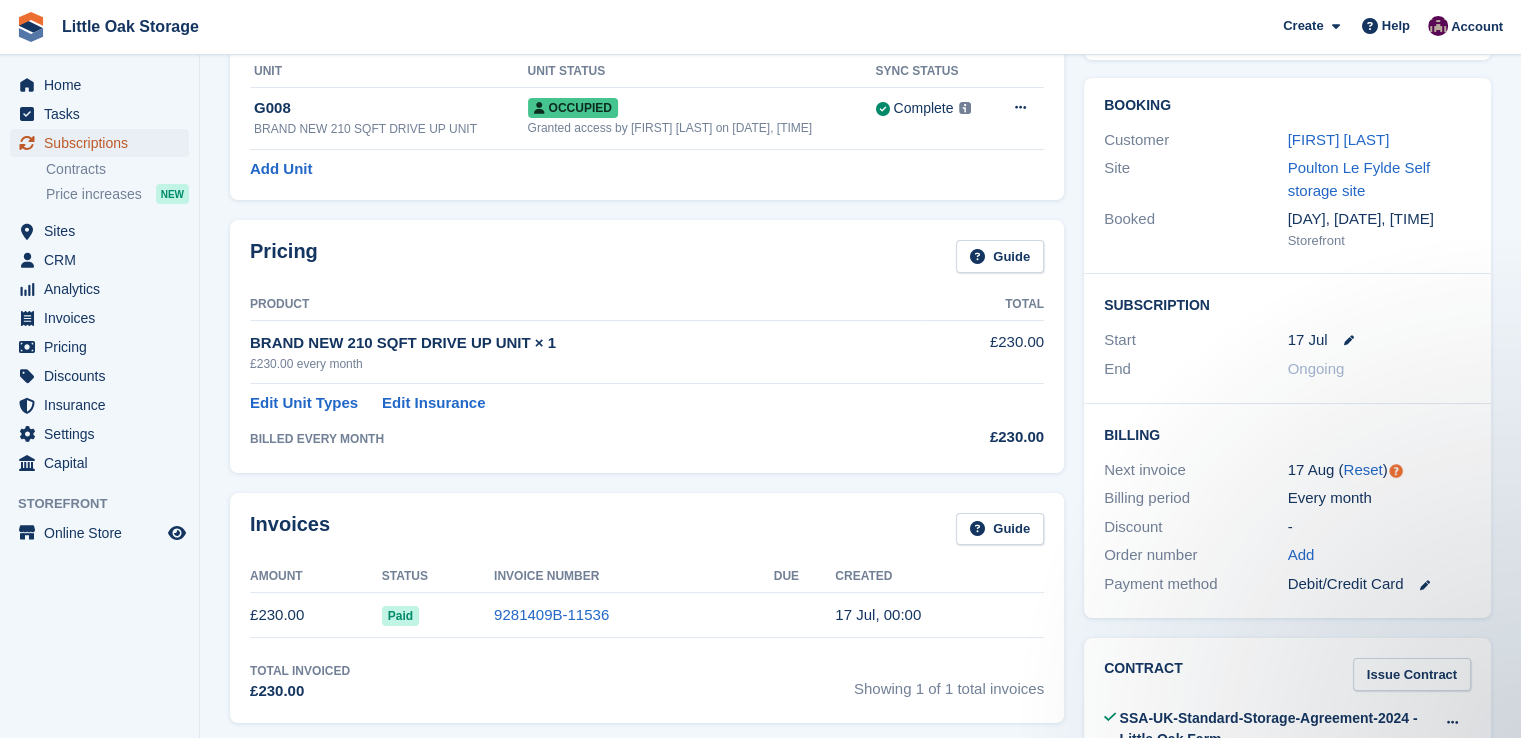 click on "Subscriptions" at bounding box center [104, 143] 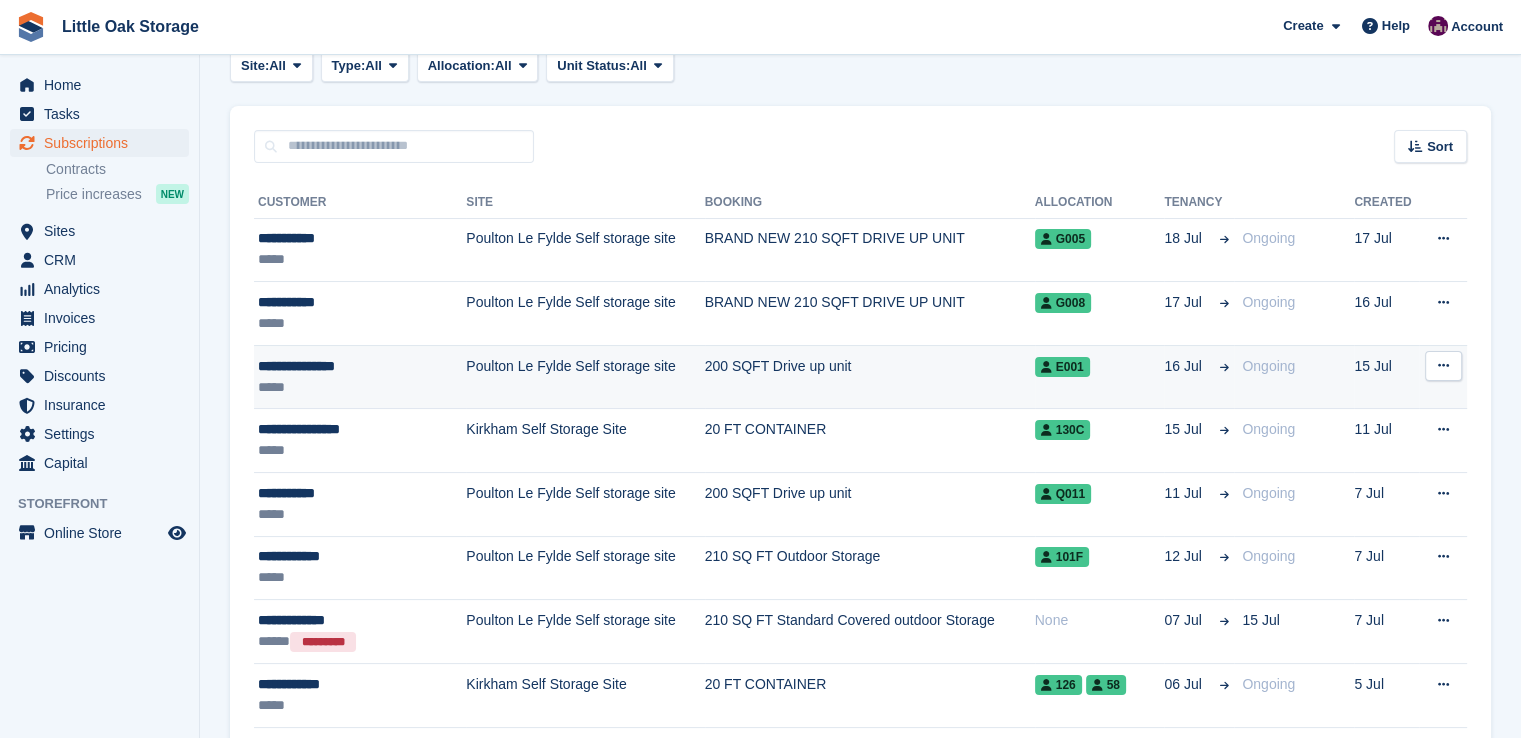 scroll, scrollTop: 144, scrollLeft: 0, axis: vertical 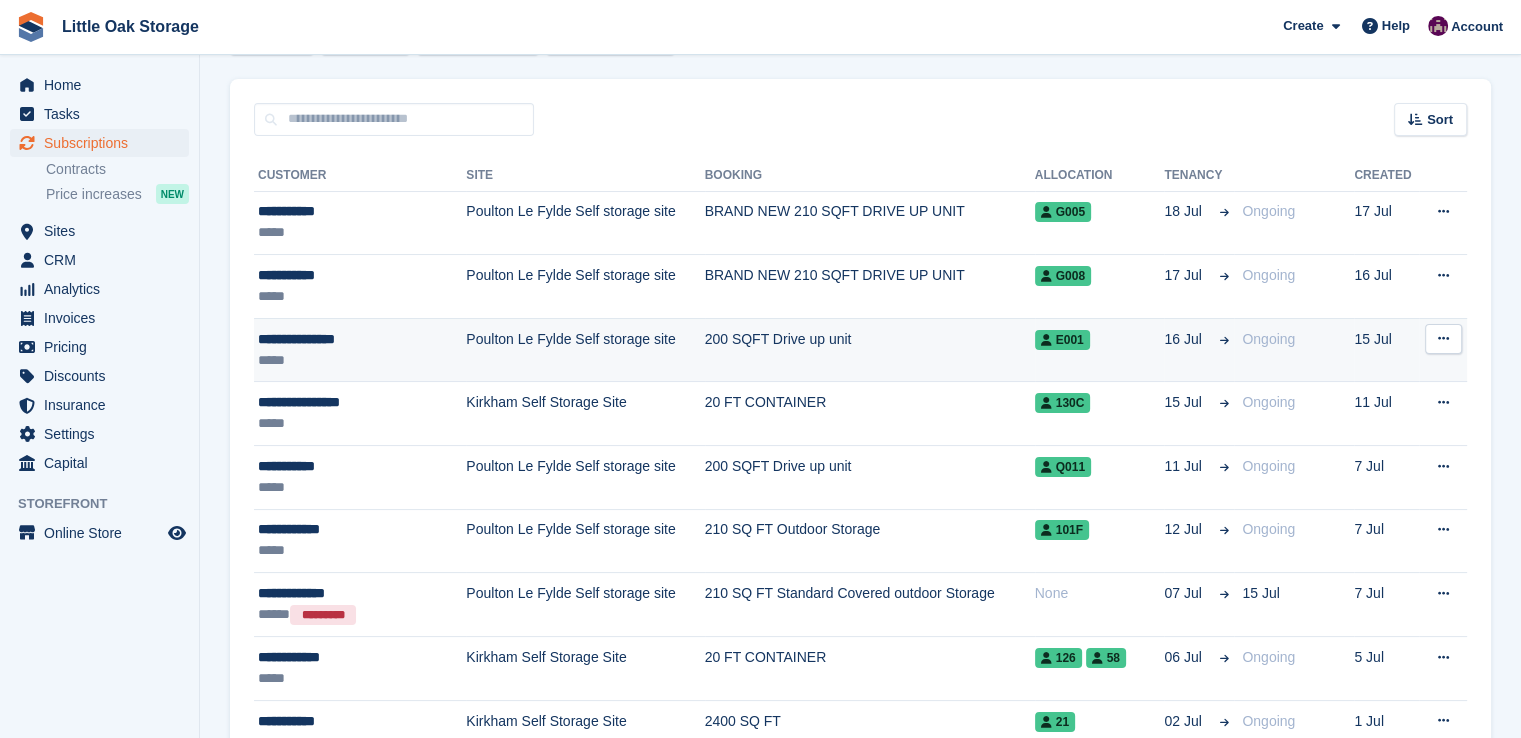 click on "**********" at bounding box center (349, 339) 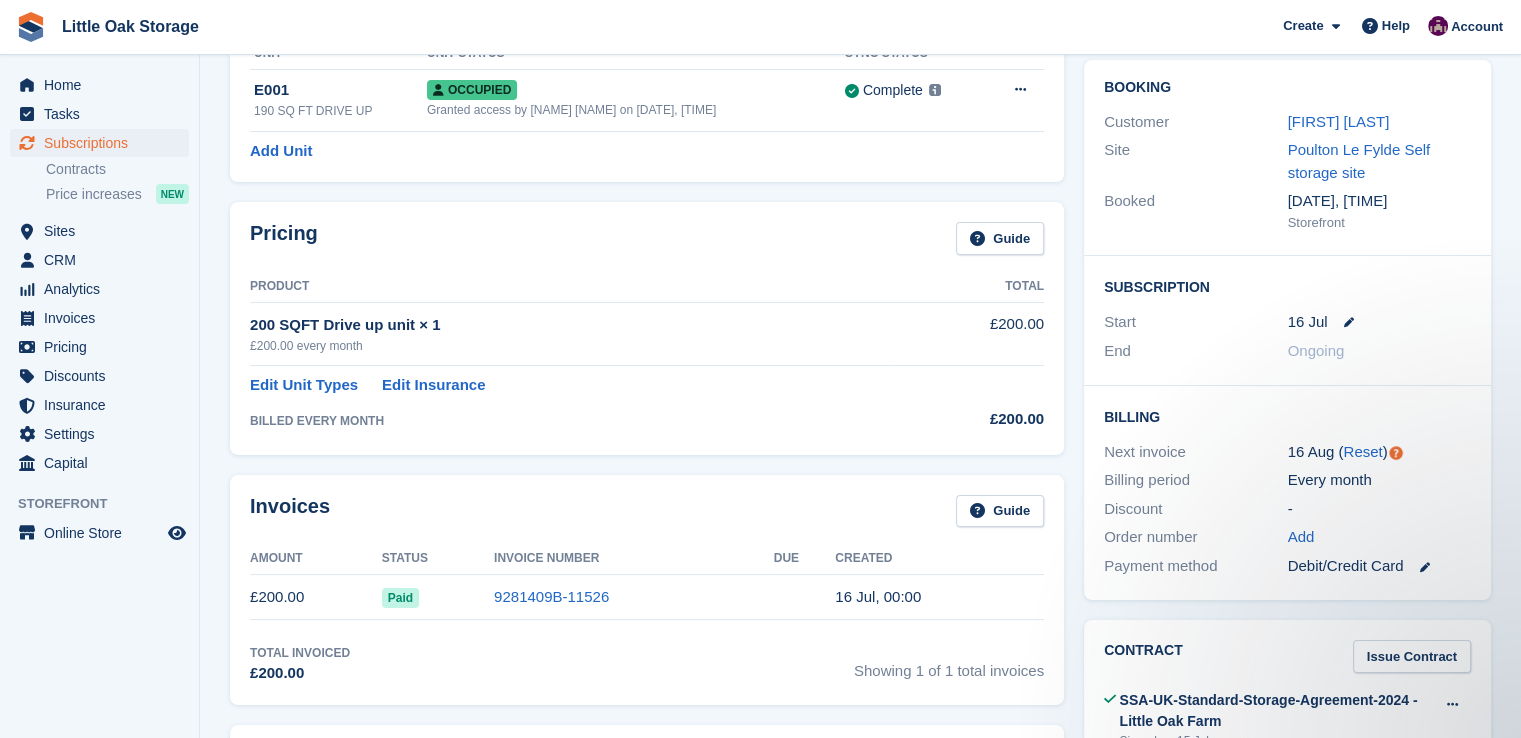scroll, scrollTop: 151, scrollLeft: 0, axis: vertical 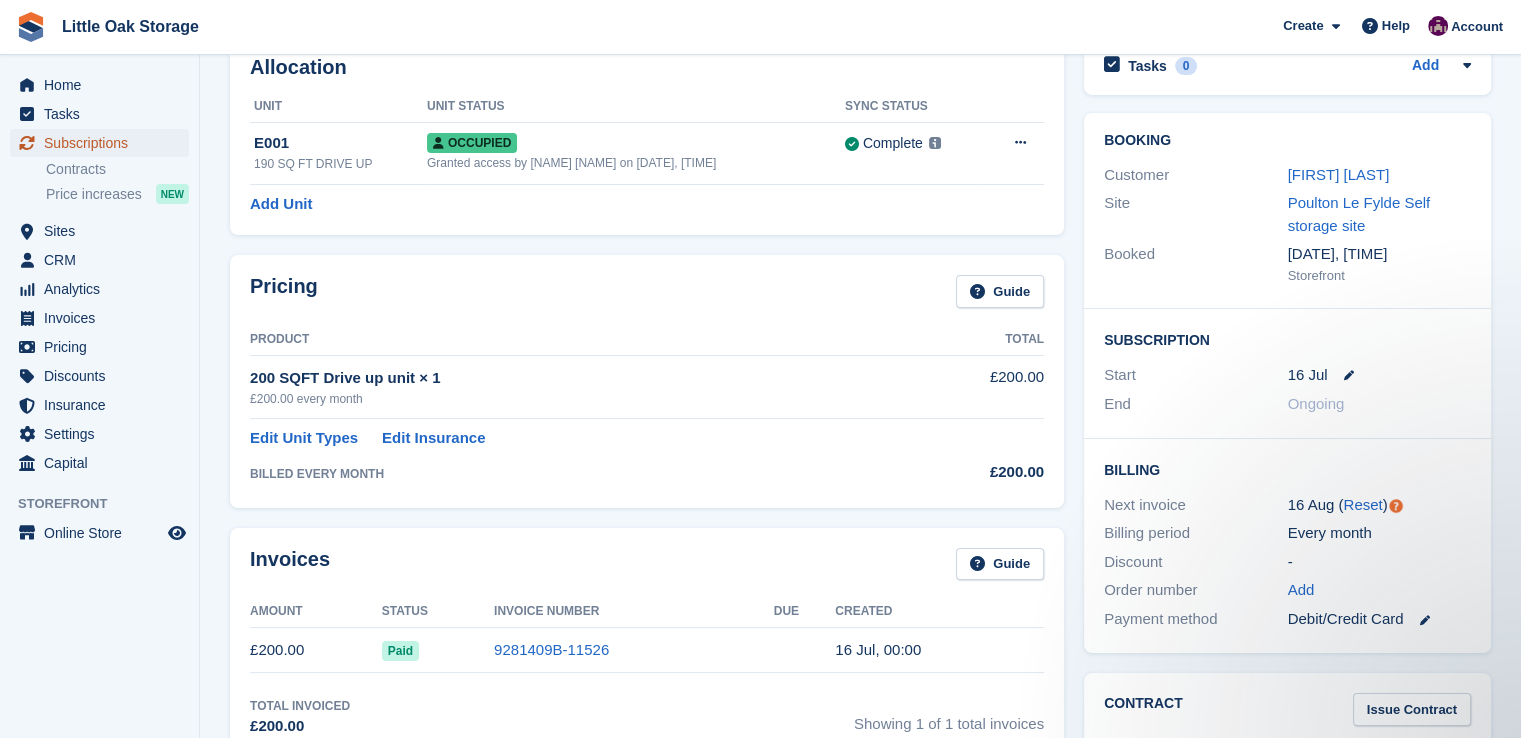 click on "Subscriptions" at bounding box center (104, 143) 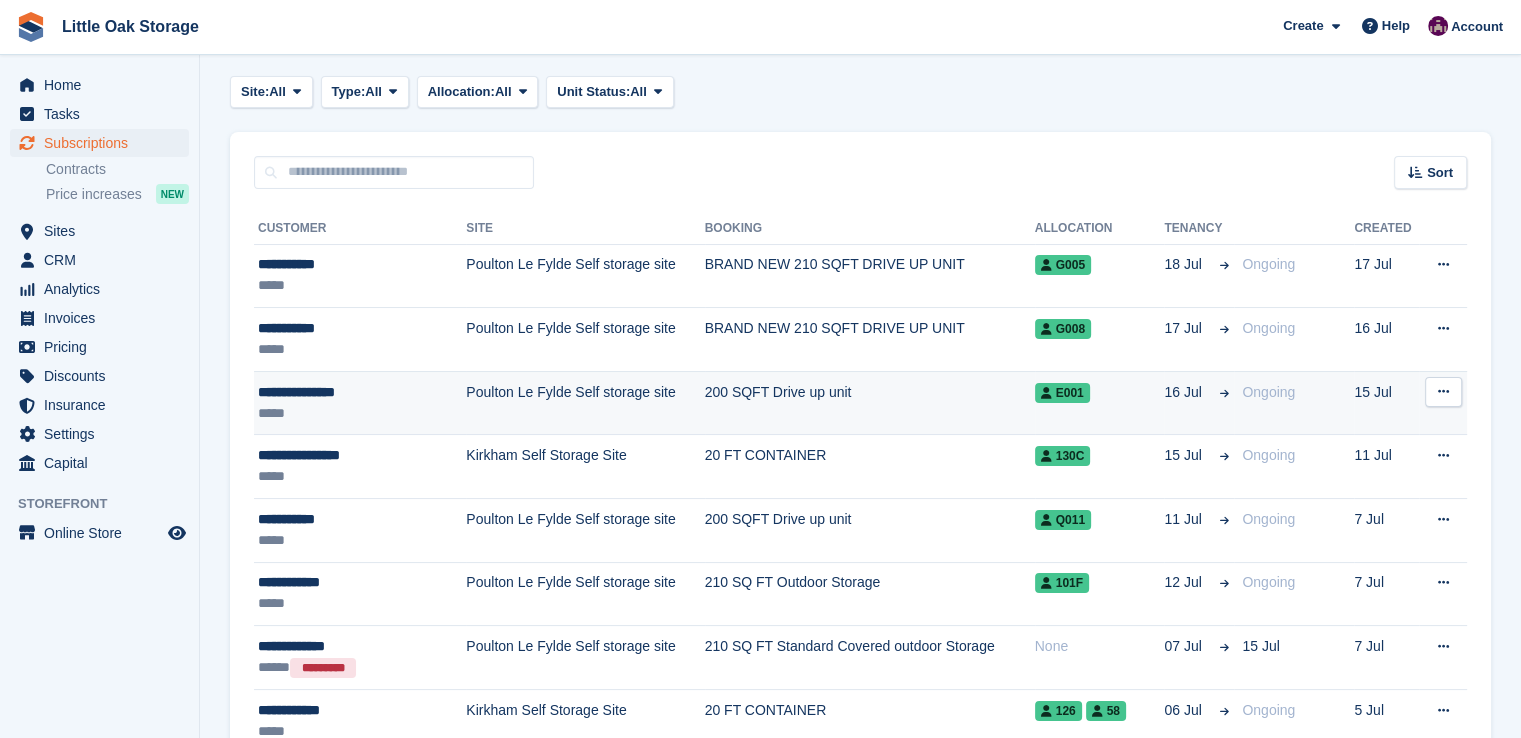 scroll, scrollTop: 90, scrollLeft: 0, axis: vertical 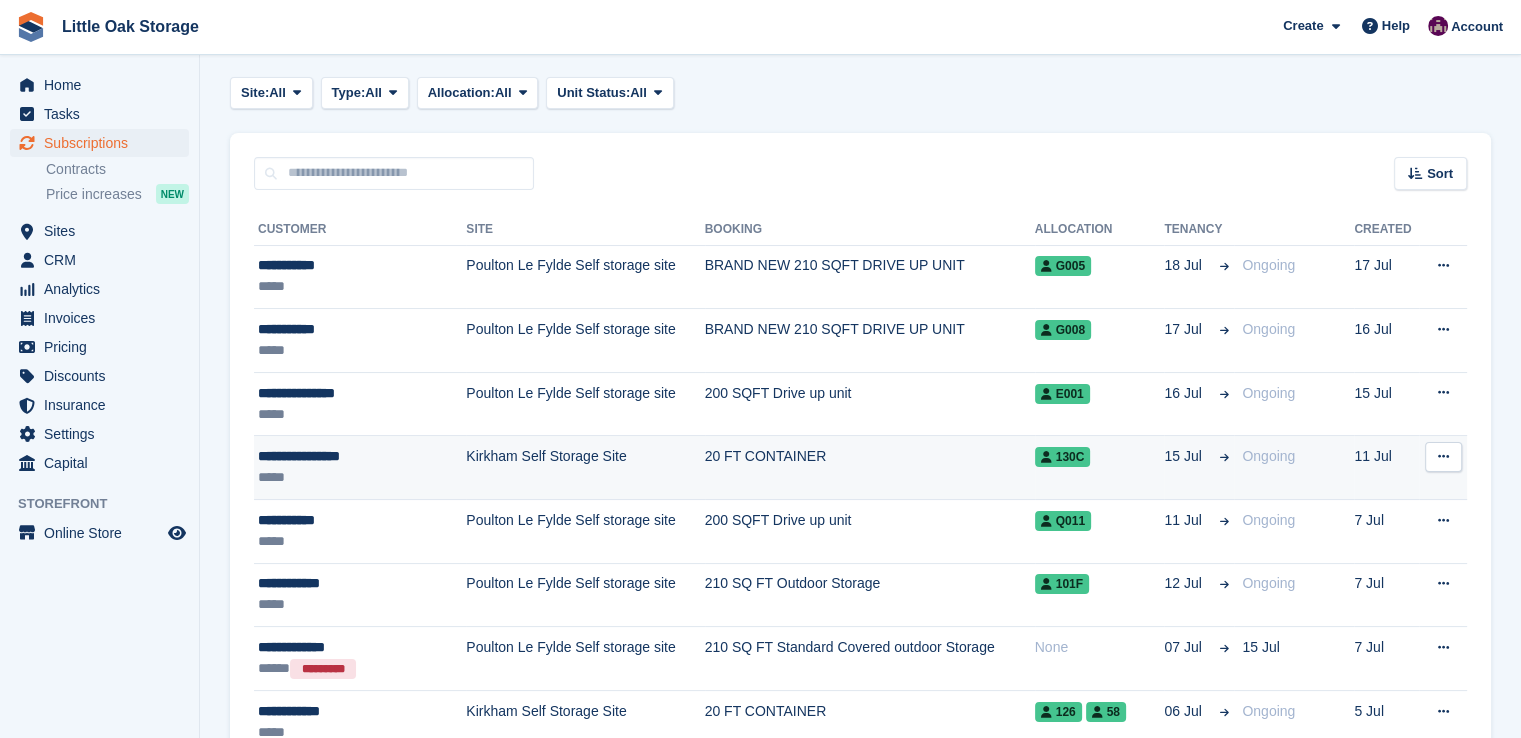click on "*****" at bounding box center (349, 477) 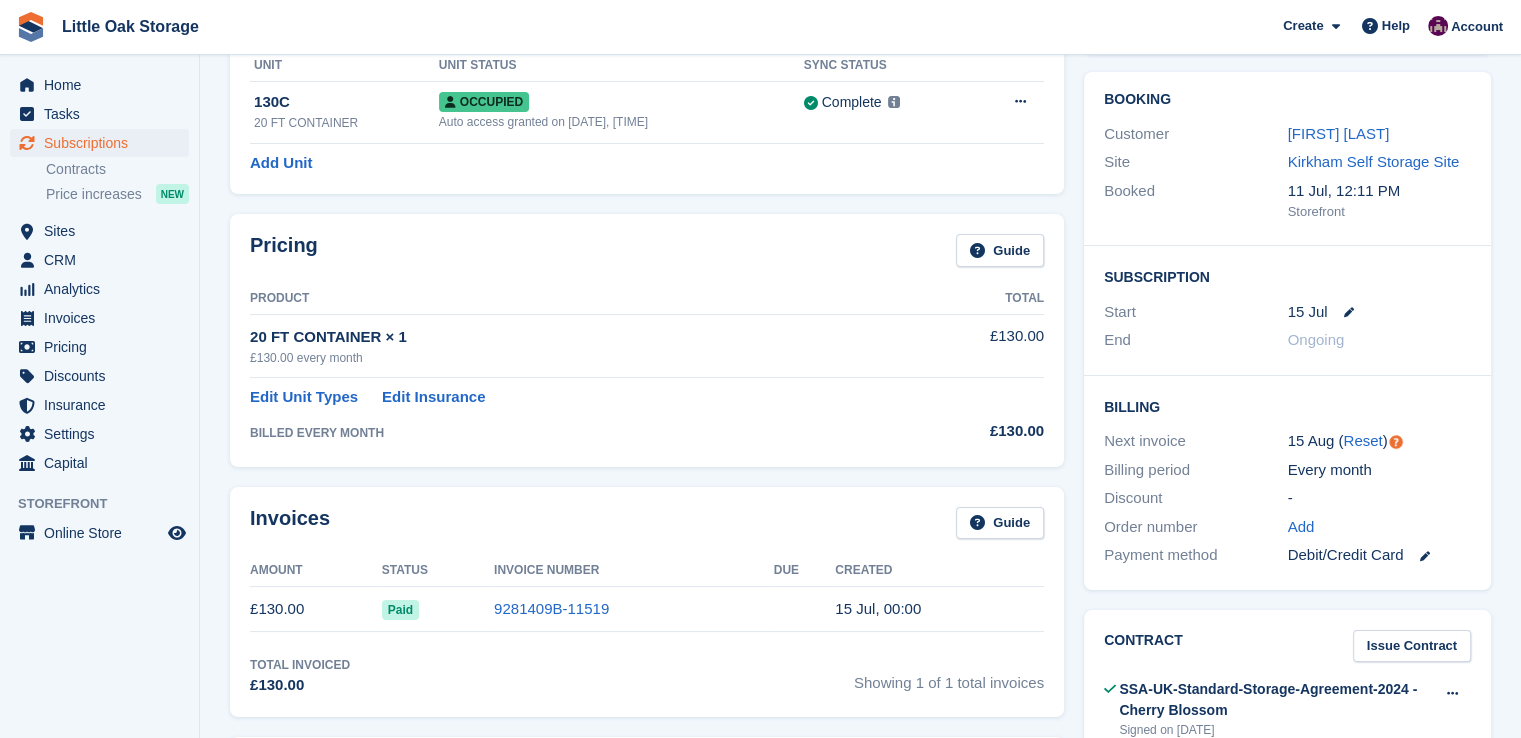 scroll, scrollTop: 152, scrollLeft: 0, axis: vertical 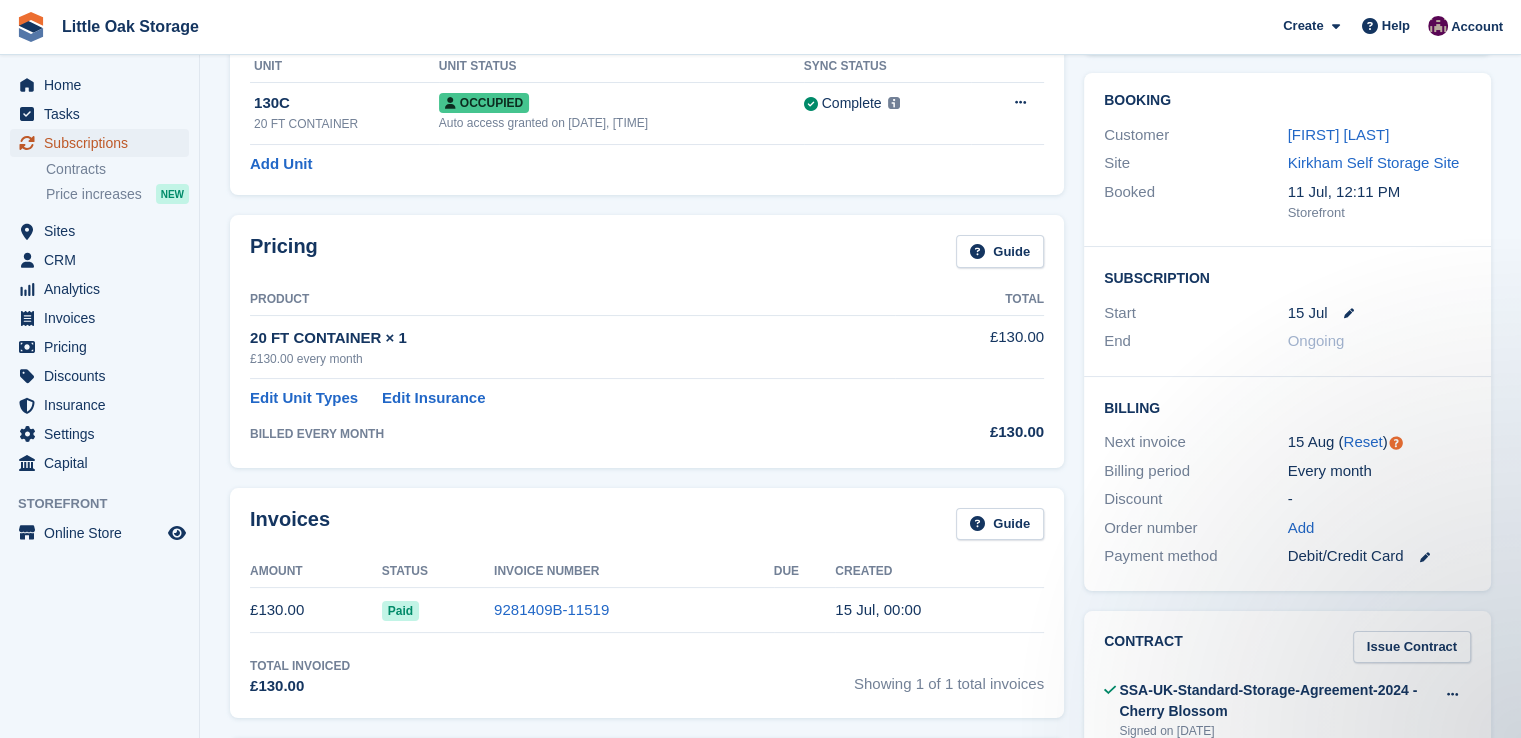 click on "Subscriptions" at bounding box center [104, 143] 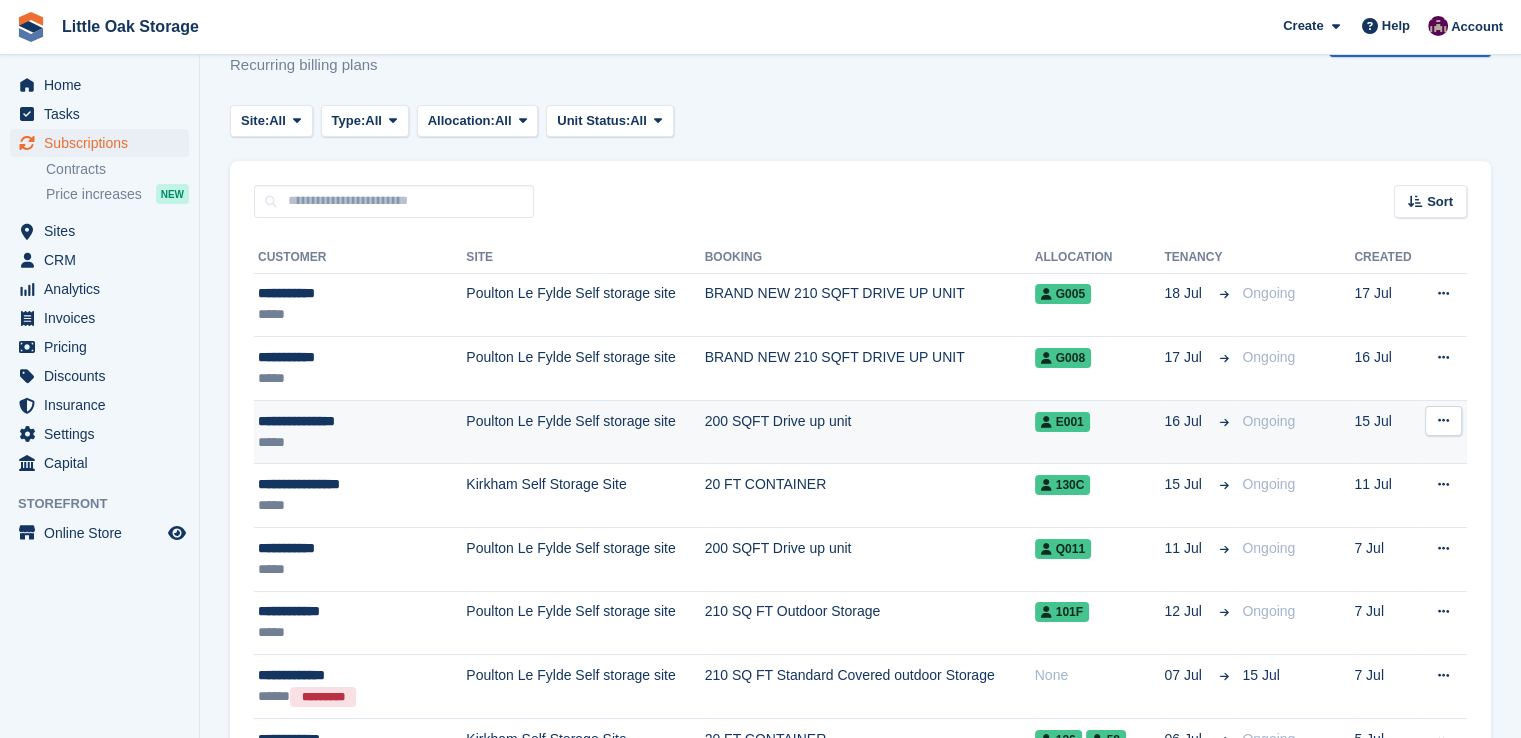 scroll, scrollTop: 65, scrollLeft: 0, axis: vertical 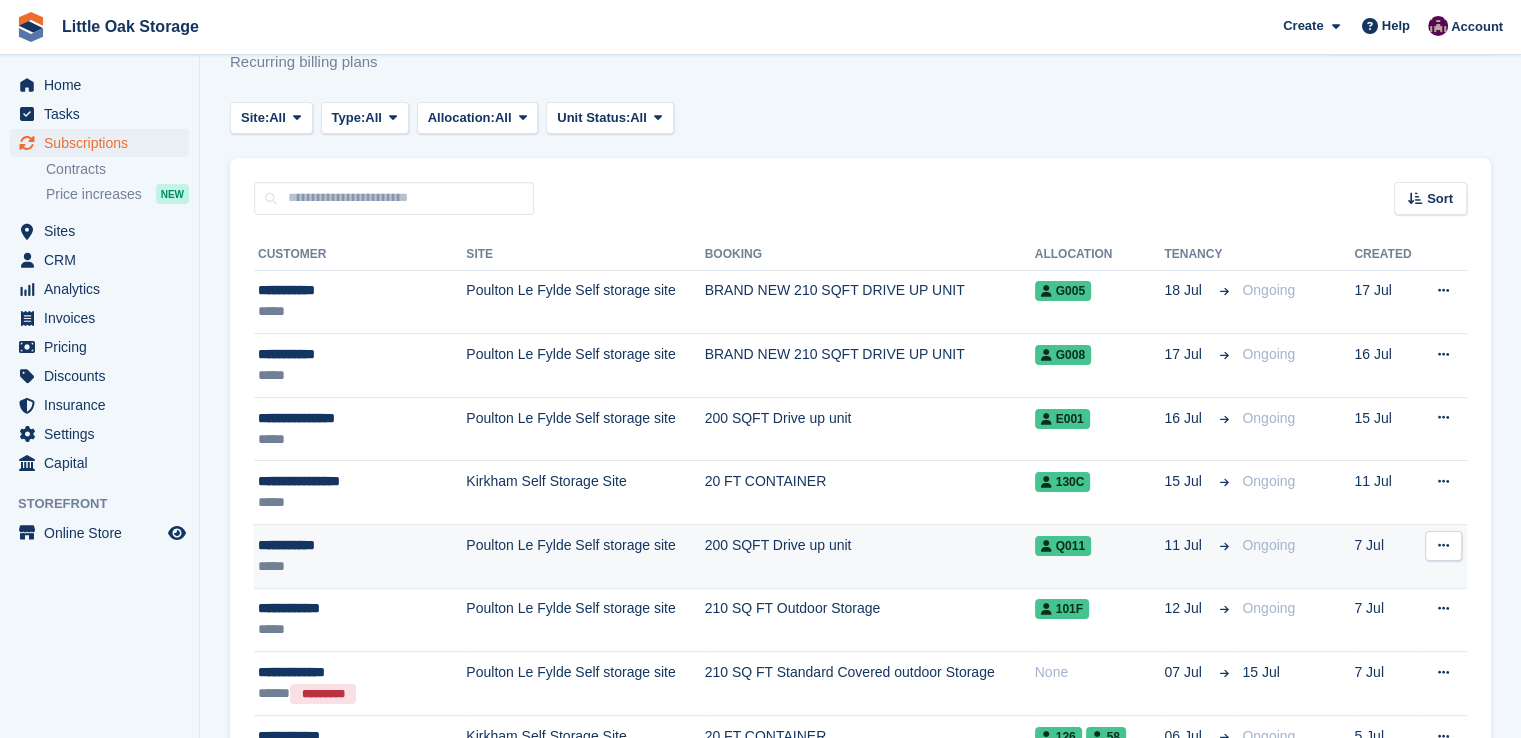 click on "*****" at bounding box center [349, 566] 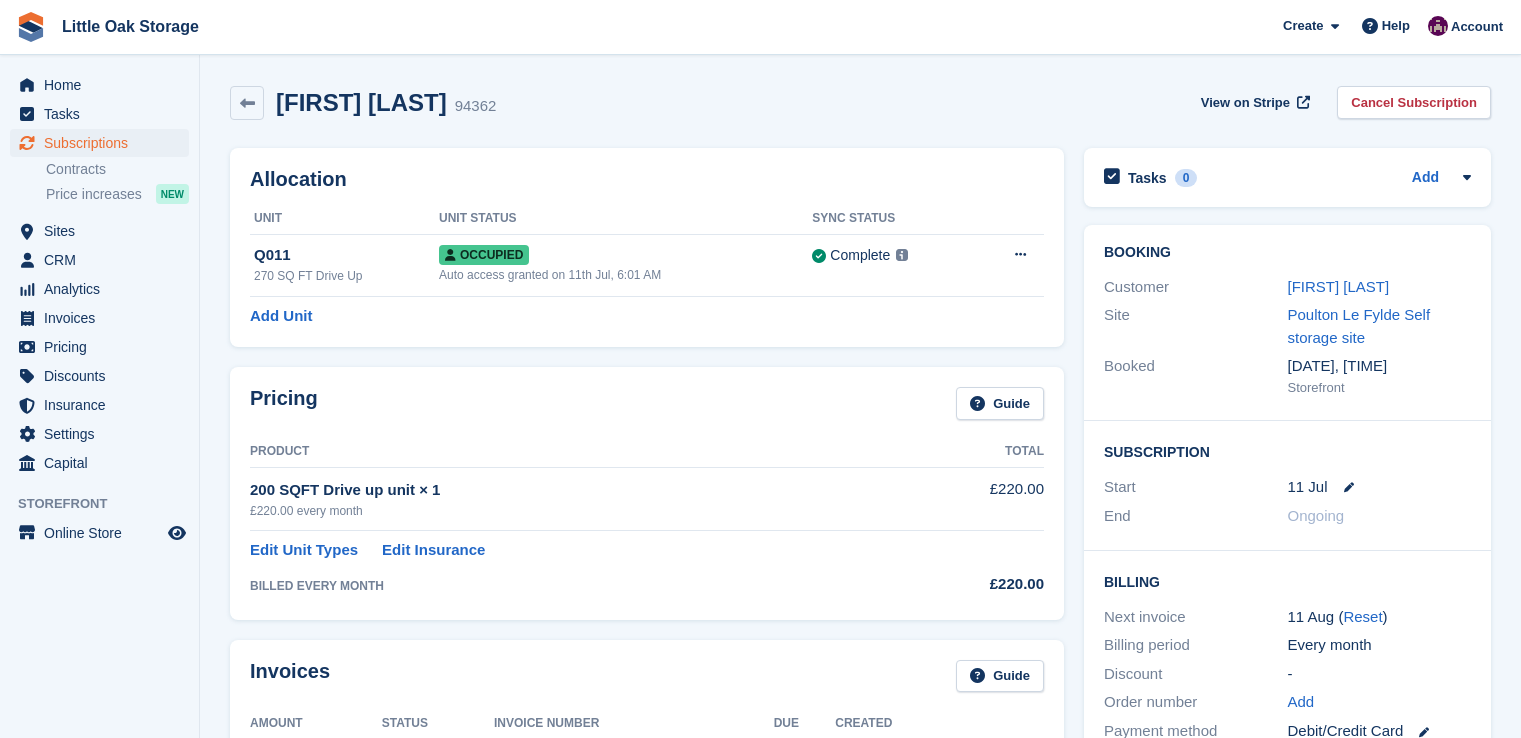 scroll, scrollTop: 0, scrollLeft: 0, axis: both 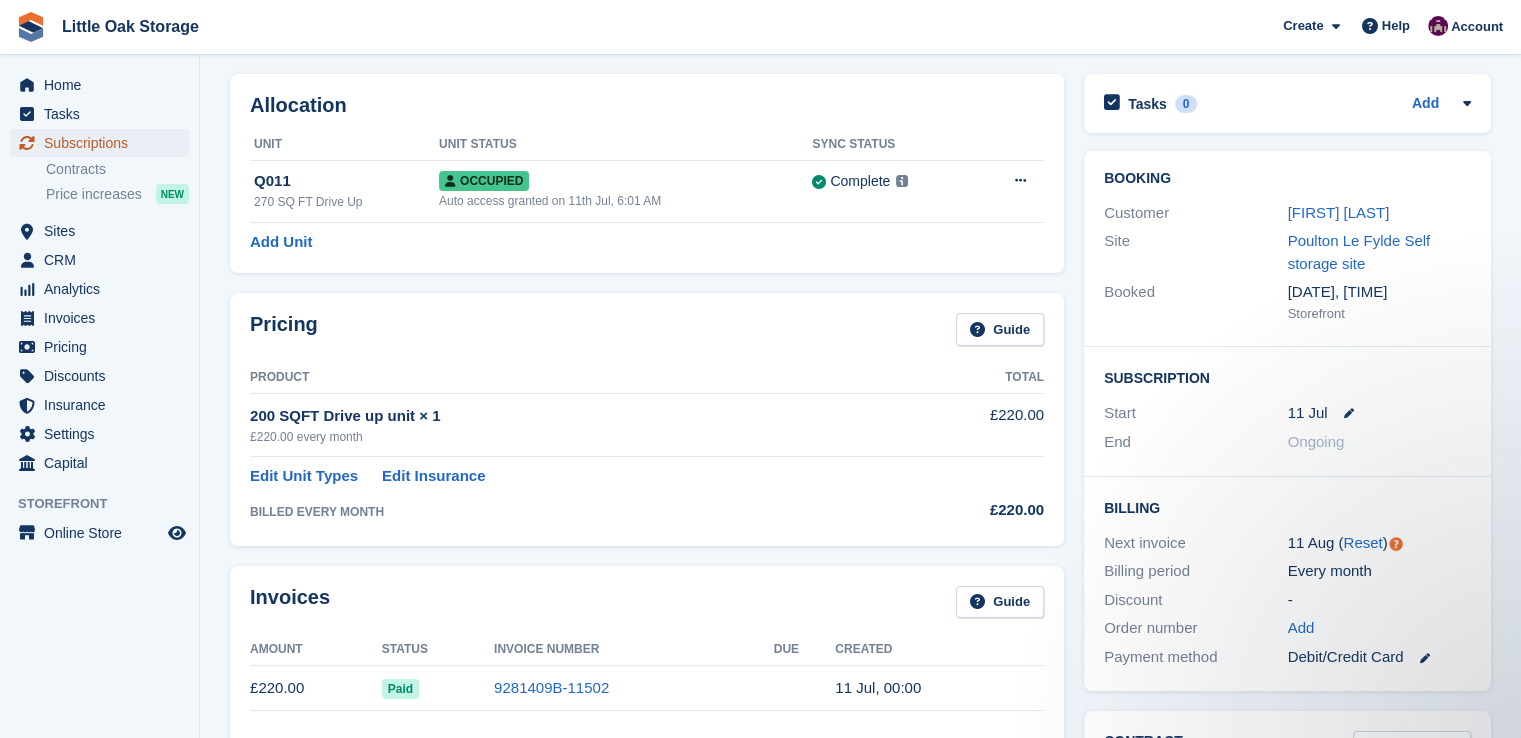 click on "Subscriptions" at bounding box center (104, 143) 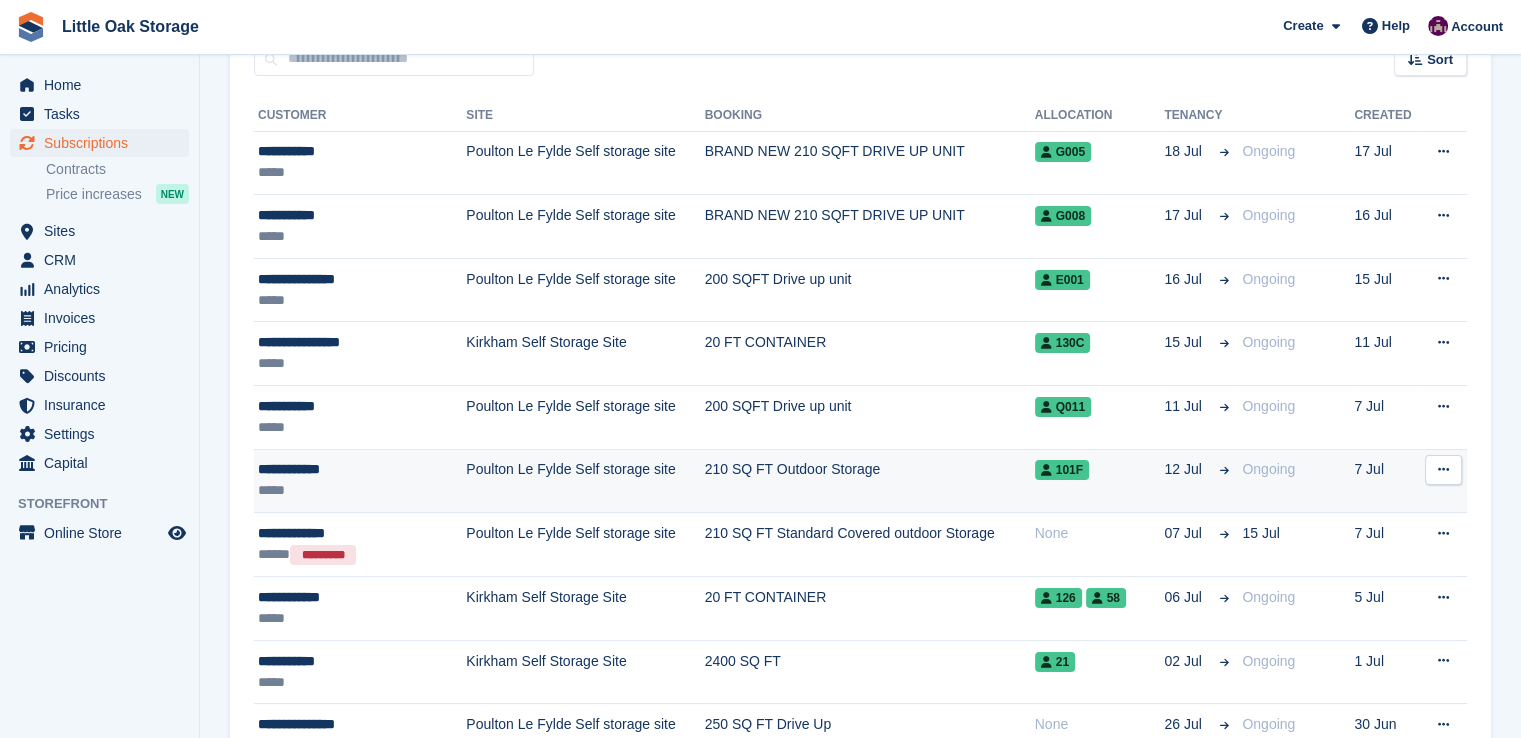 scroll, scrollTop: 203, scrollLeft: 0, axis: vertical 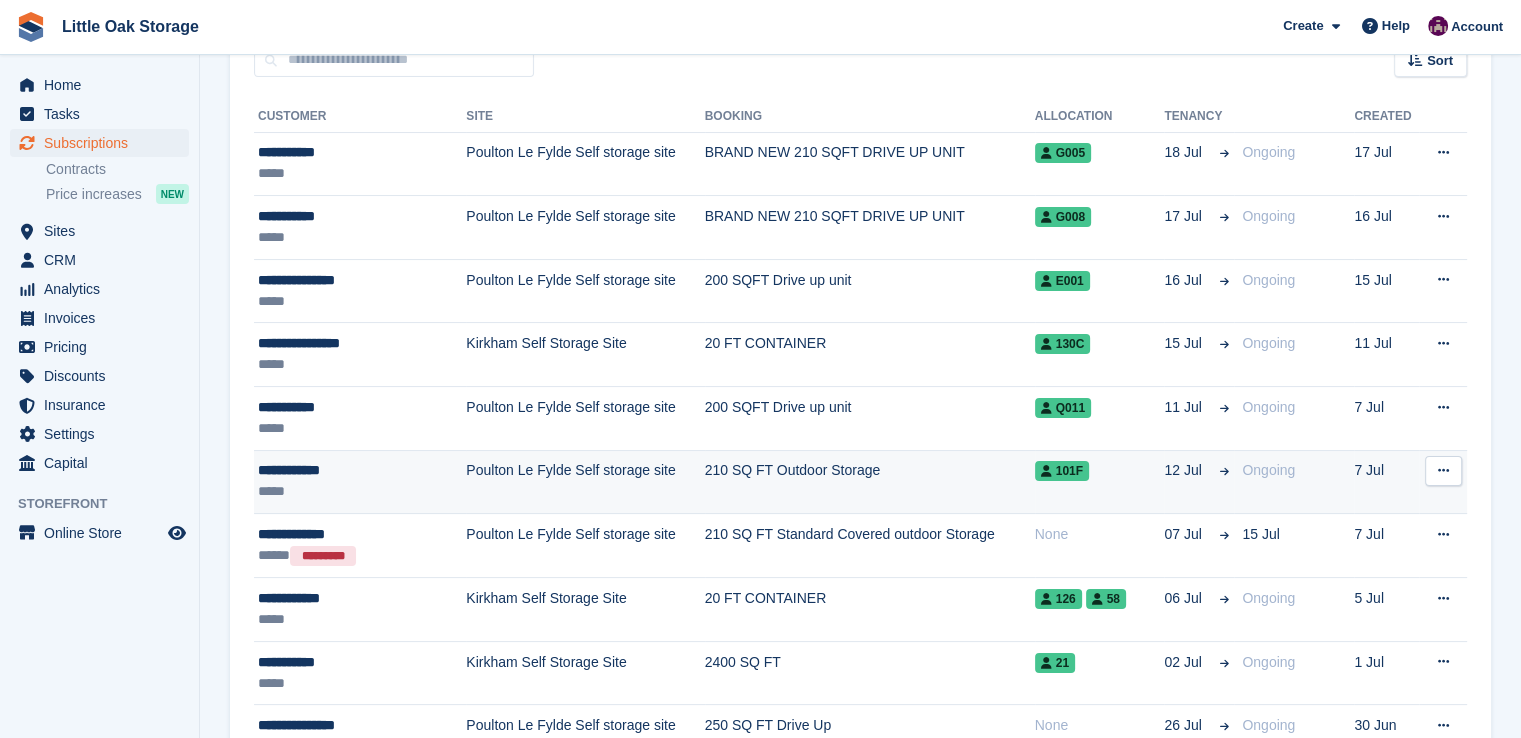 click on "**********" at bounding box center (360, 482) 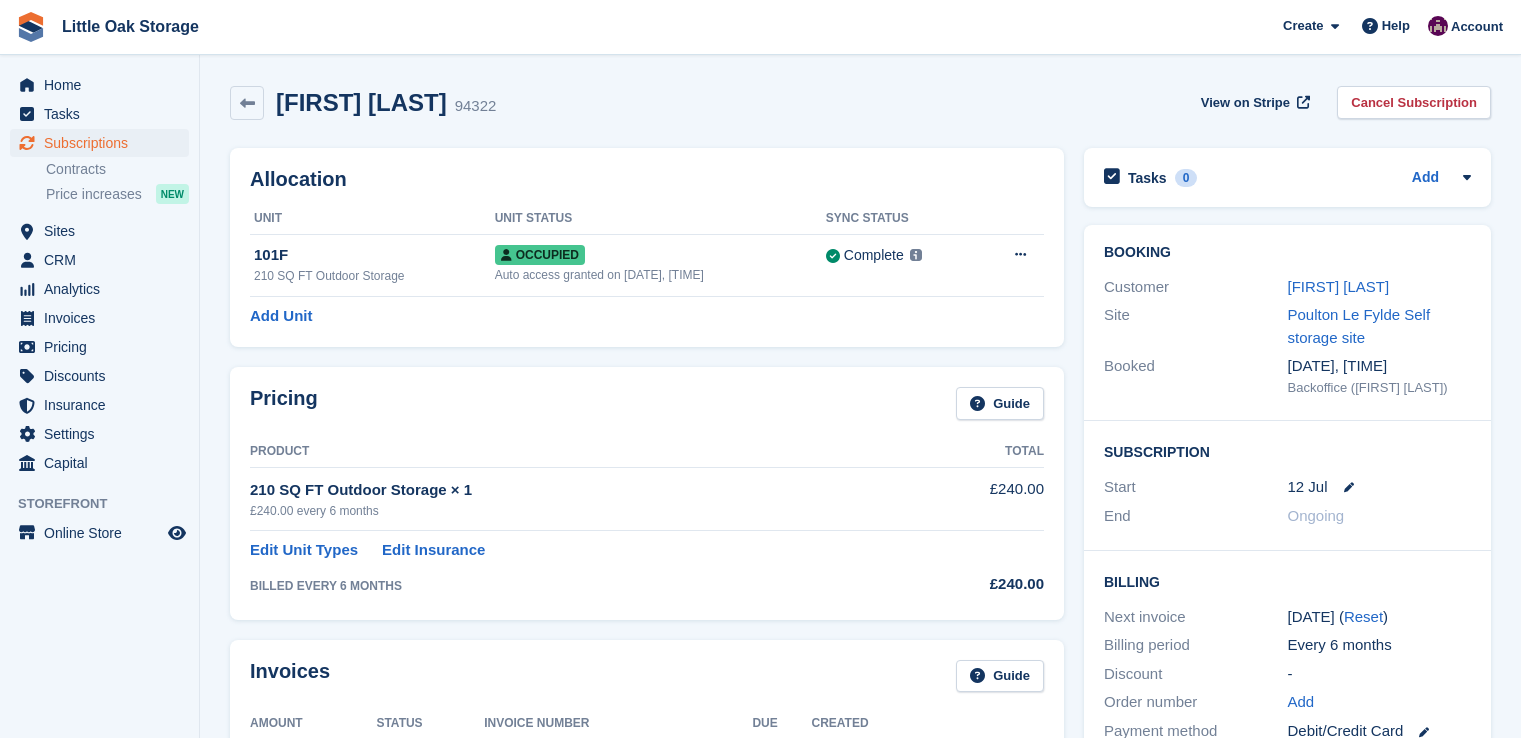 scroll, scrollTop: 0, scrollLeft: 0, axis: both 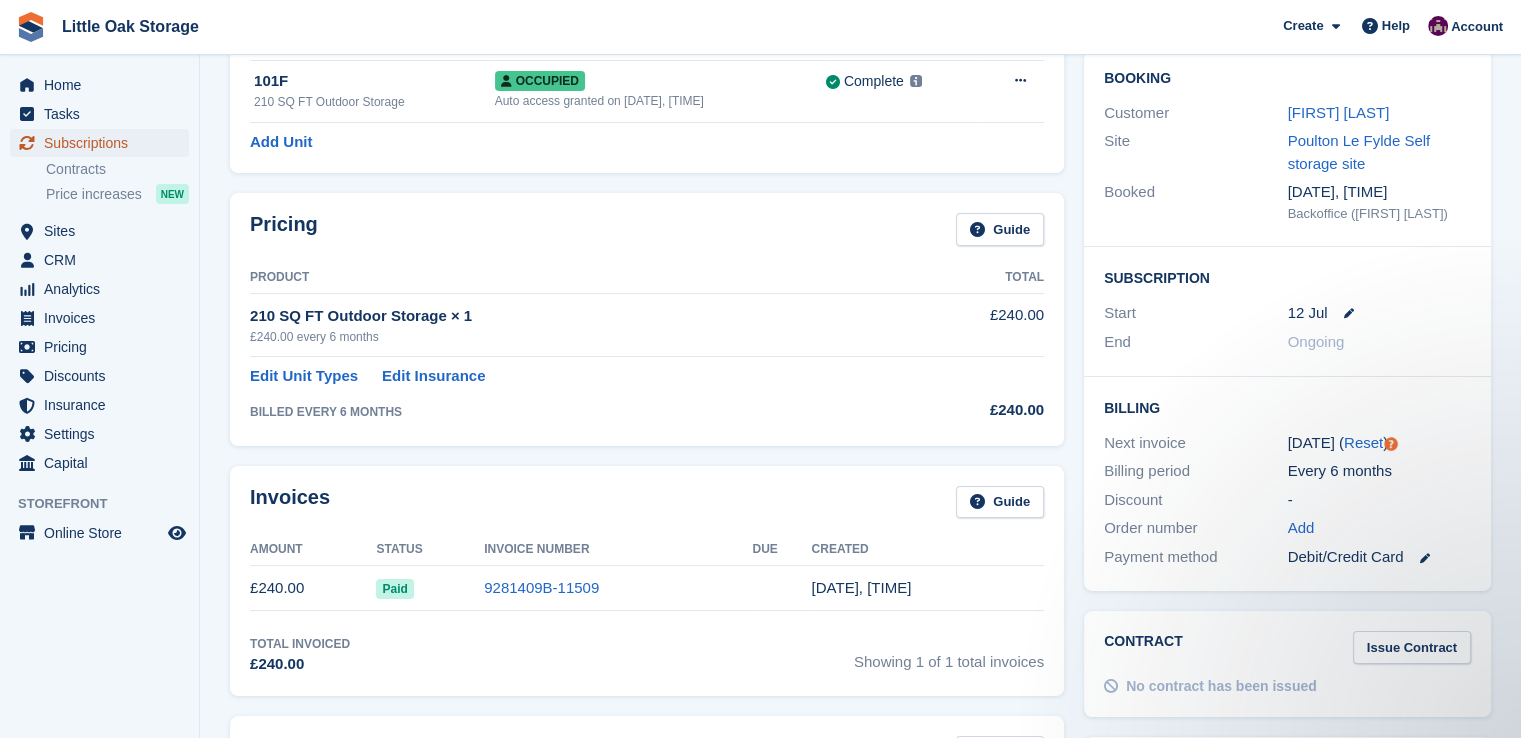 click on "Subscriptions" at bounding box center (104, 143) 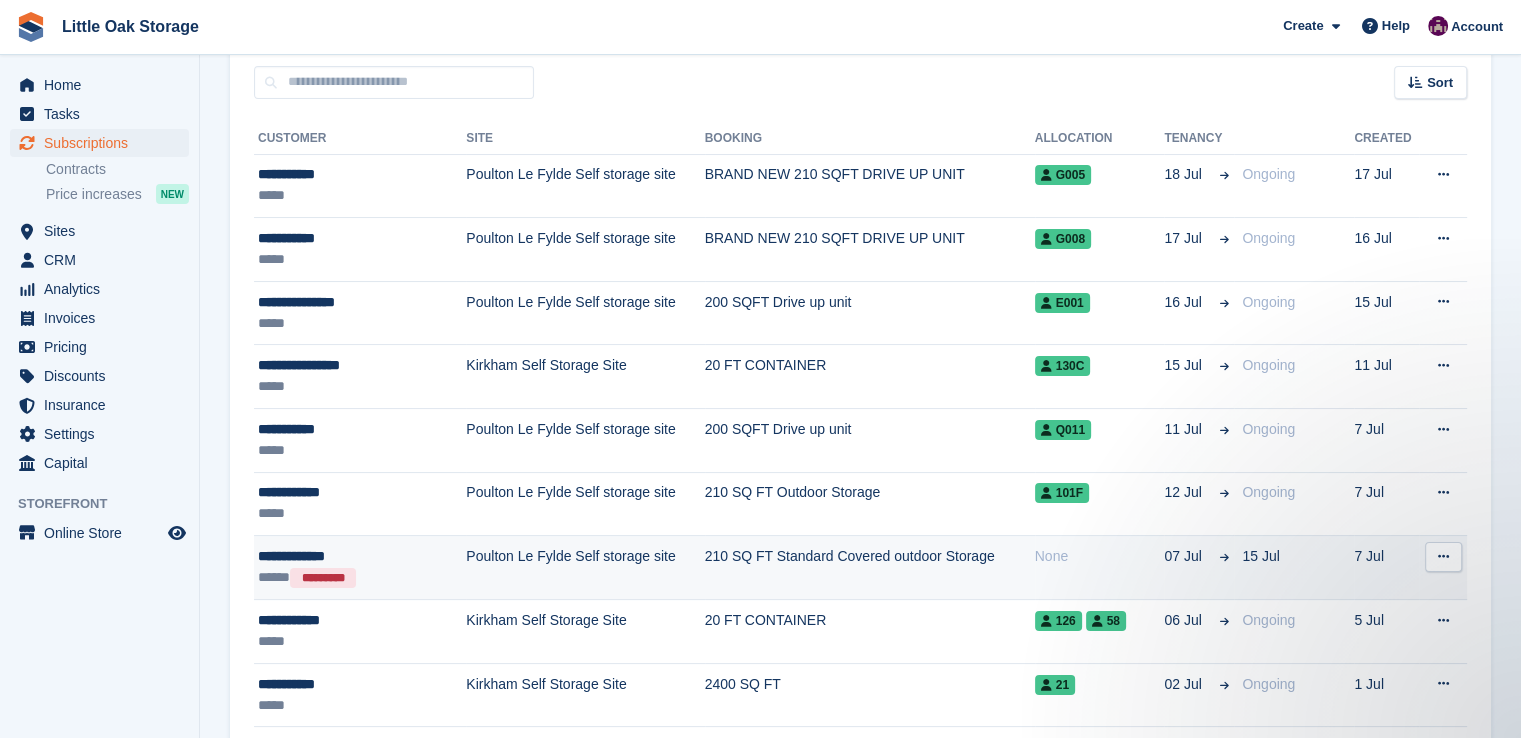scroll, scrollTop: 232, scrollLeft: 0, axis: vertical 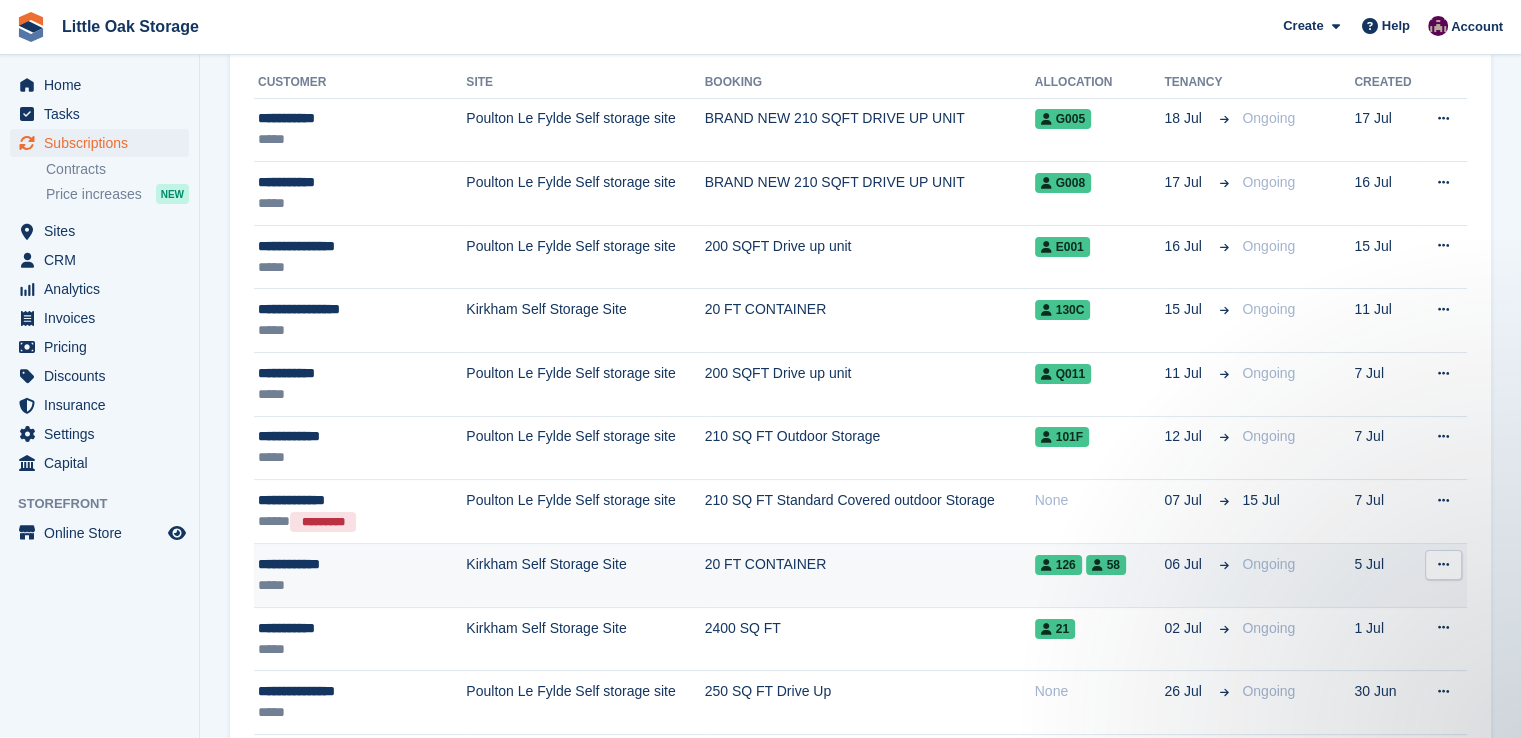 click on "Kirkham Self Storage Site" at bounding box center [585, 576] 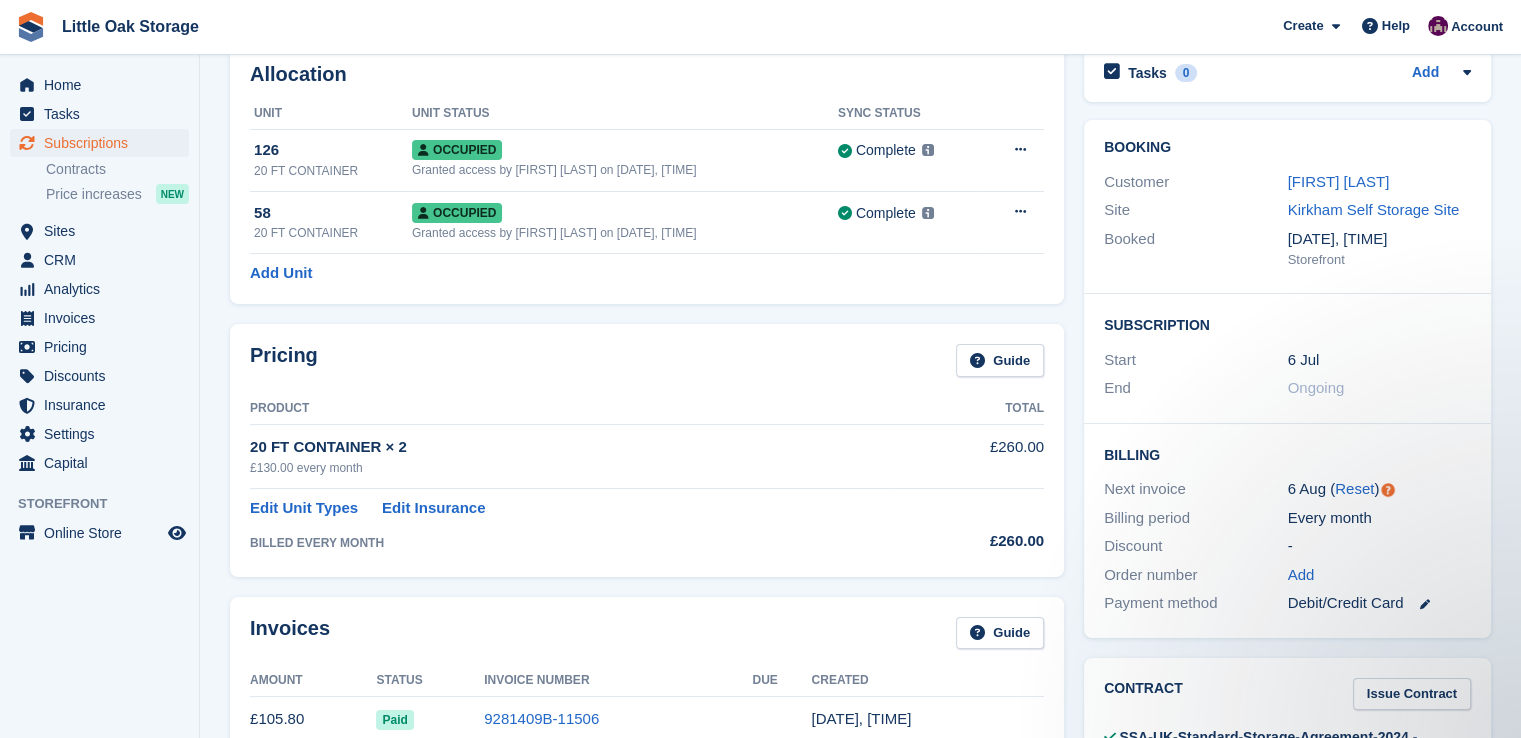 scroll, scrollTop: 108, scrollLeft: 0, axis: vertical 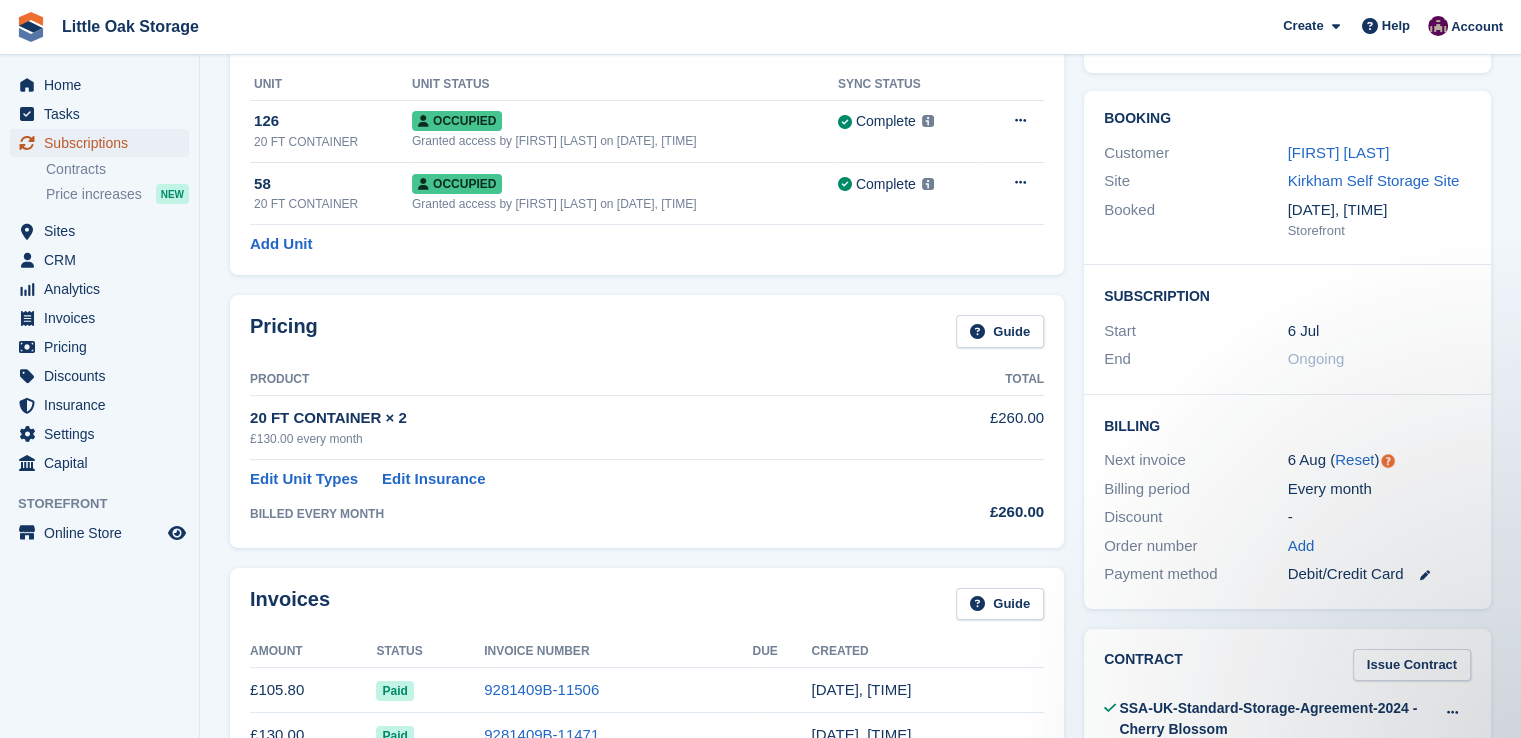 click on "Subscriptions" at bounding box center (104, 143) 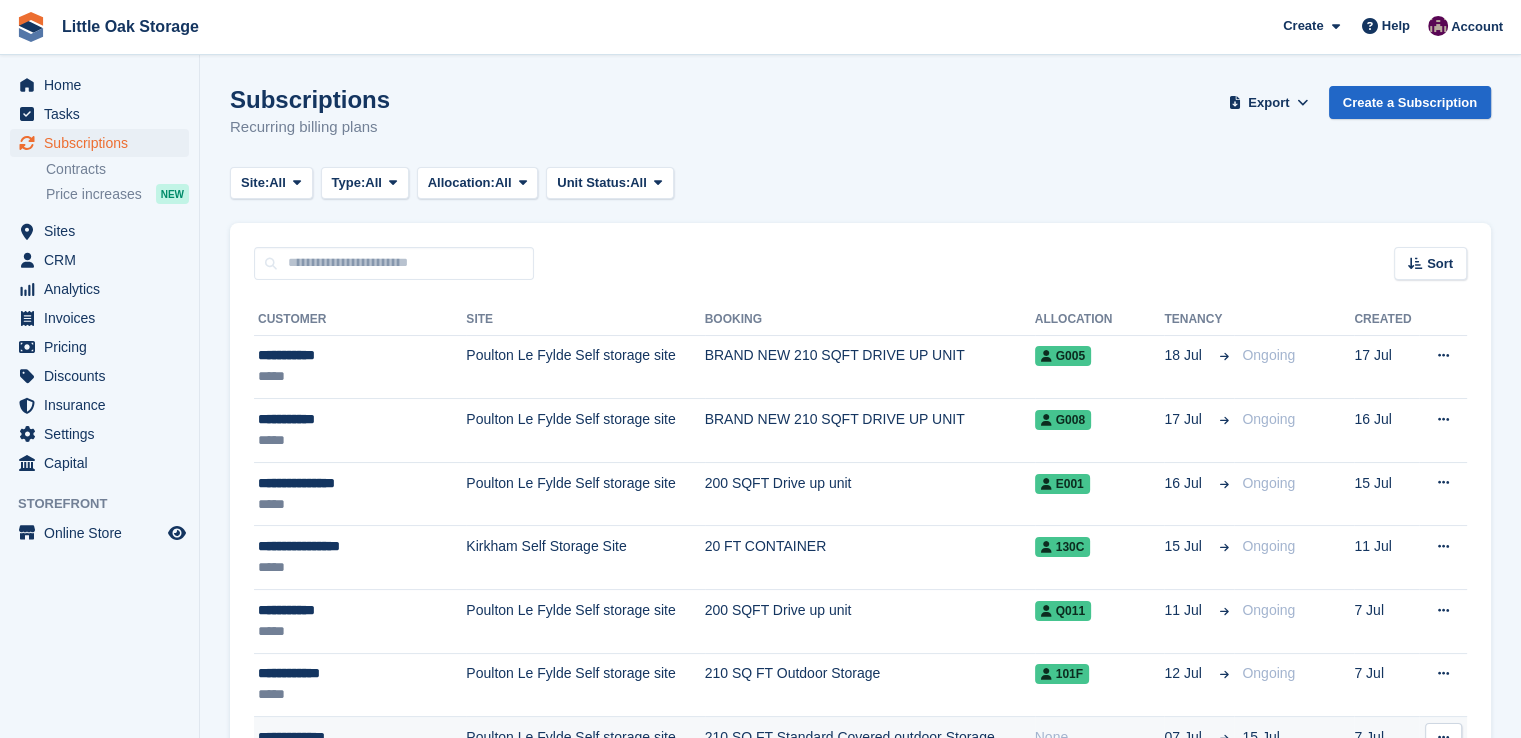 scroll, scrollTop: 230, scrollLeft: 0, axis: vertical 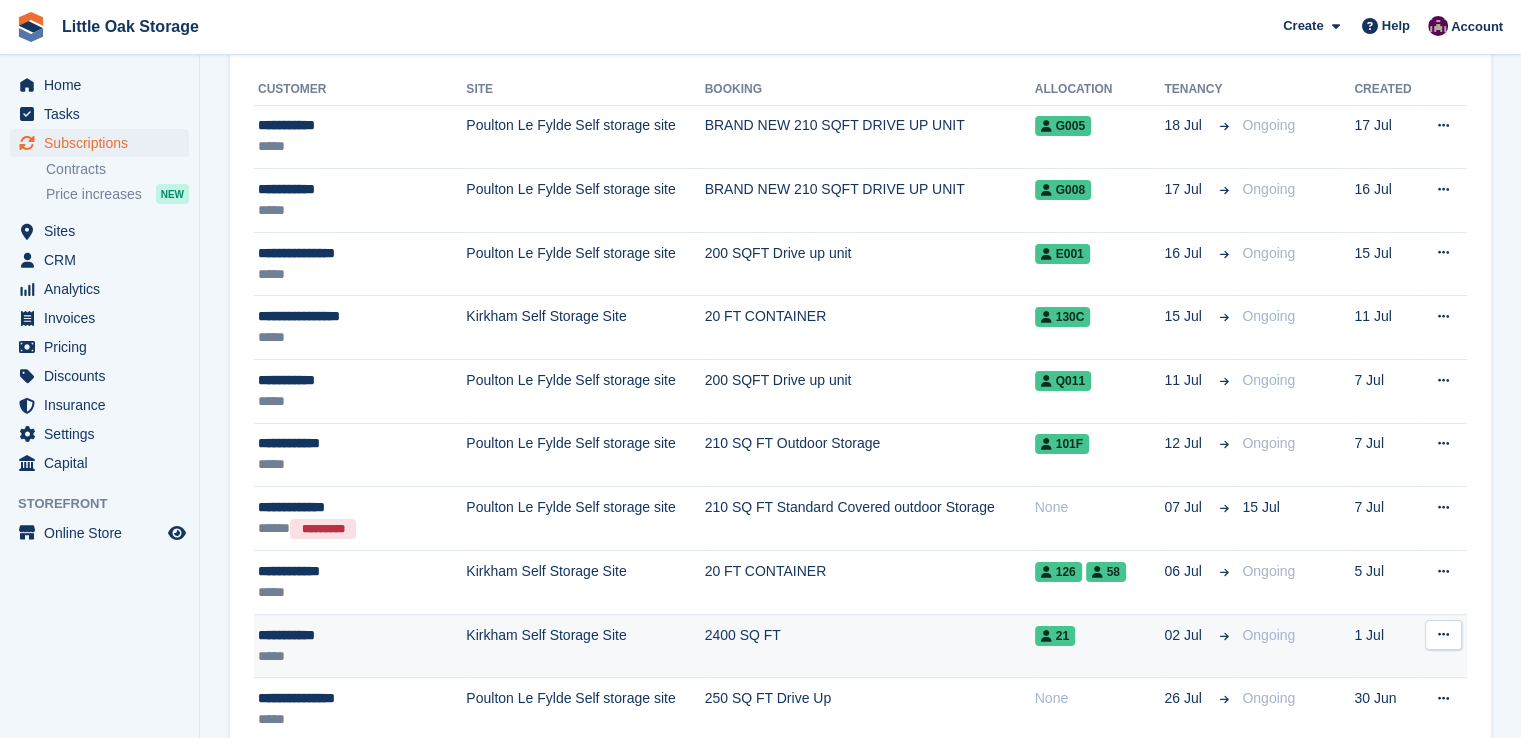 click on "*****" at bounding box center (349, 656) 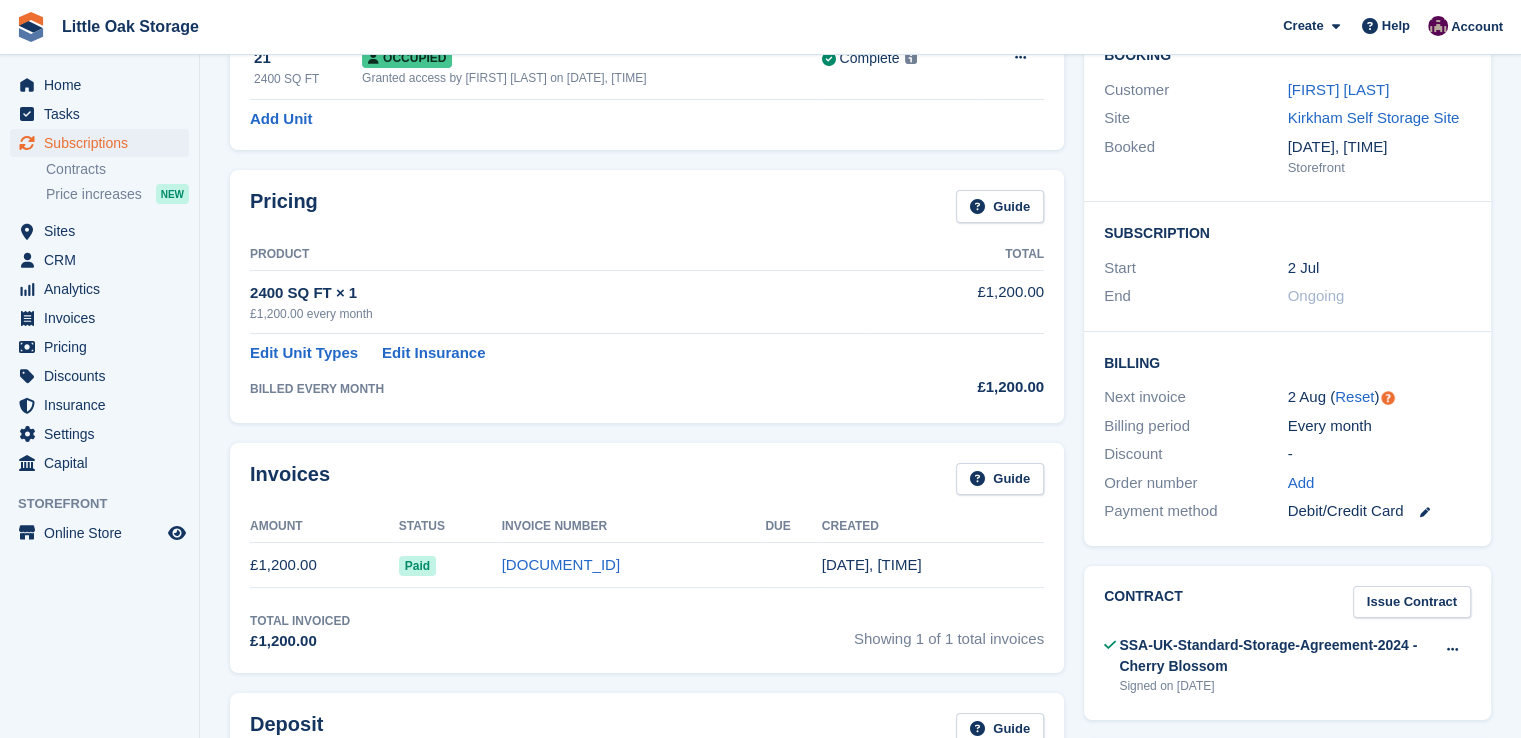 scroll, scrollTop: 193, scrollLeft: 0, axis: vertical 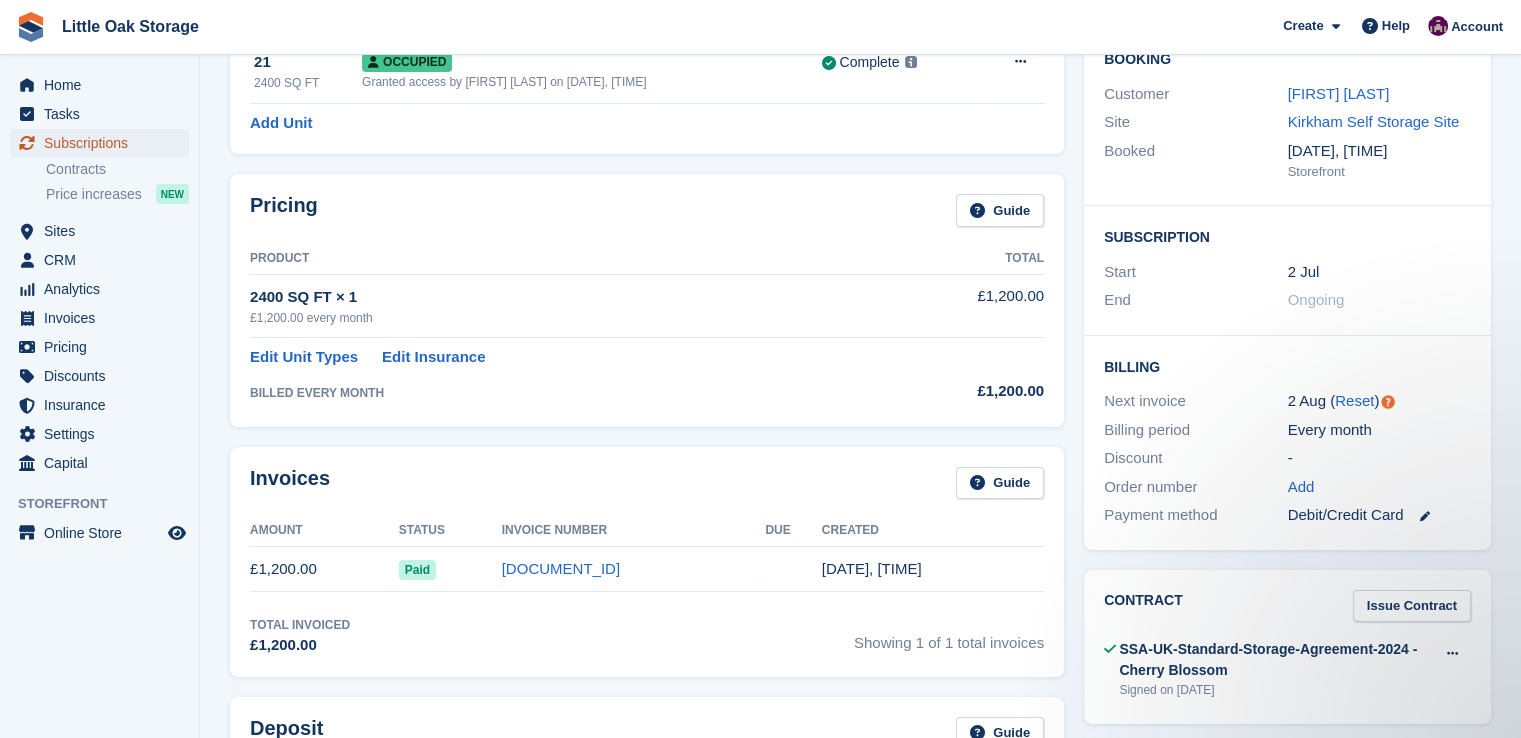 click on "Subscriptions" at bounding box center (104, 143) 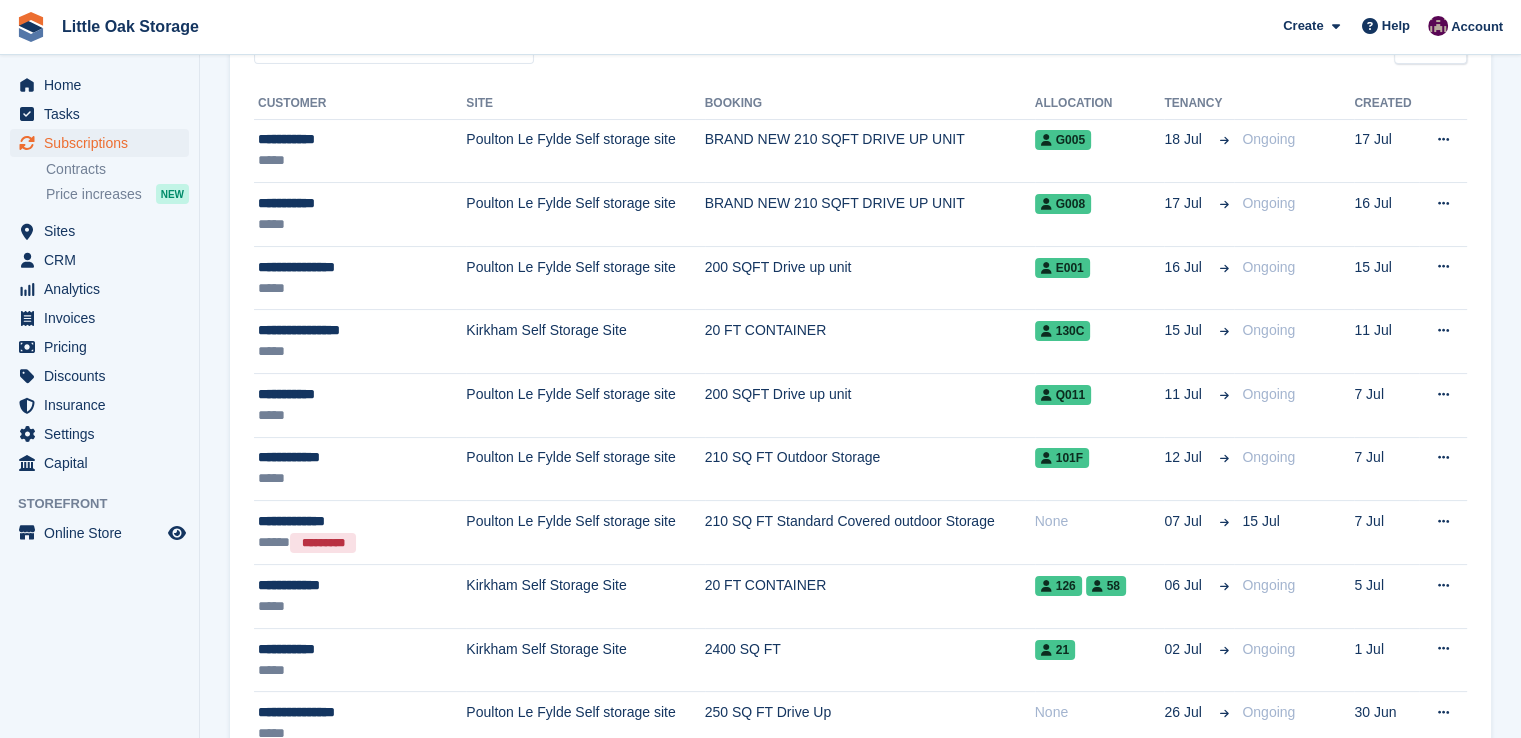 scroll, scrollTop: 216, scrollLeft: 0, axis: vertical 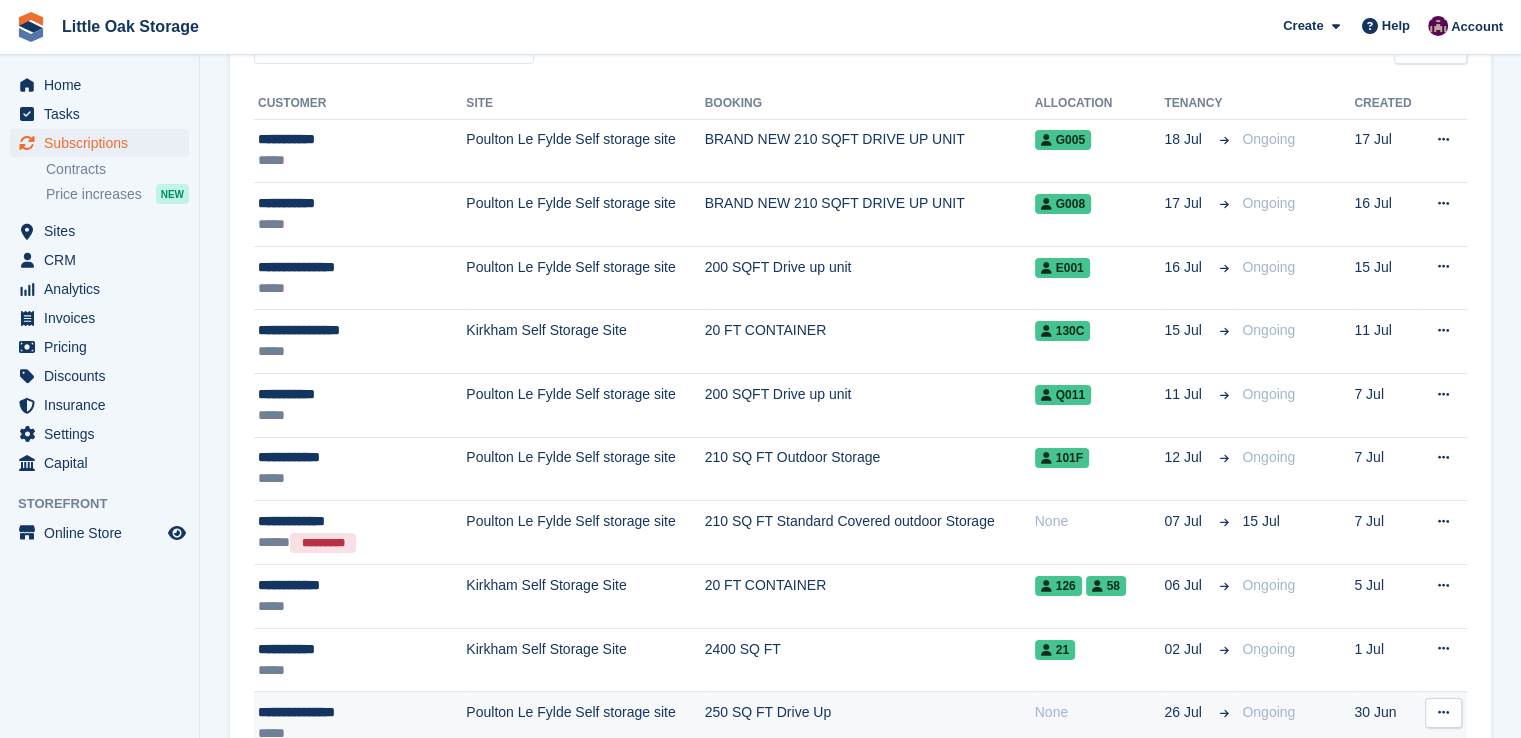 click on "**********" at bounding box center [349, 712] 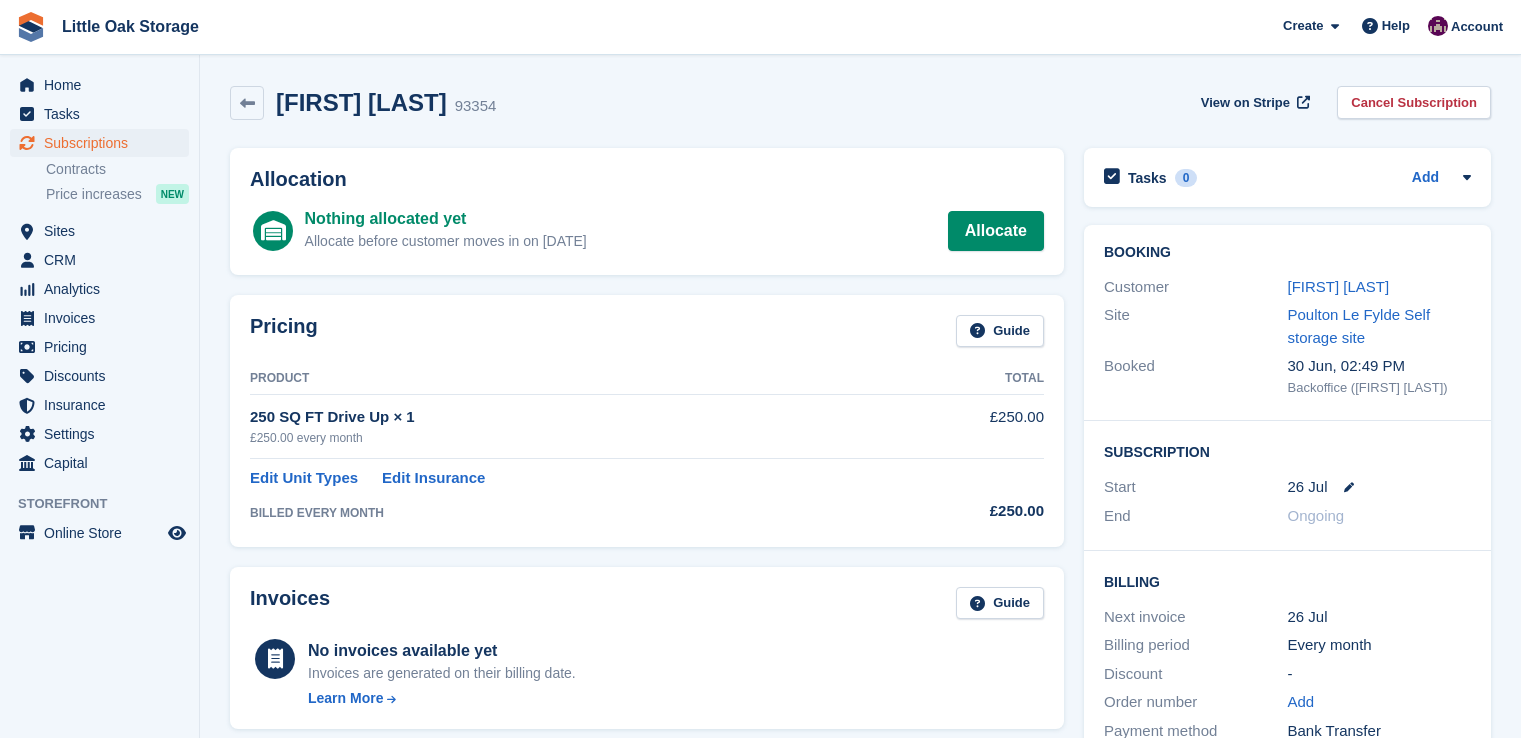 scroll, scrollTop: 0, scrollLeft: 0, axis: both 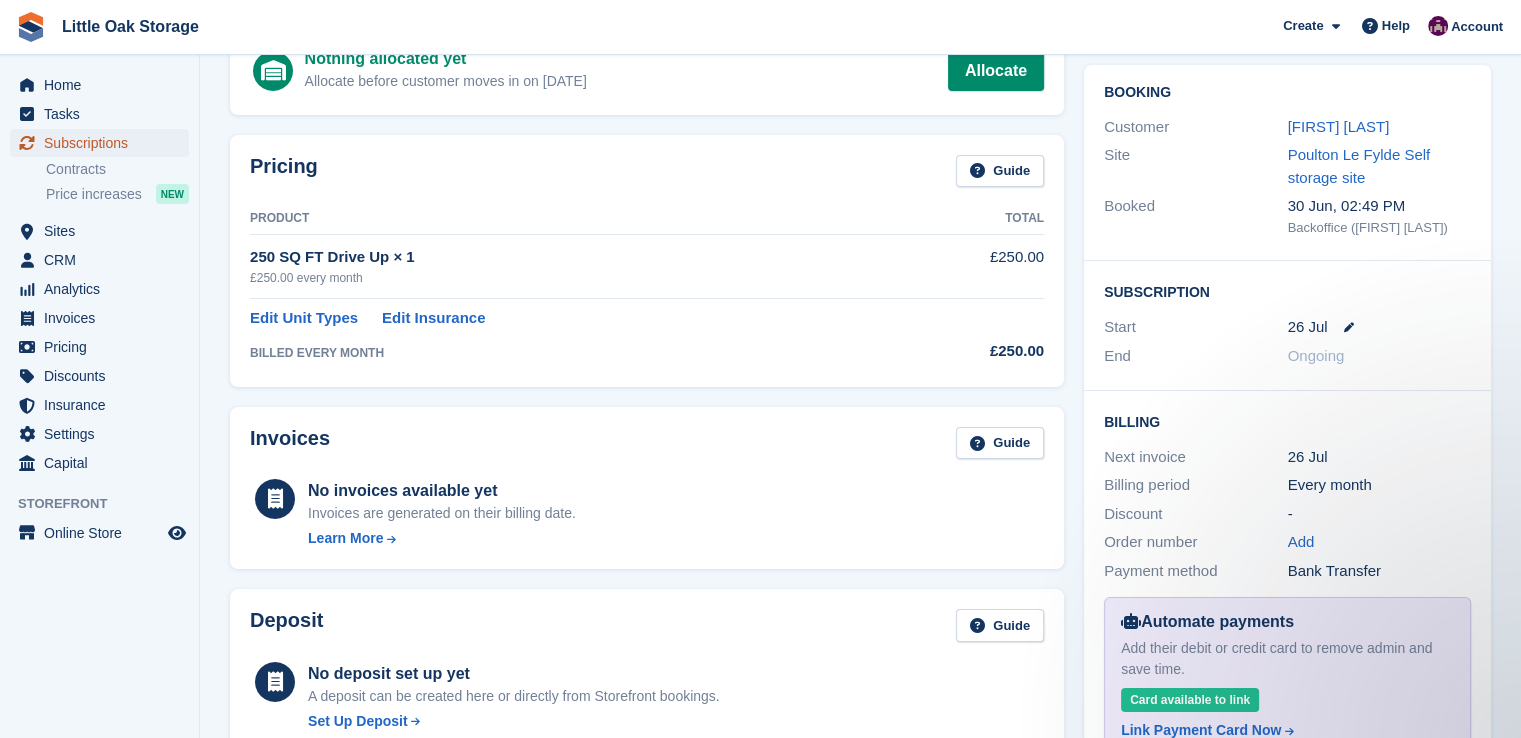 click on "Subscriptions" at bounding box center [104, 143] 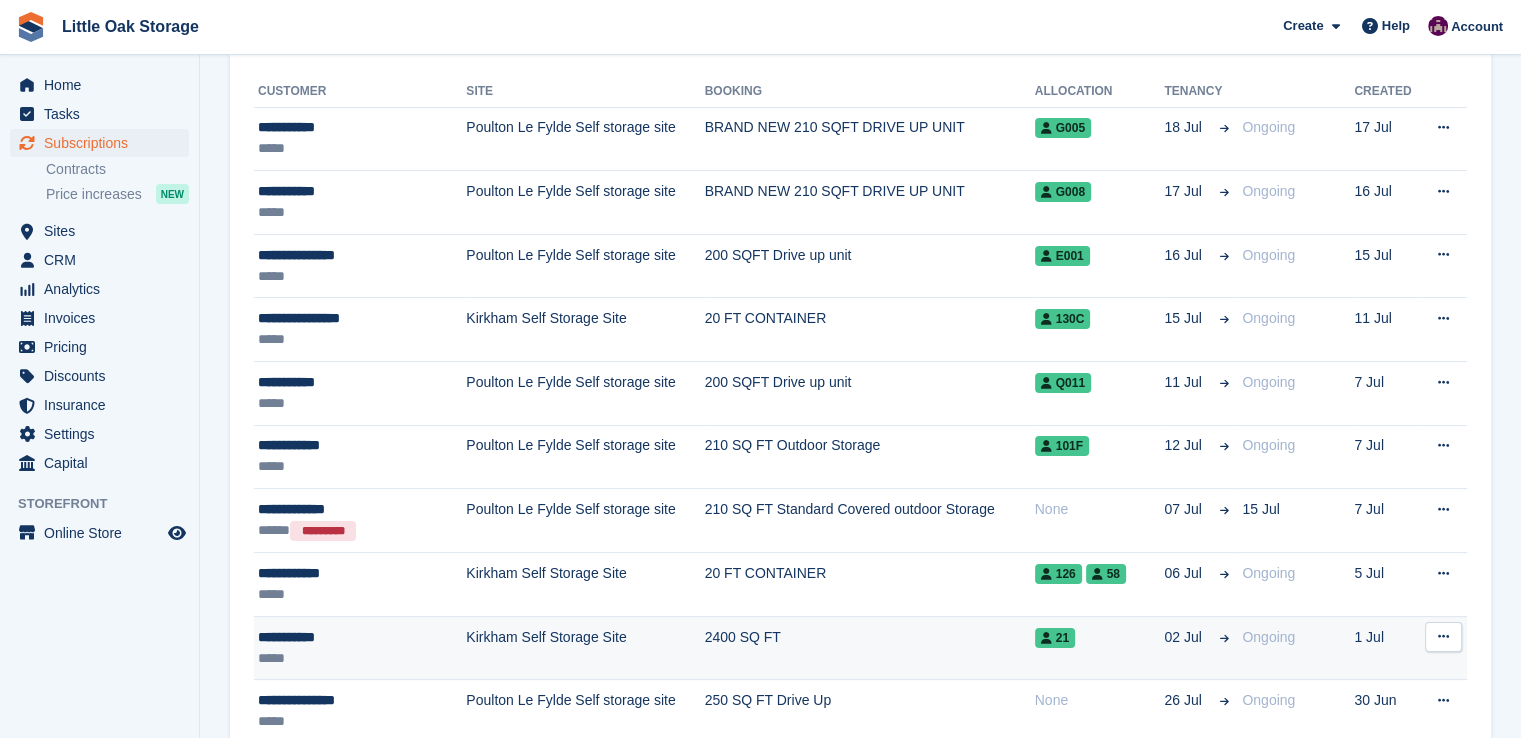scroll, scrollTop: 416, scrollLeft: 0, axis: vertical 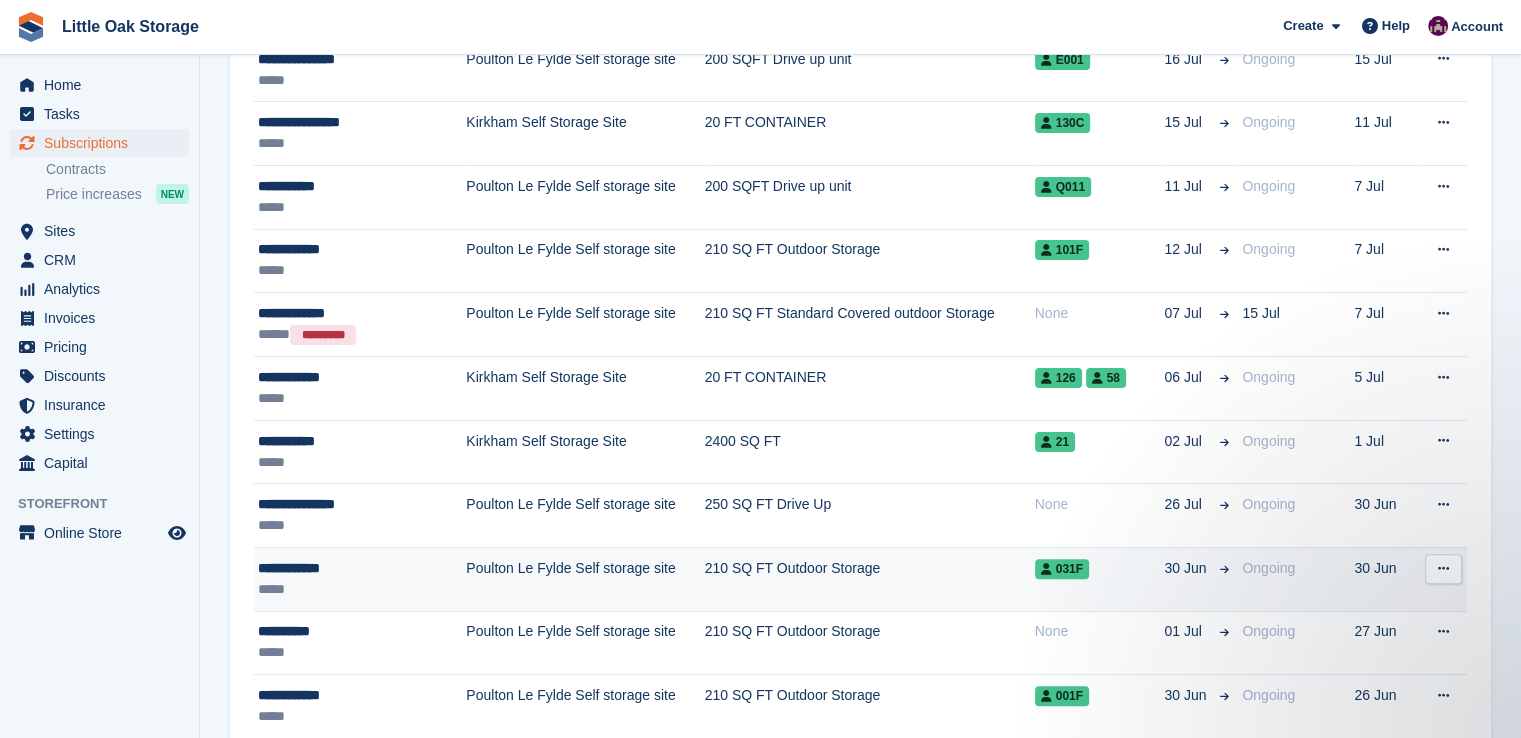 click on "*****" at bounding box center (349, 589) 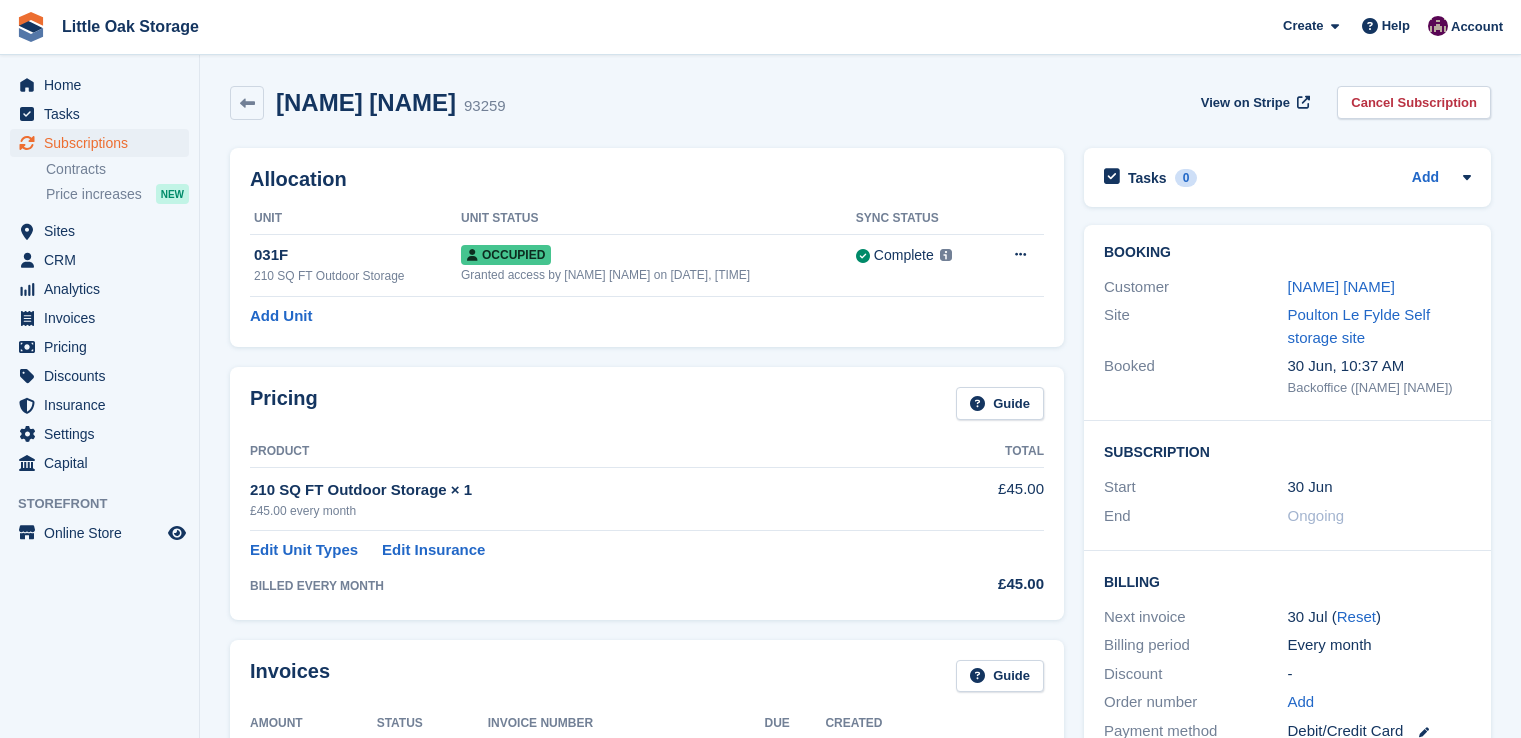 scroll, scrollTop: 0, scrollLeft: 0, axis: both 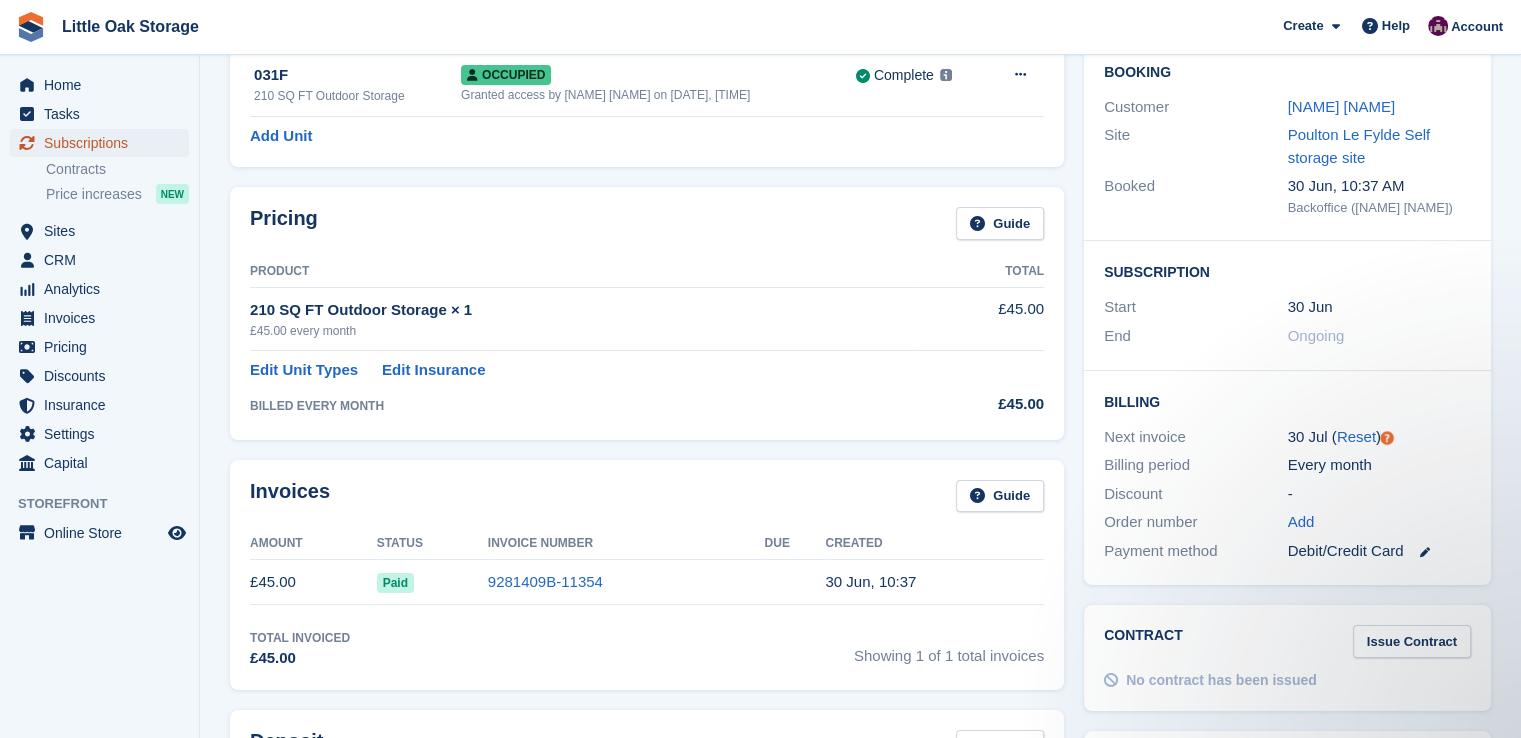 click on "Subscriptions" at bounding box center [104, 143] 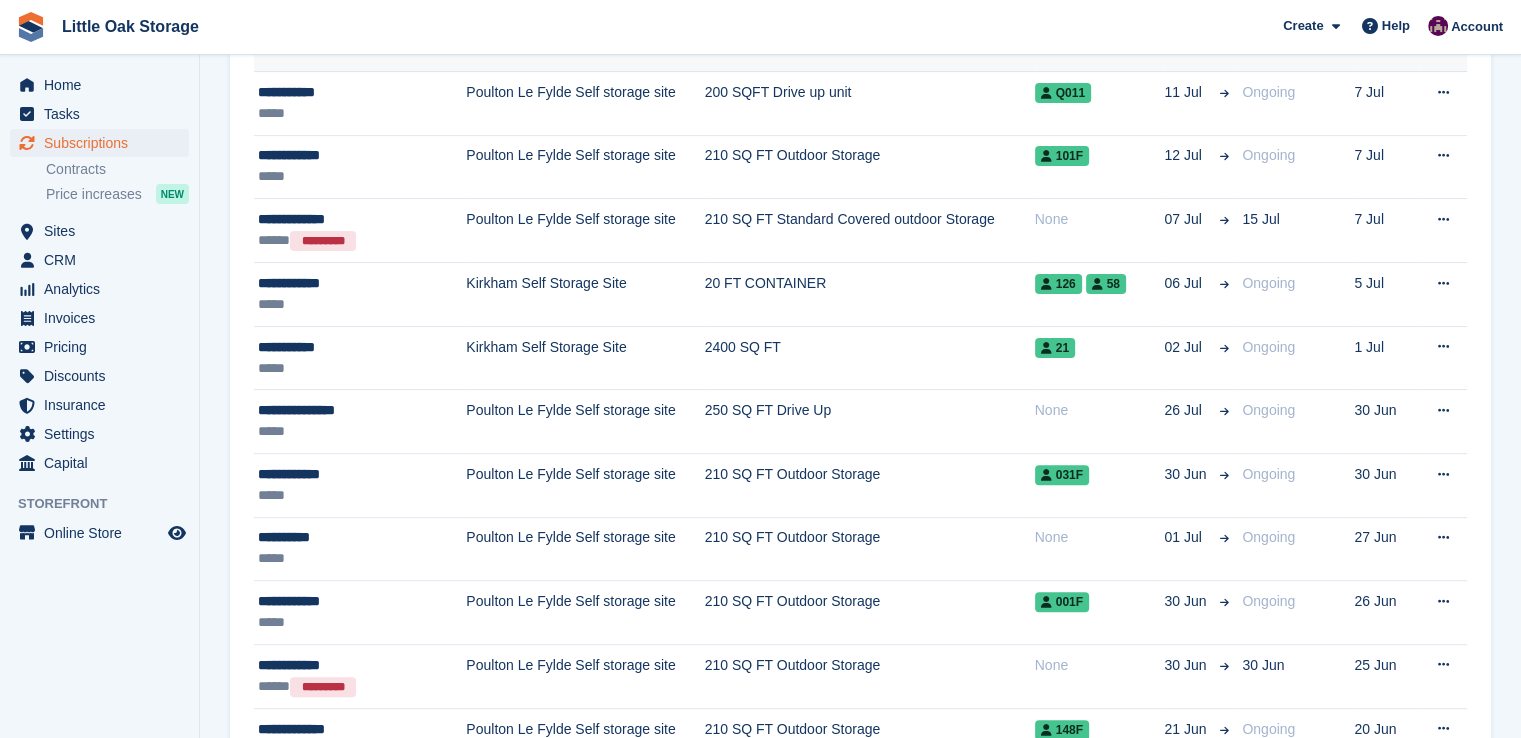 scroll, scrollTop: 521, scrollLeft: 0, axis: vertical 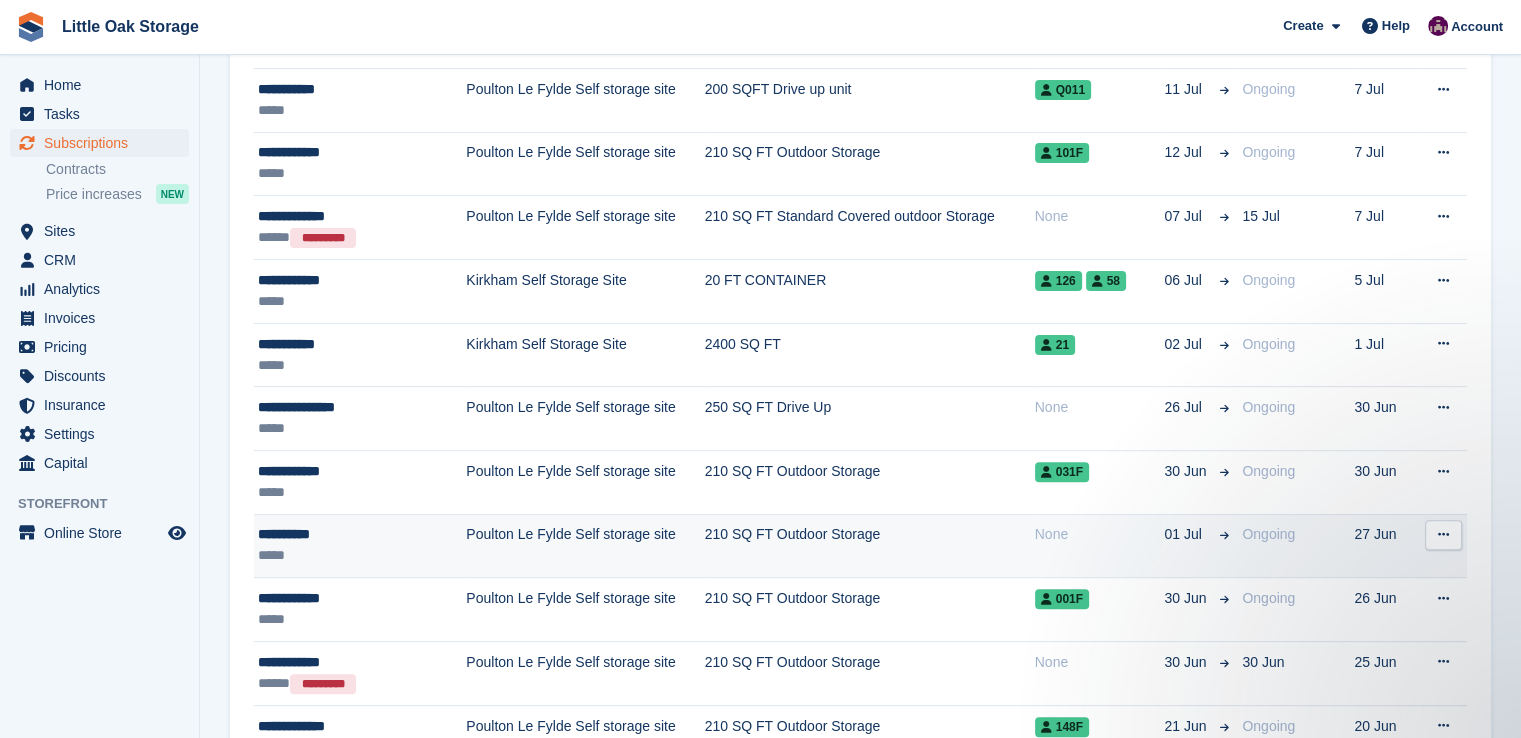 click on "*****" at bounding box center [349, 555] 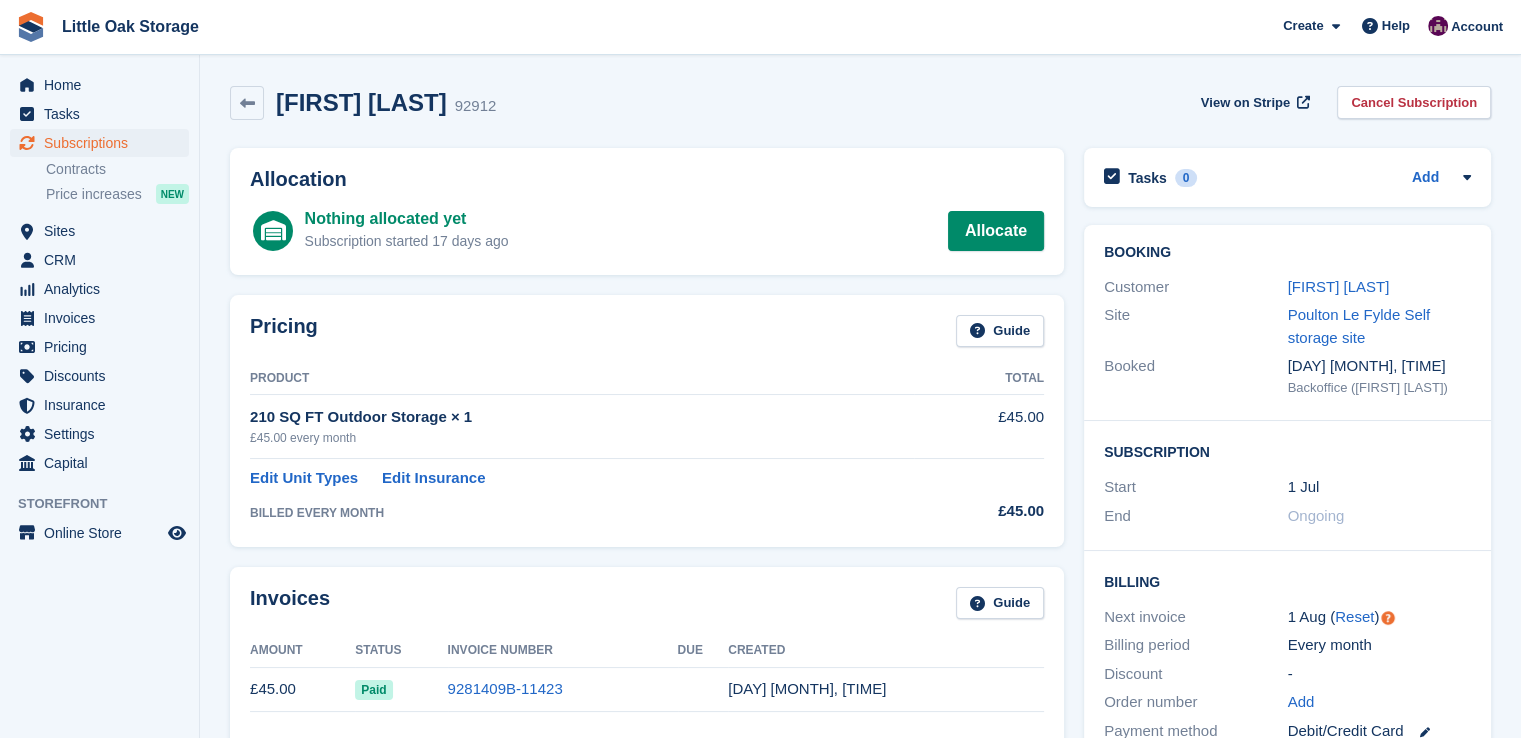 scroll, scrollTop: 44, scrollLeft: 0, axis: vertical 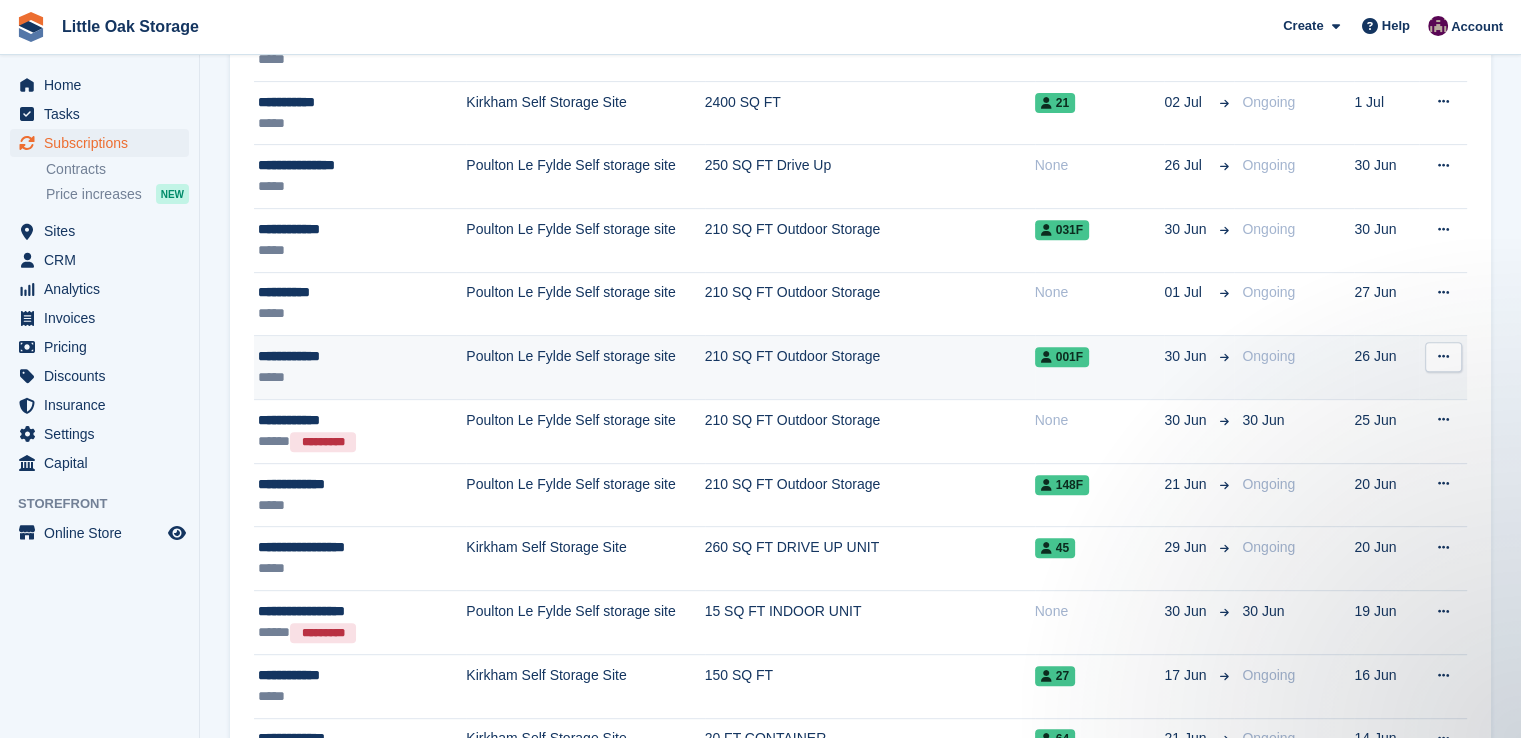 click on "*****" at bounding box center [349, 377] 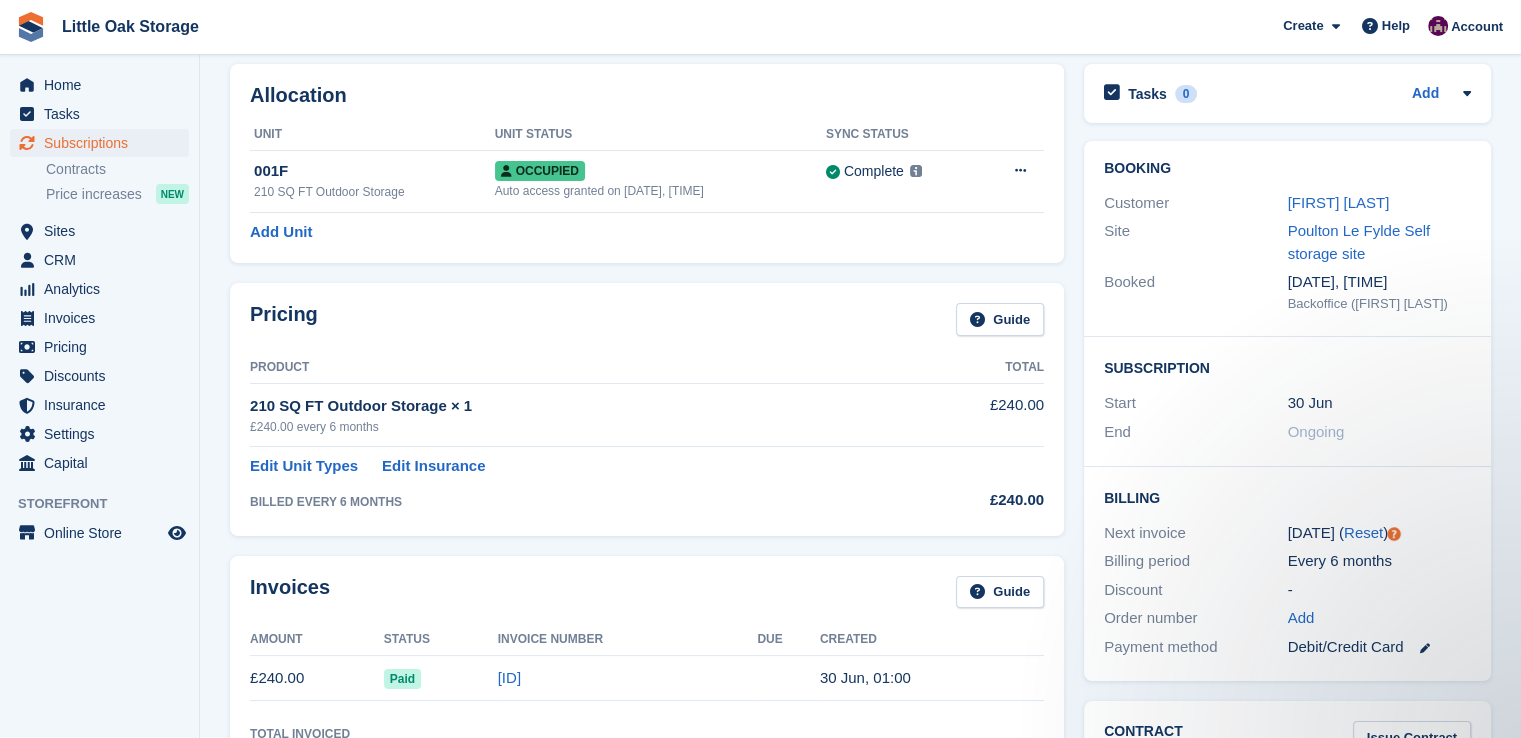 scroll, scrollTop: 78, scrollLeft: 0, axis: vertical 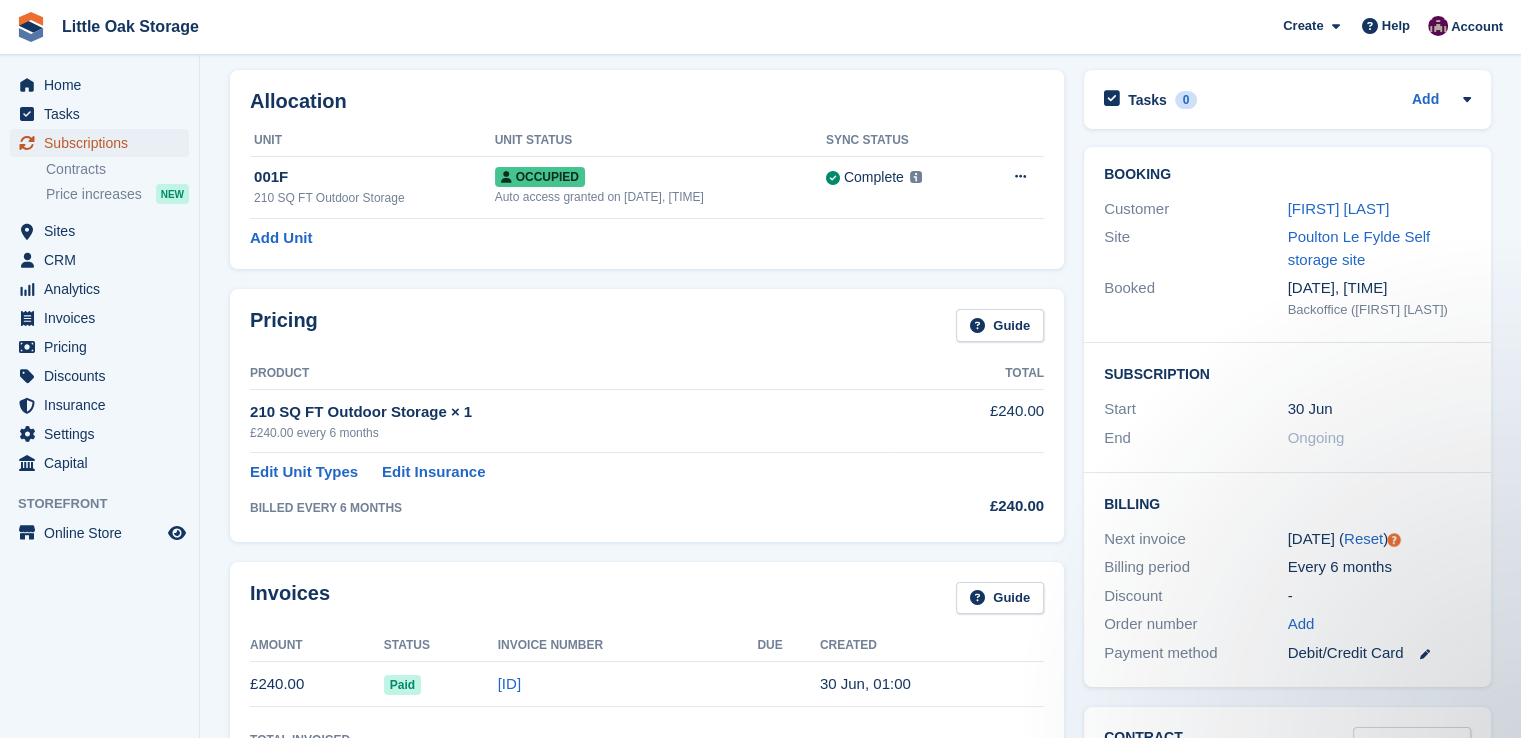 click on "Subscriptions" at bounding box center (104, 143) 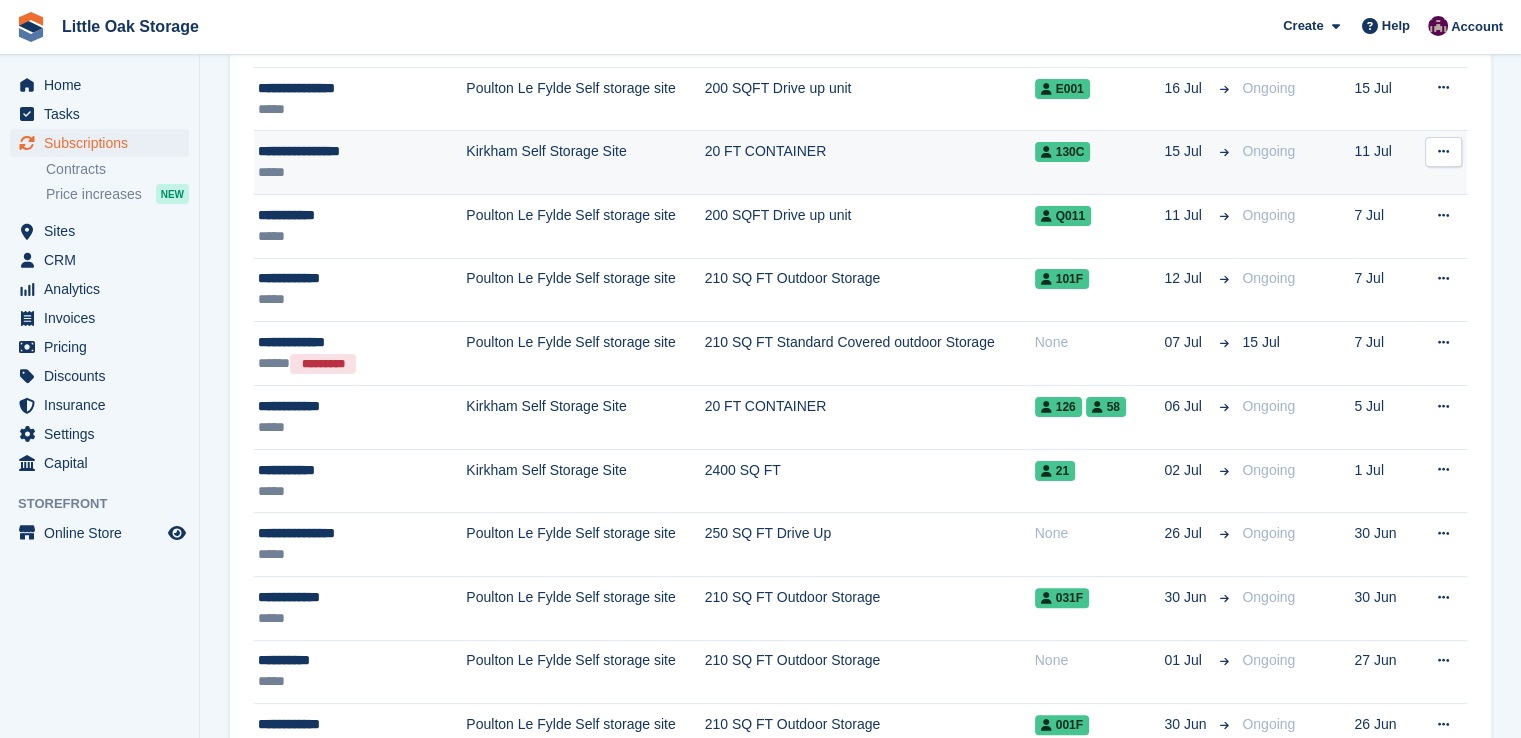 scroll, scrollTop: 396, scrollLeft: 0, axis: vertical 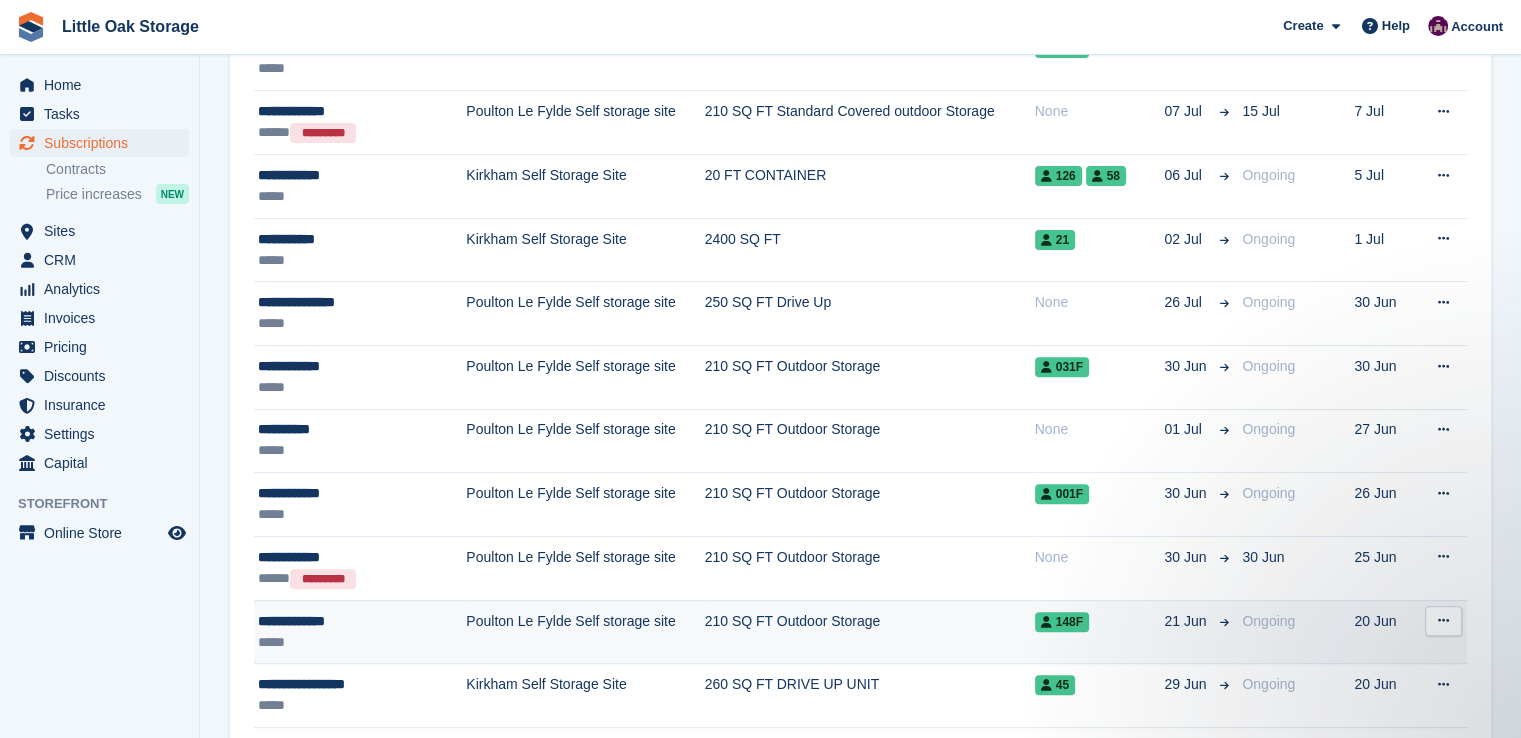 click on "**********" at bounding box center [349, 621] 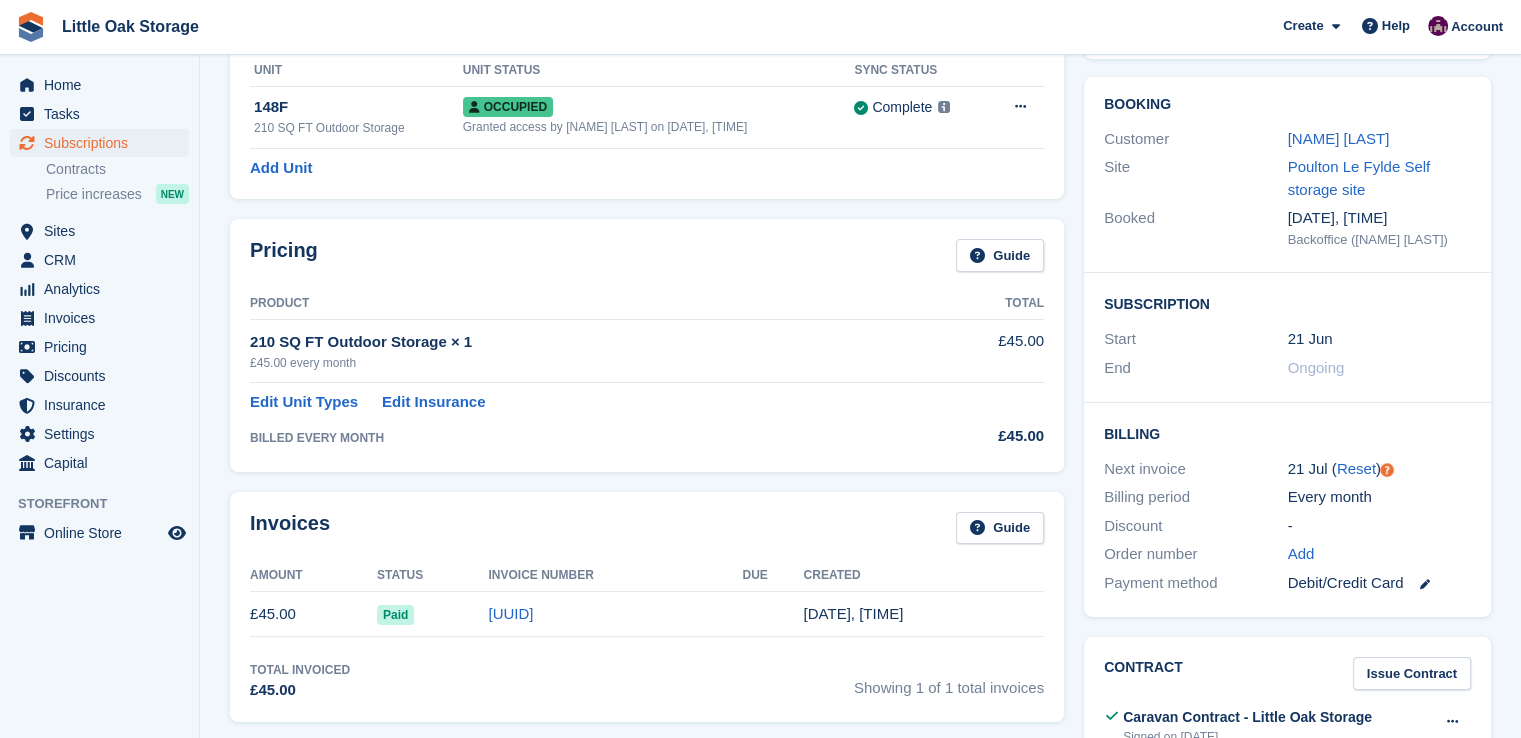 scroll, scrollTop: 147, scrollLeft: 0, axis: vertical 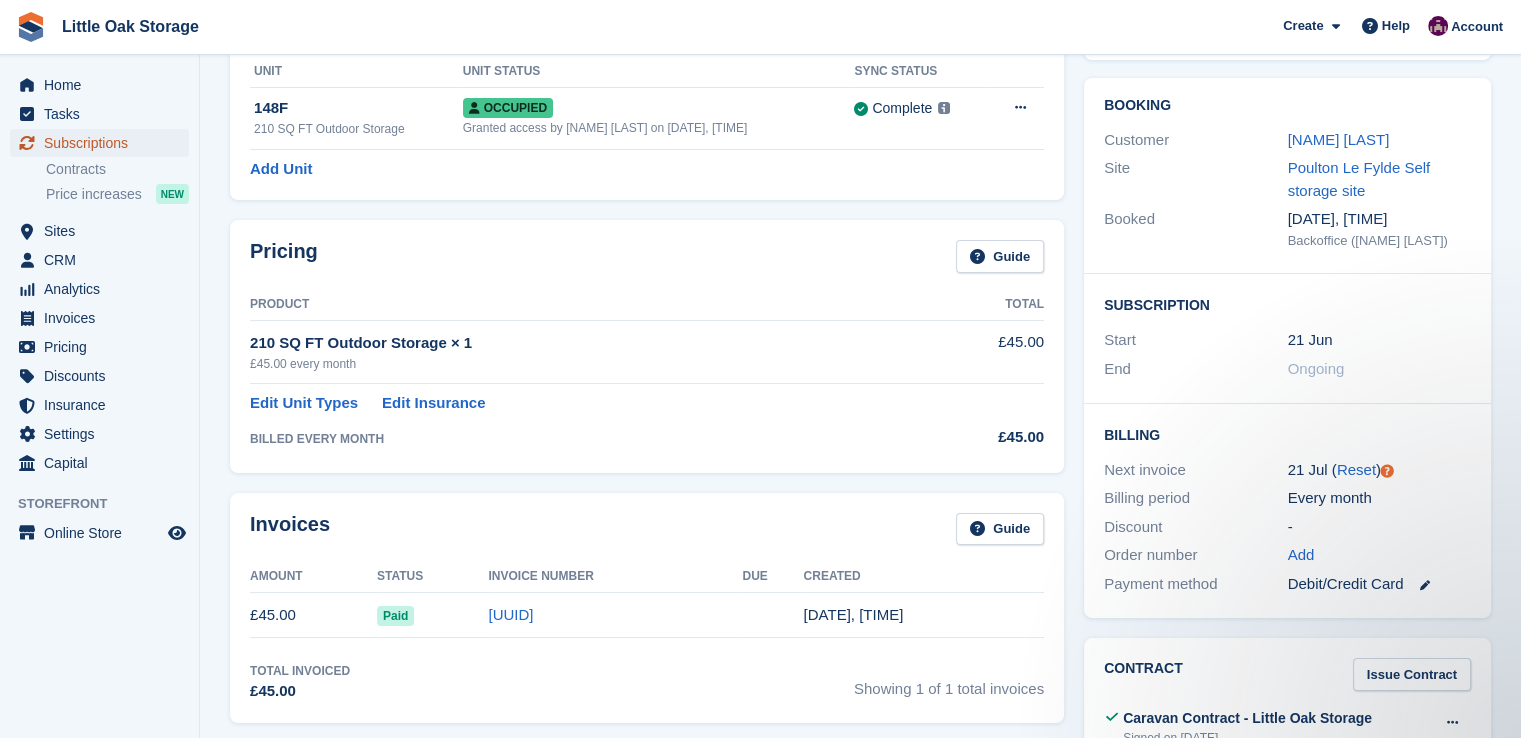 click on "Subscriptions" at bounding box center [104, 143] 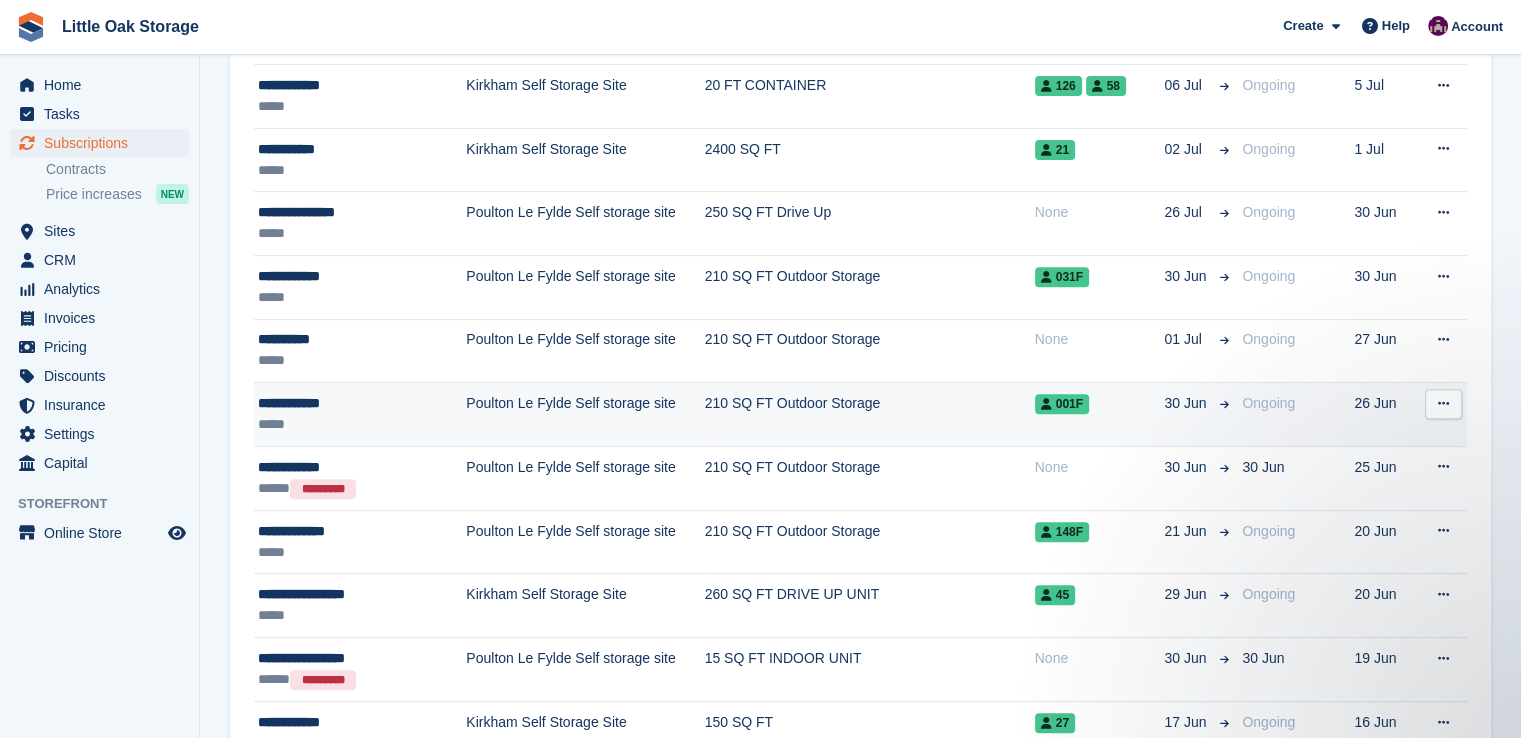 scroll, scrollTop: 720, scrollLeft: 0, axis: vertical 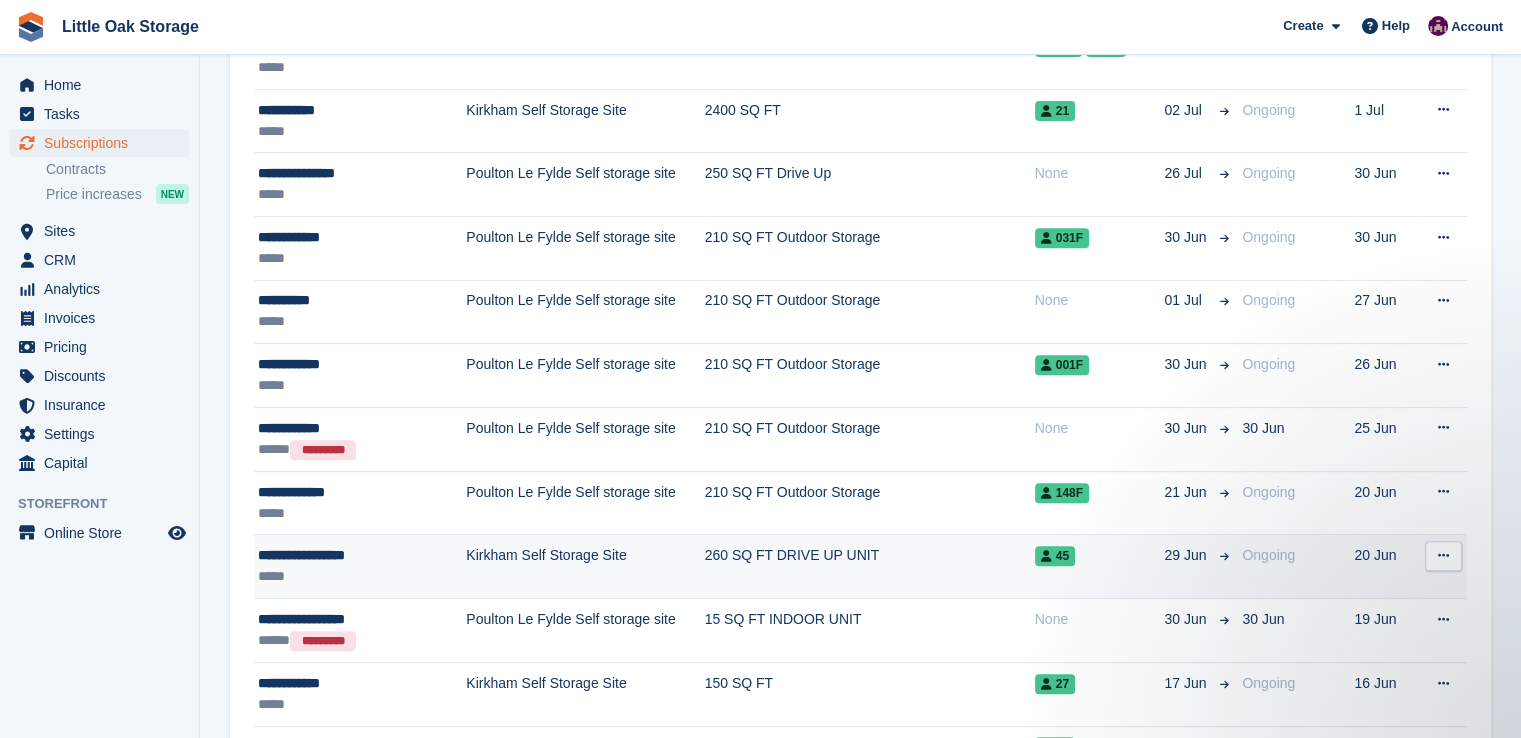 click on "**********" at bounding box center (349, 555) 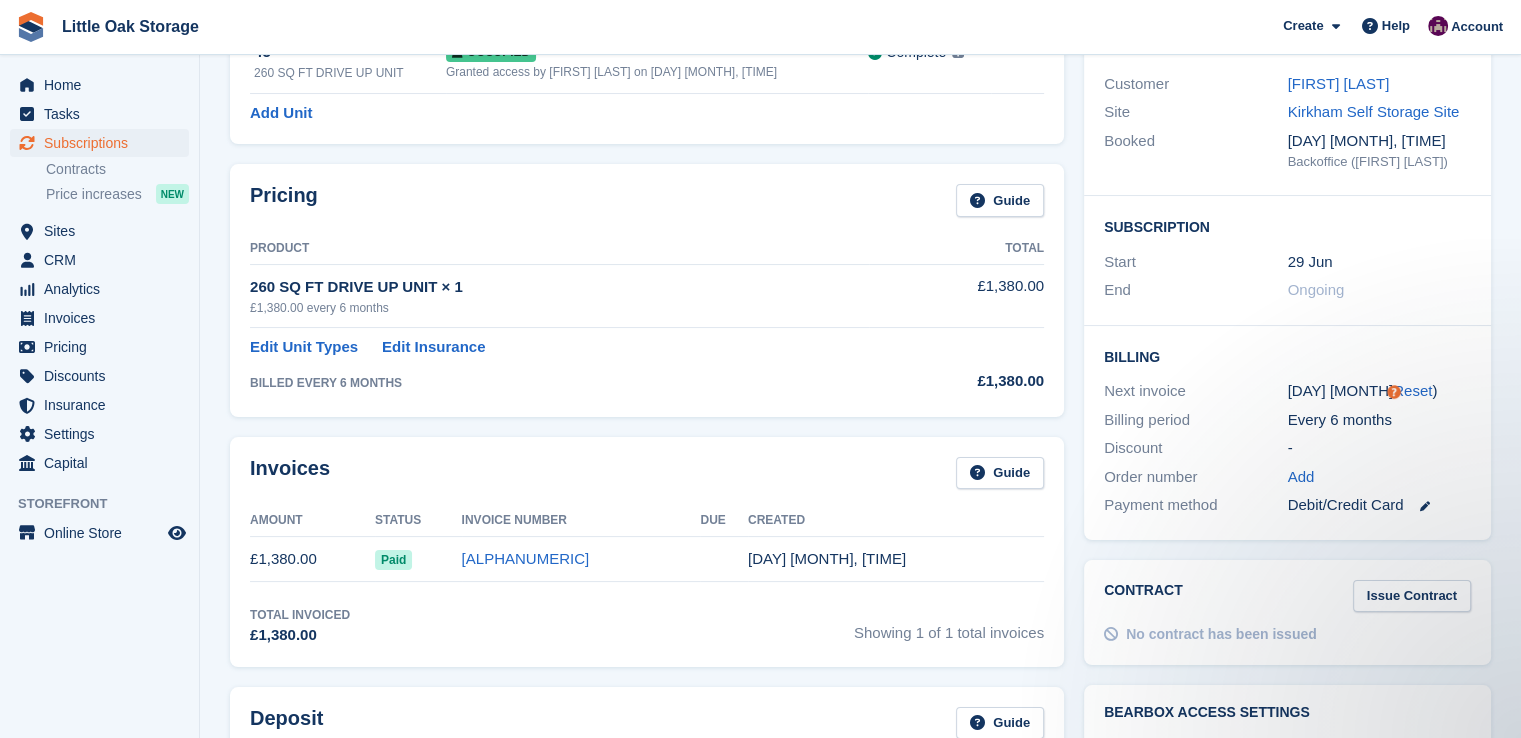 scroll, scrollTop: 200, scrollLeft: 0, axis: vertical 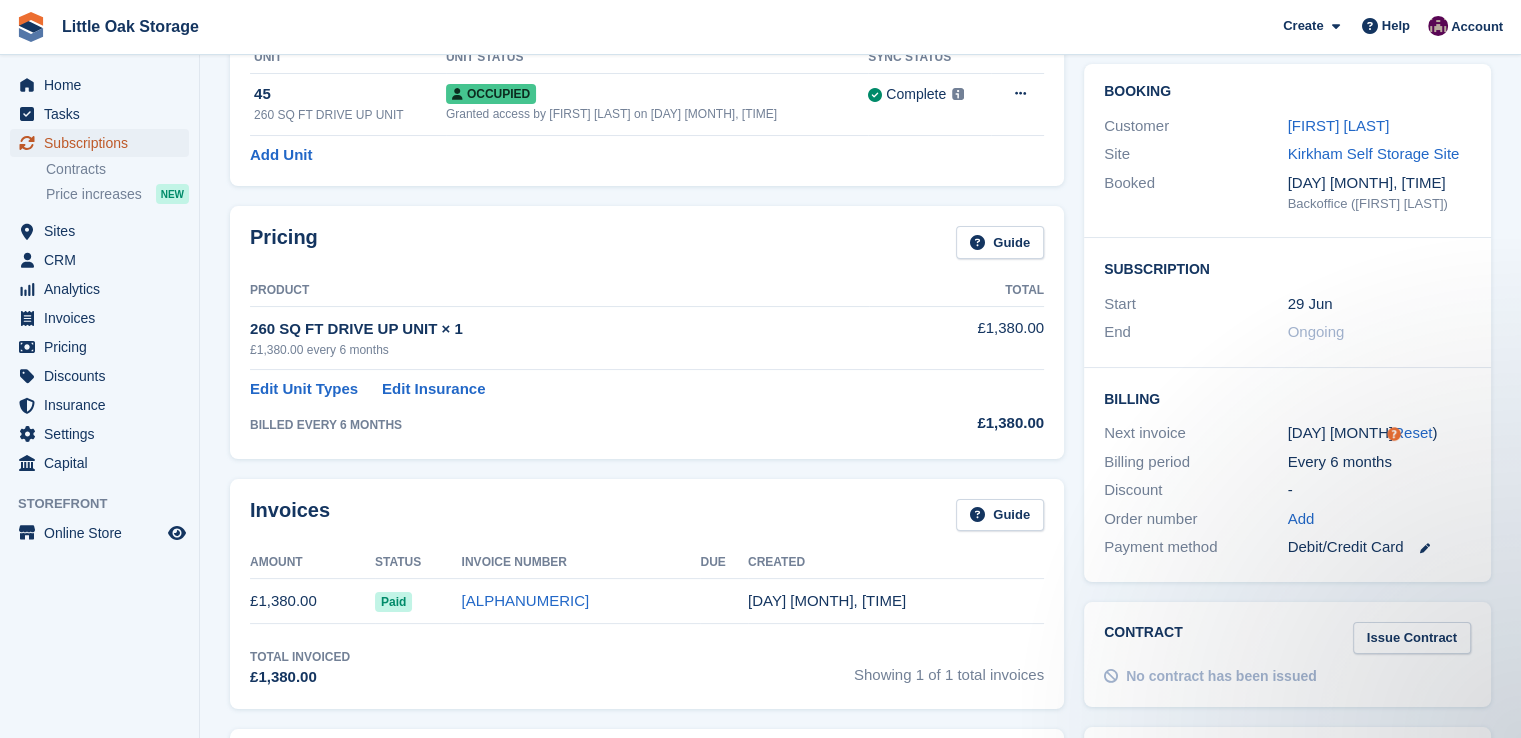click on "Subscriptions" at bounding box center (104, 143) 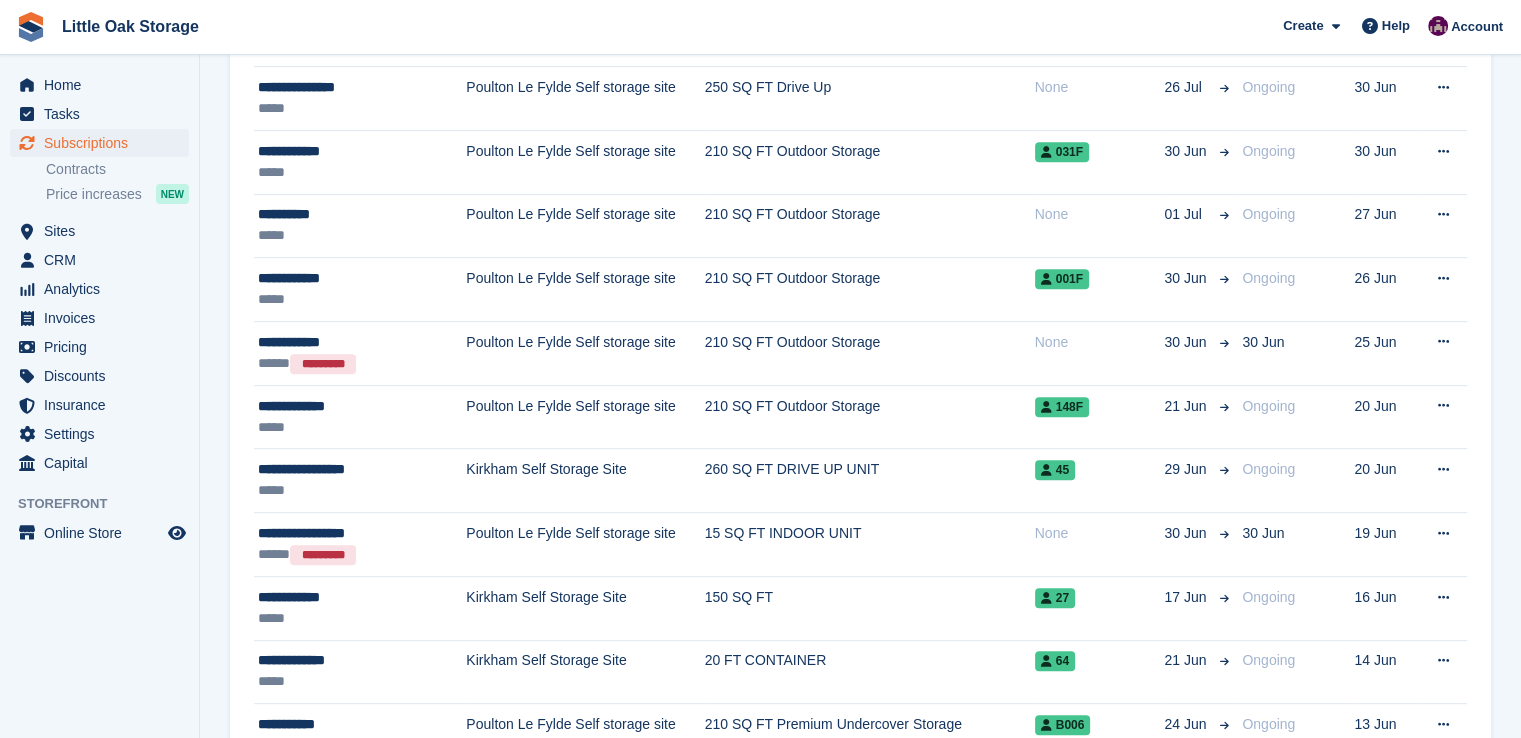 scroll, scrollTop: 843, scrollLeft: 0, axis: vertical 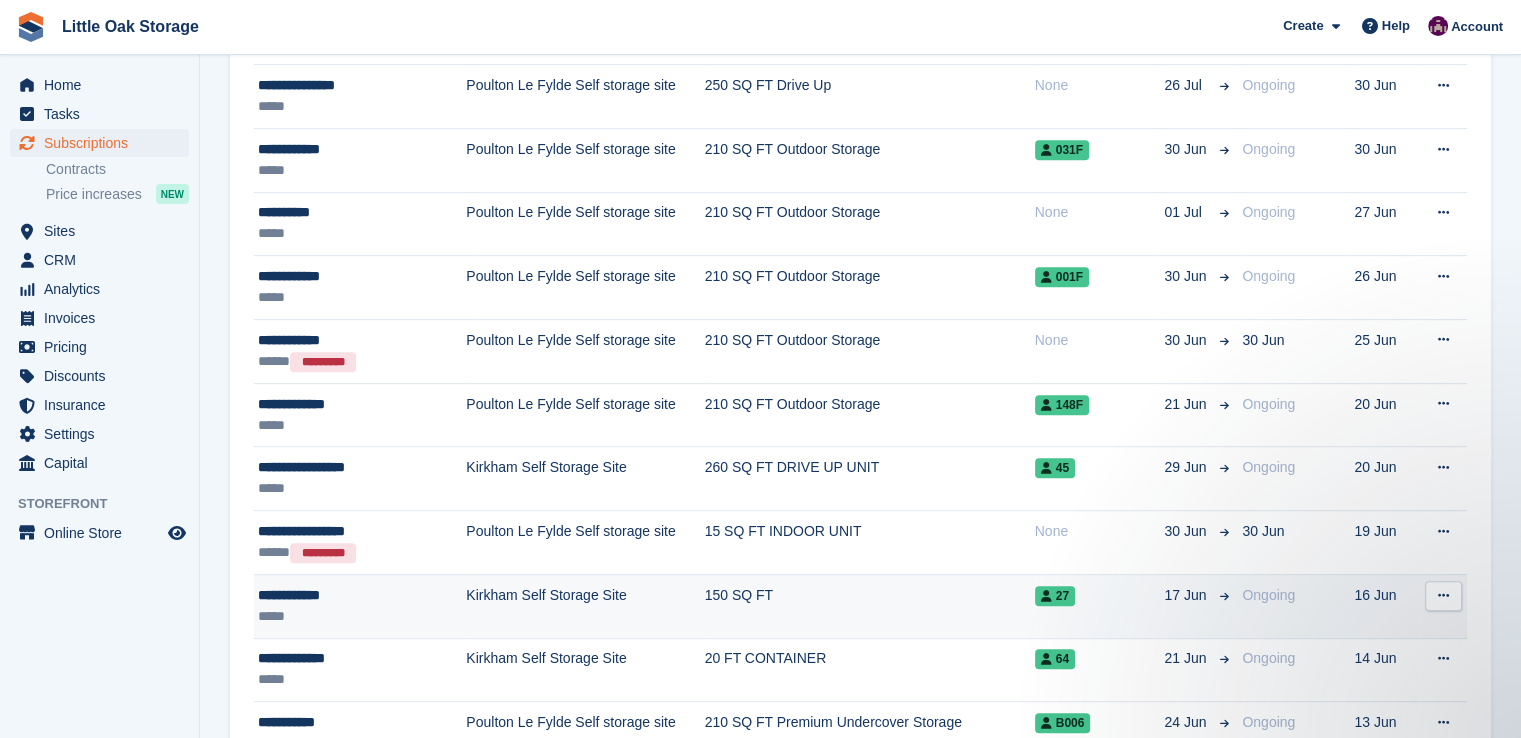 click on "*****" at bounding box center (349, 616) 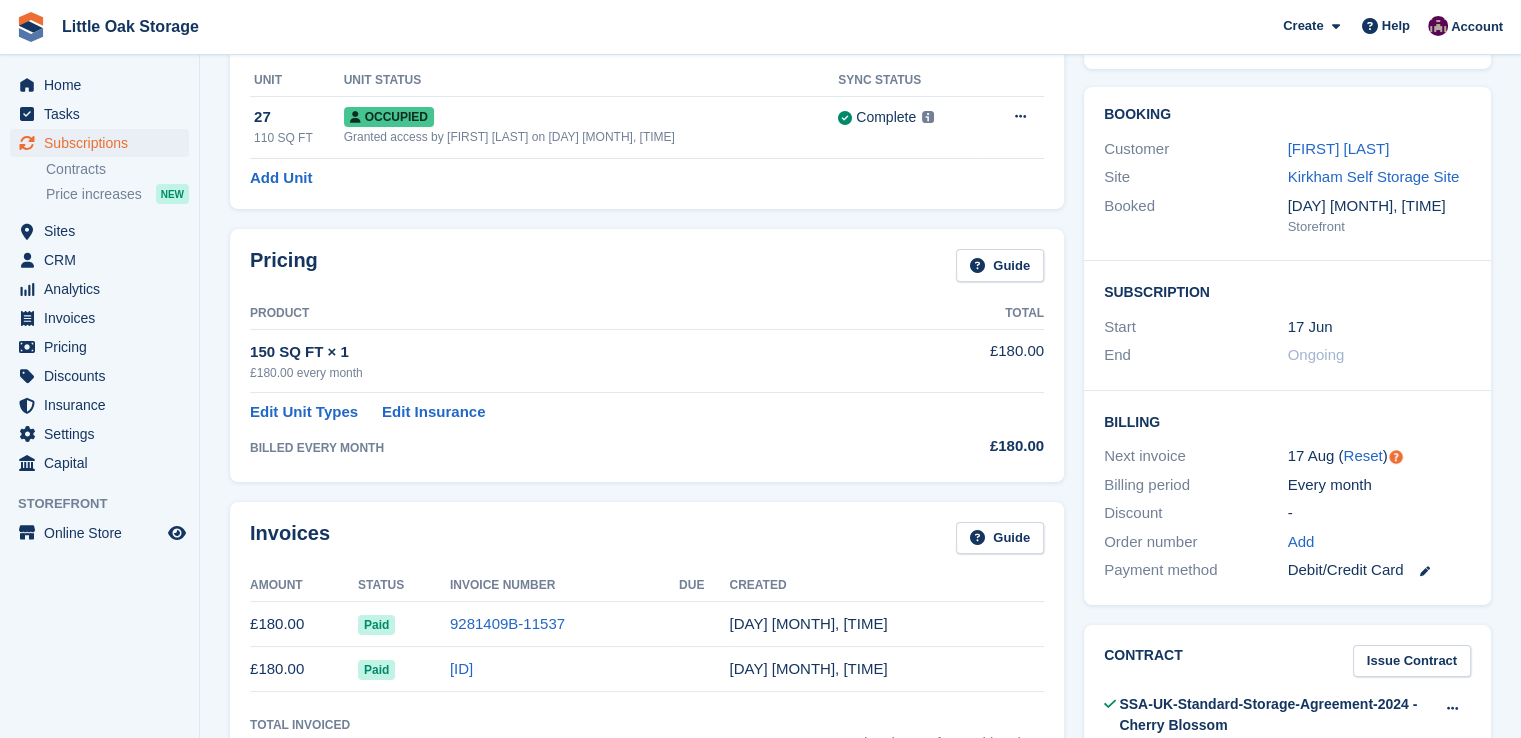 scroll, scrollTop: 139, scrollLeft: 0, axis: vertical 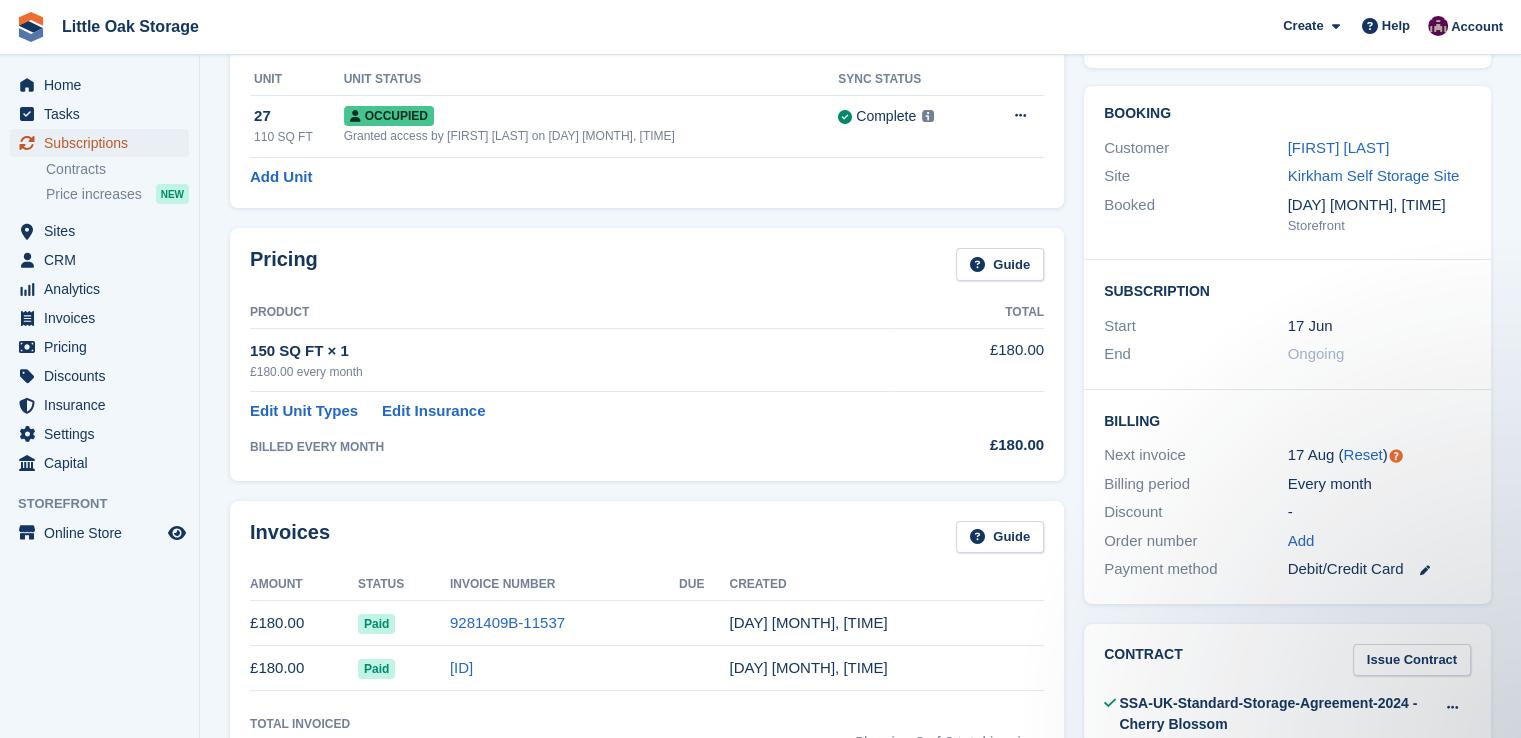 click on "Subscriptions" at bounding box center [104, 143] 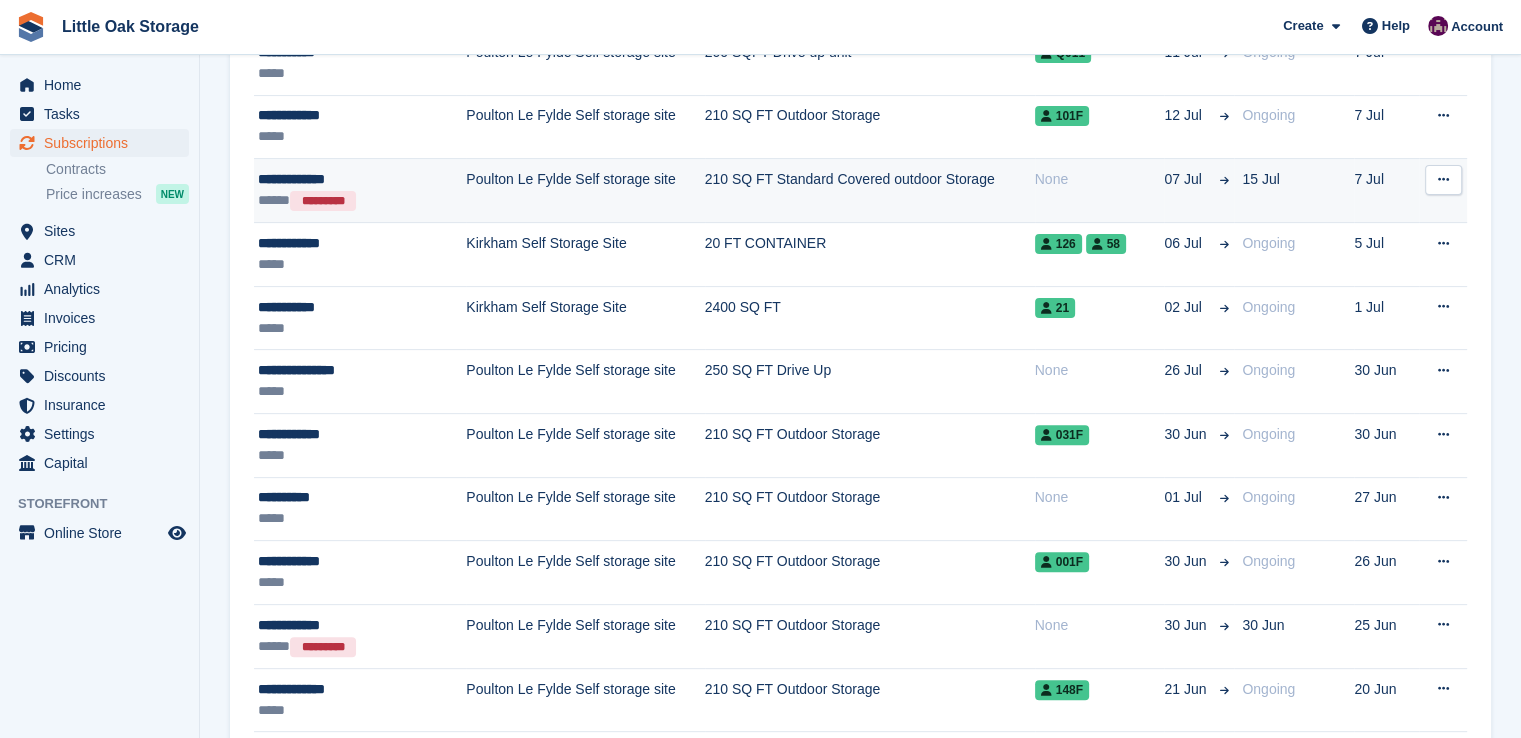 scroll, scrollTop: 563, scrollLeft: 0, axis: vertical 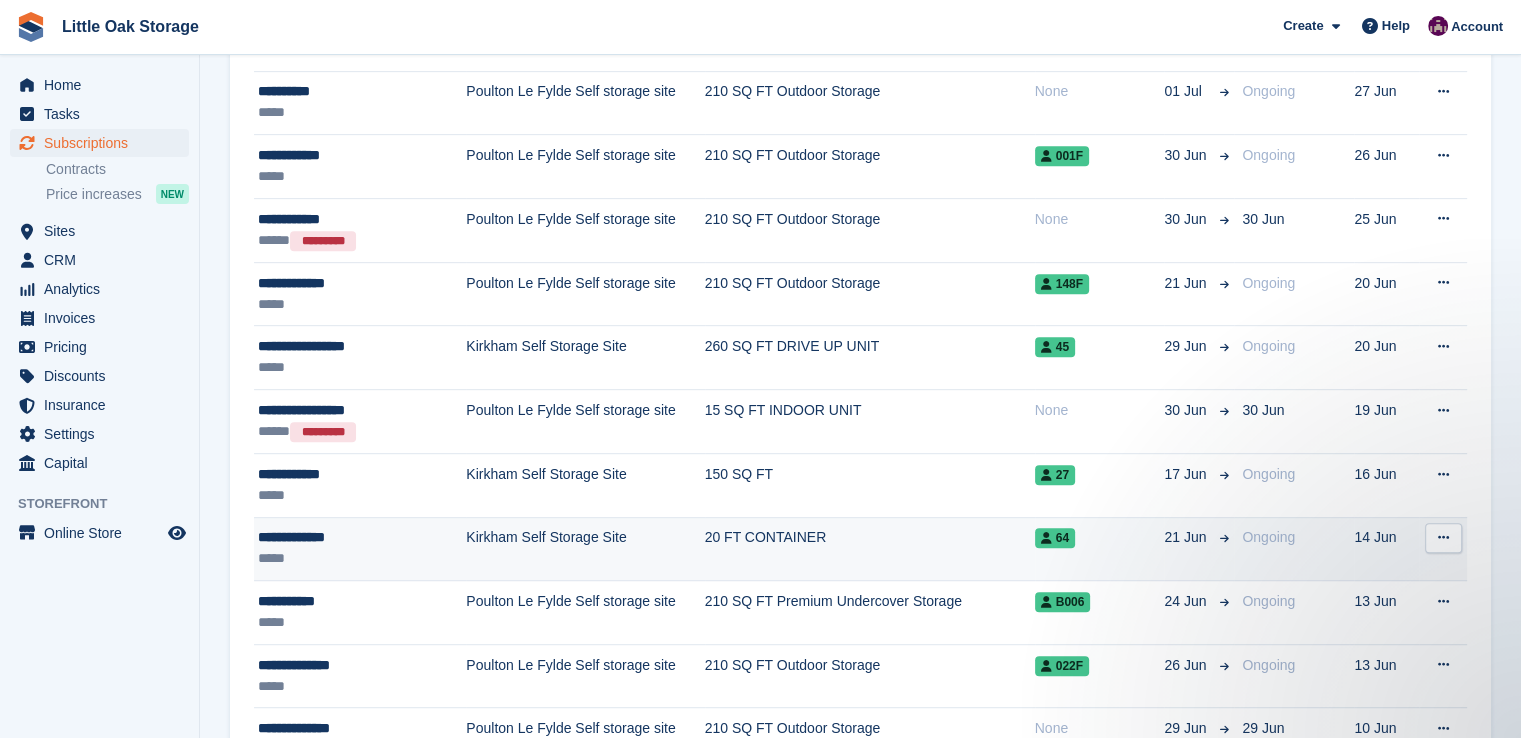 click on "*****" at bounding box center (349, 558) 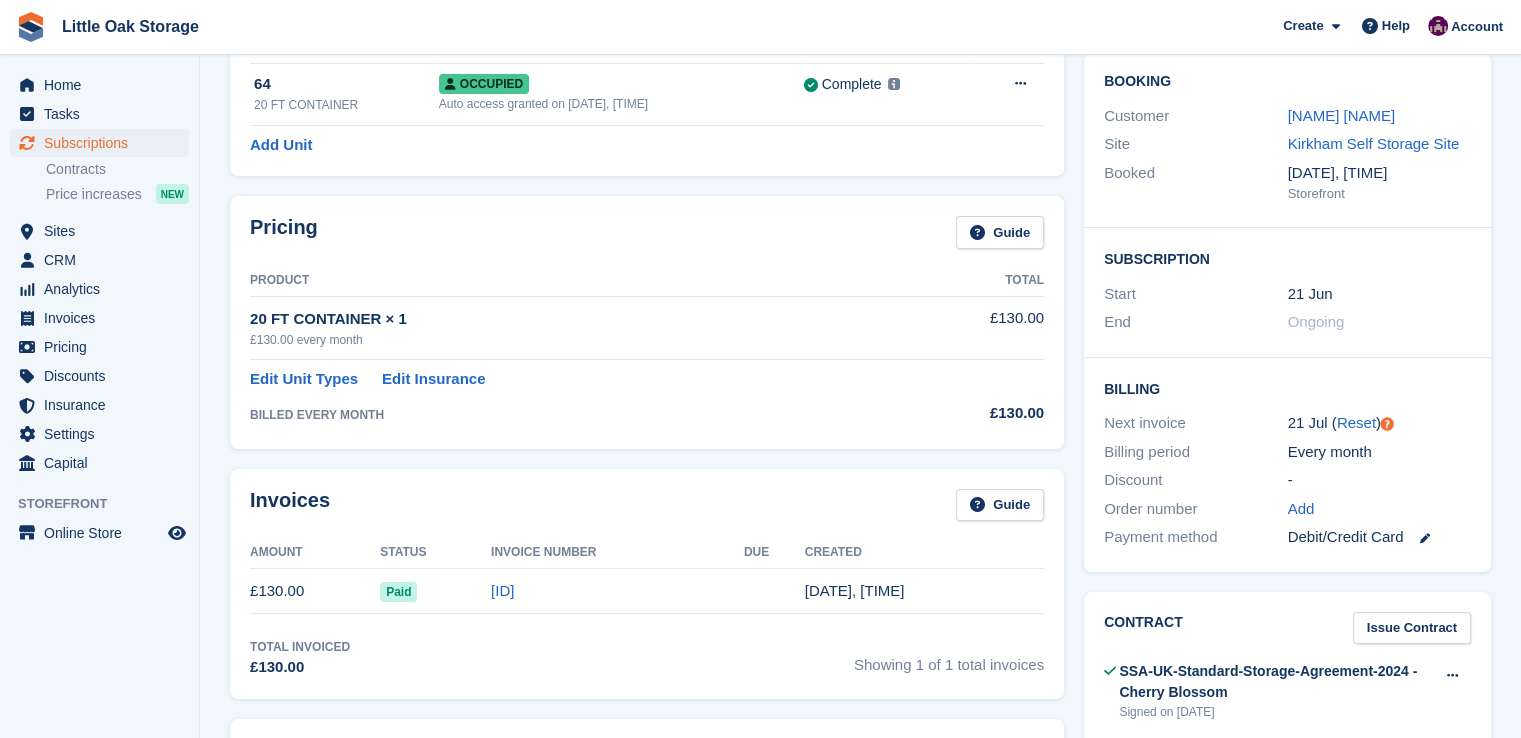 scroll, scrollTop: 166, scrollLeft: 0, axis: vertical 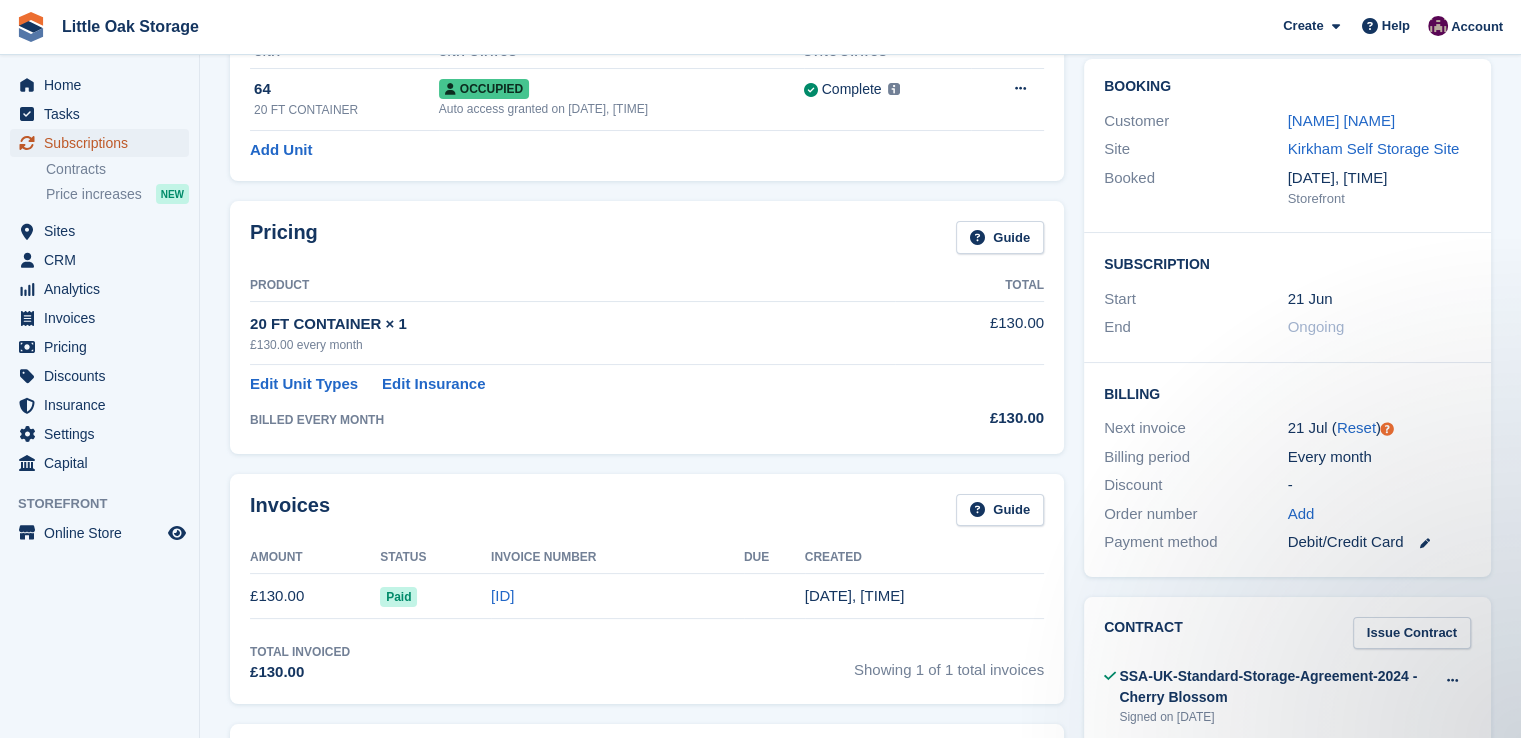 click on "Subscriptions" at bounding box center [104, 143] 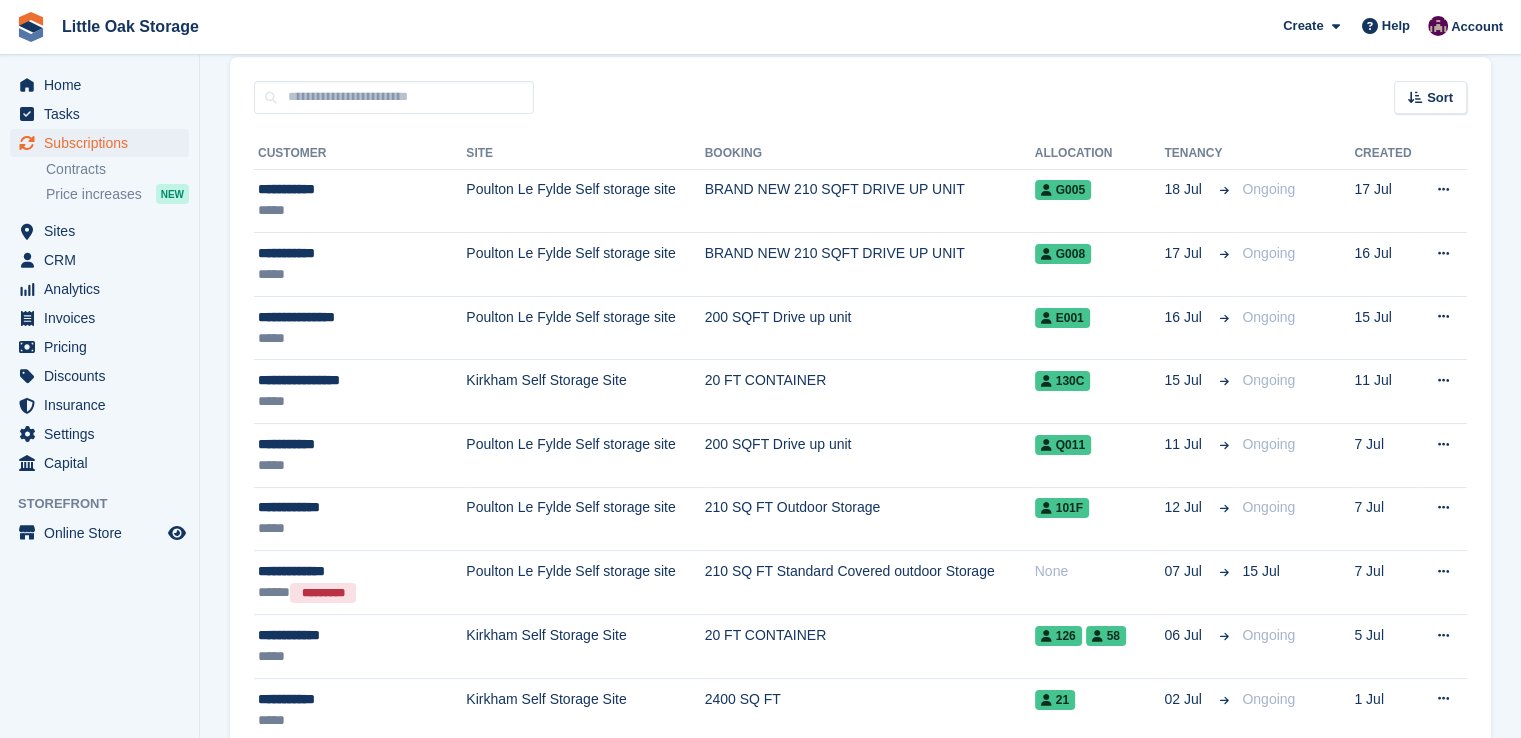 scroll, scrollTop: 0, scrollLeft: 0, axis: both 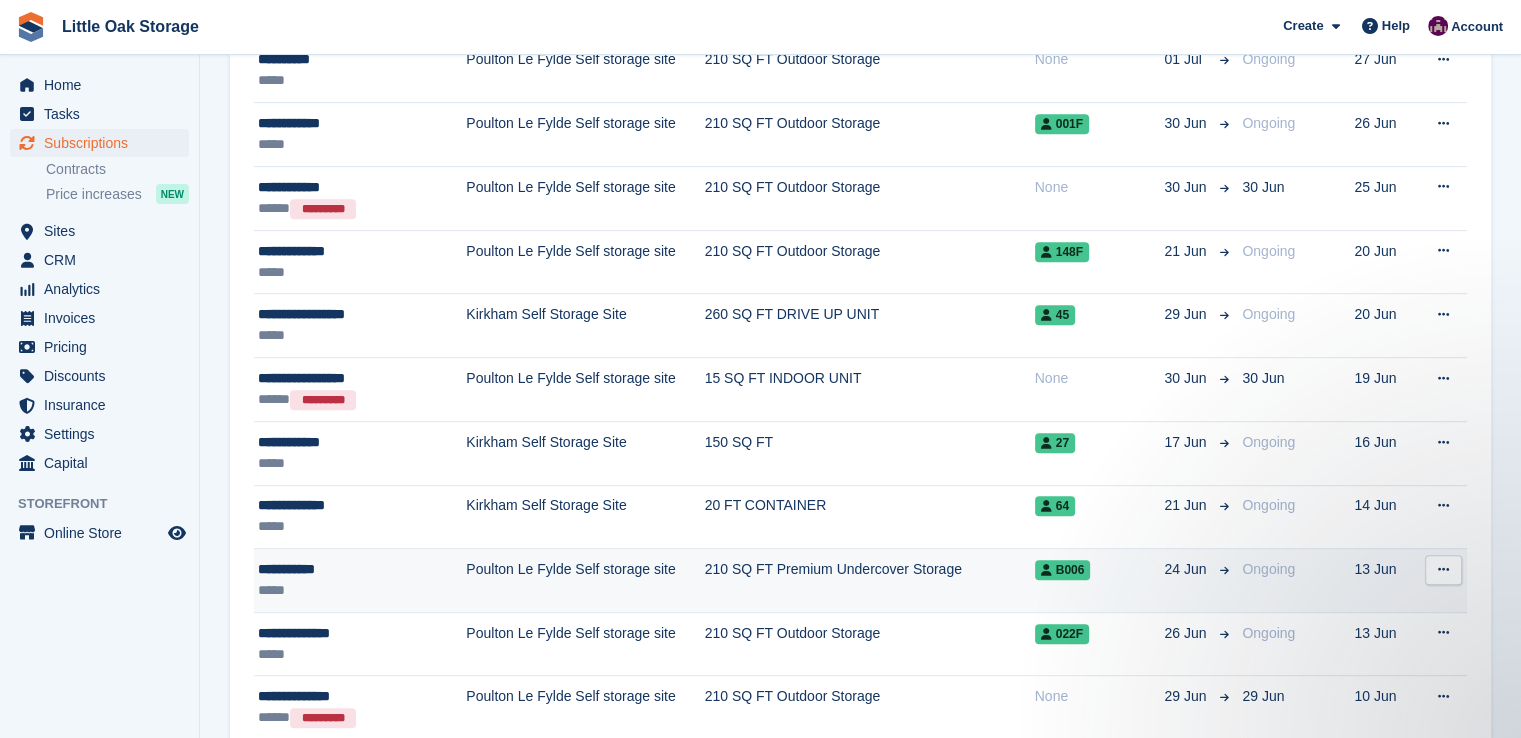 click on "*****" at bounding box center (349, 590) 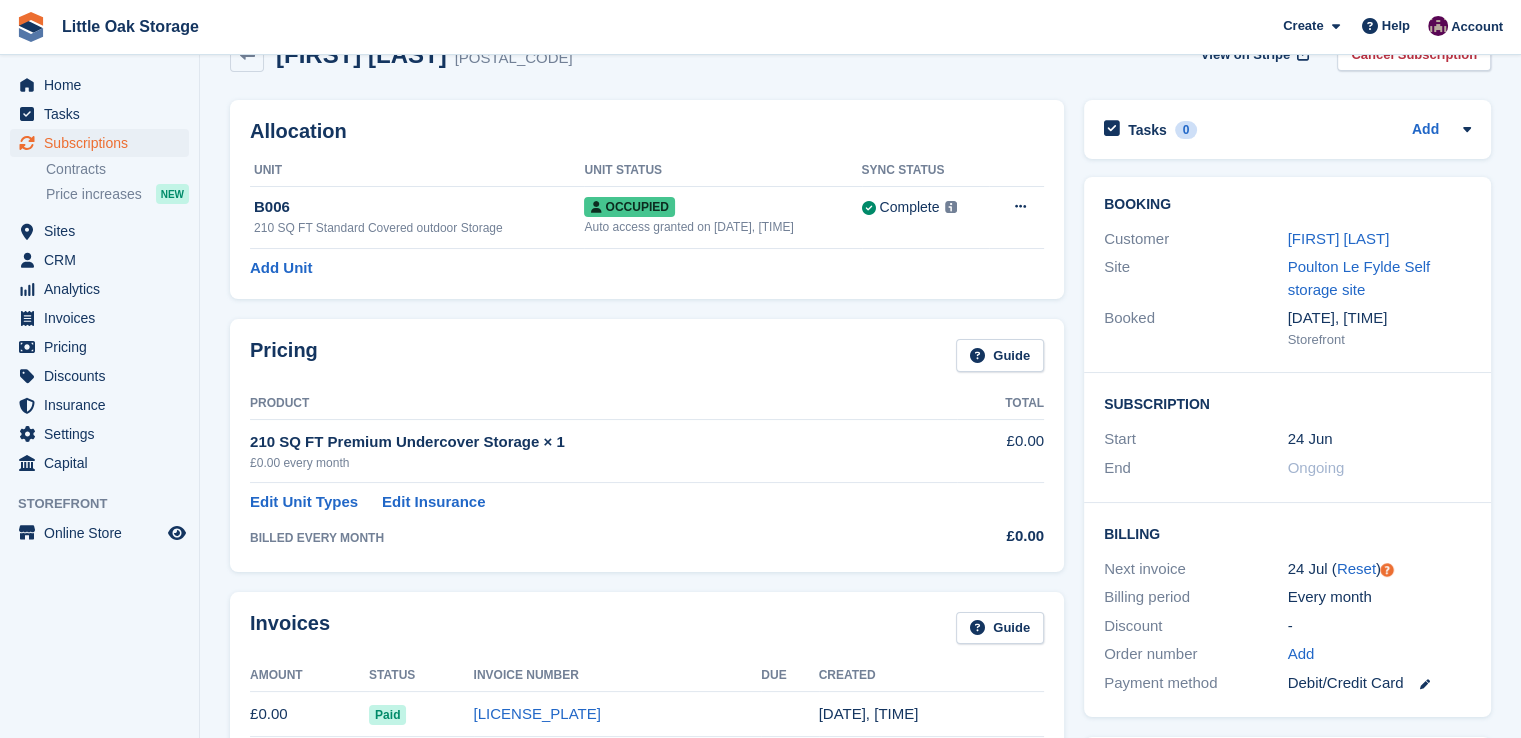 scroll, scrollTop: 51, scrollLeft: 0, axis: vertical 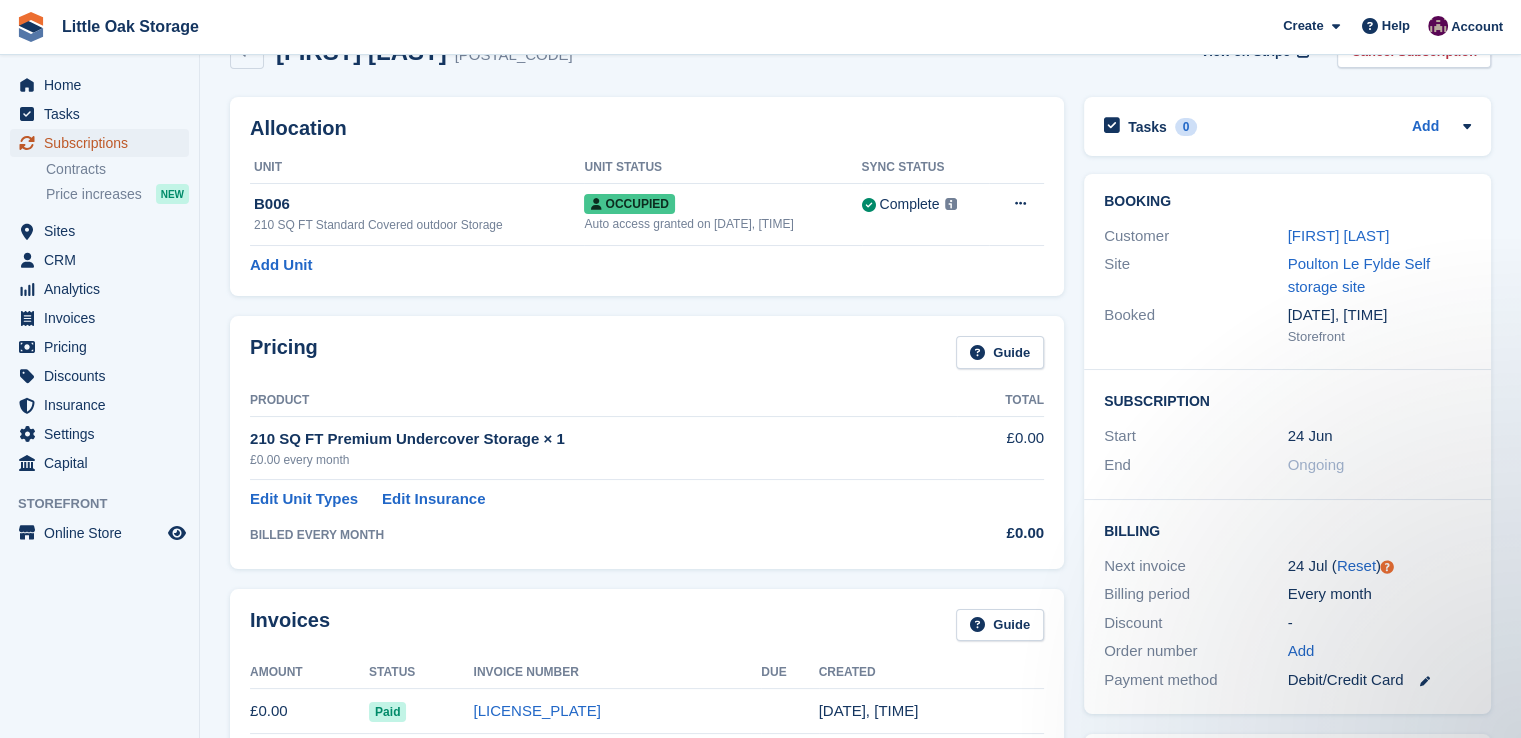 click on "Subscriptions" at bounding box center [104, 143] 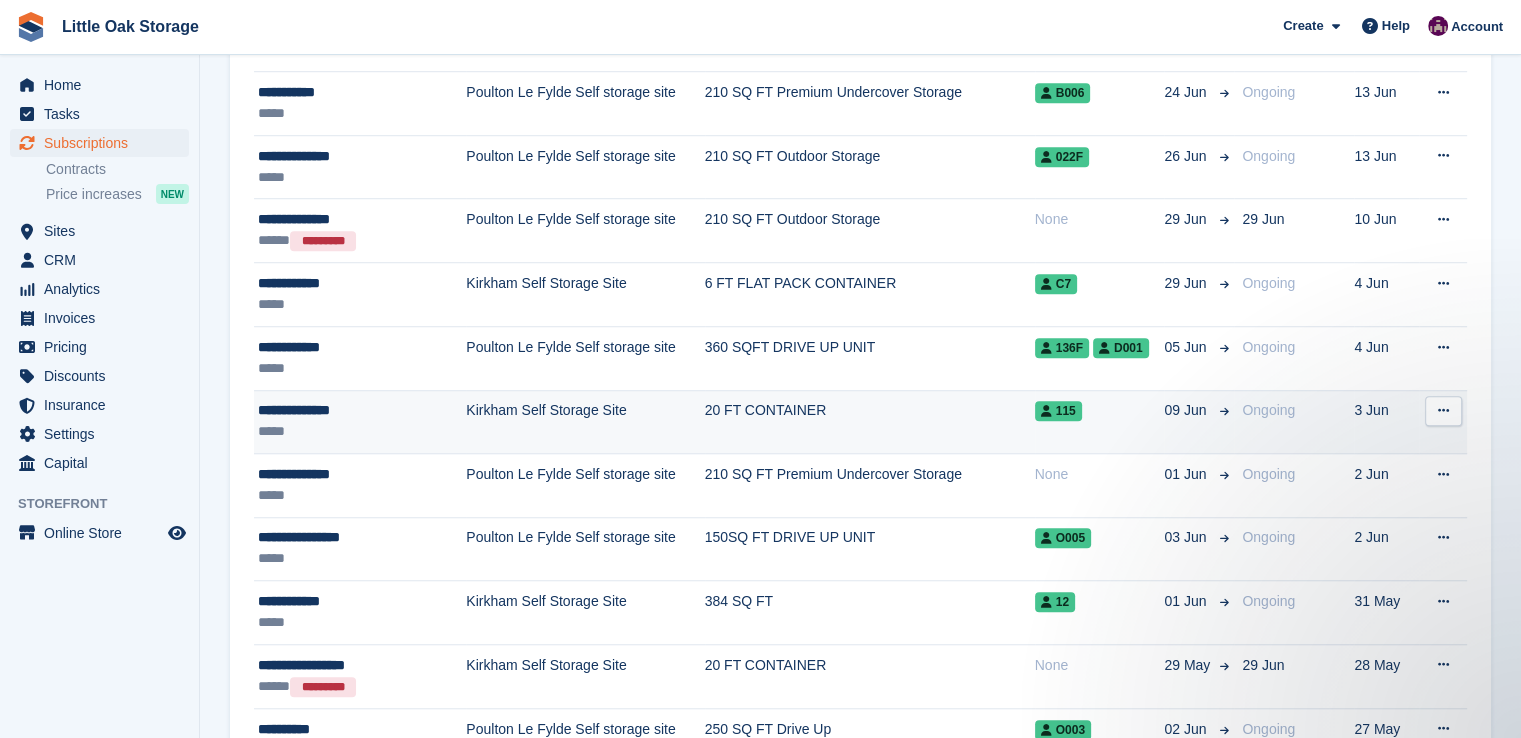 scroll, scrollTop: 1476, scrollLeft: 0, axis: vertical 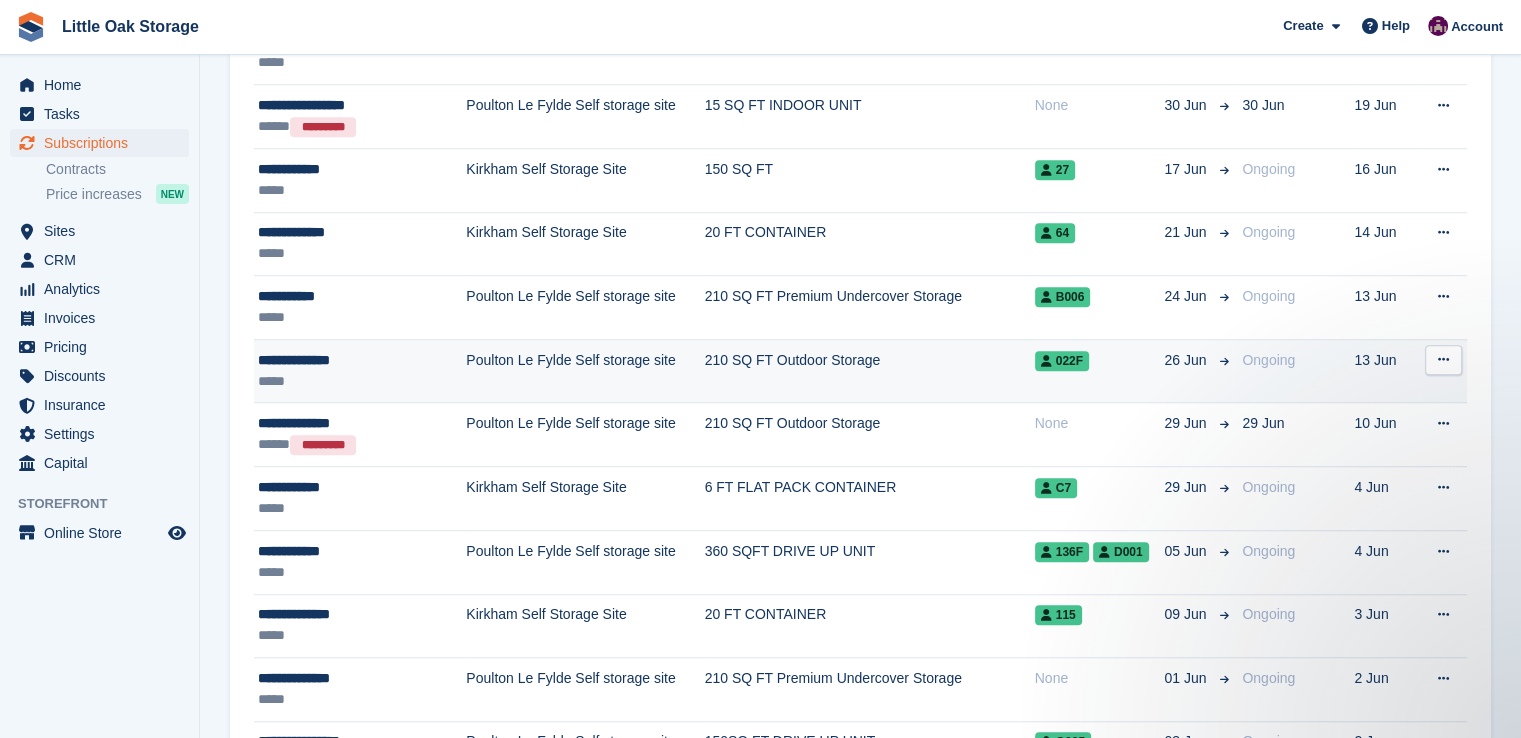 click on "*****" at bounding box center [349, 381] 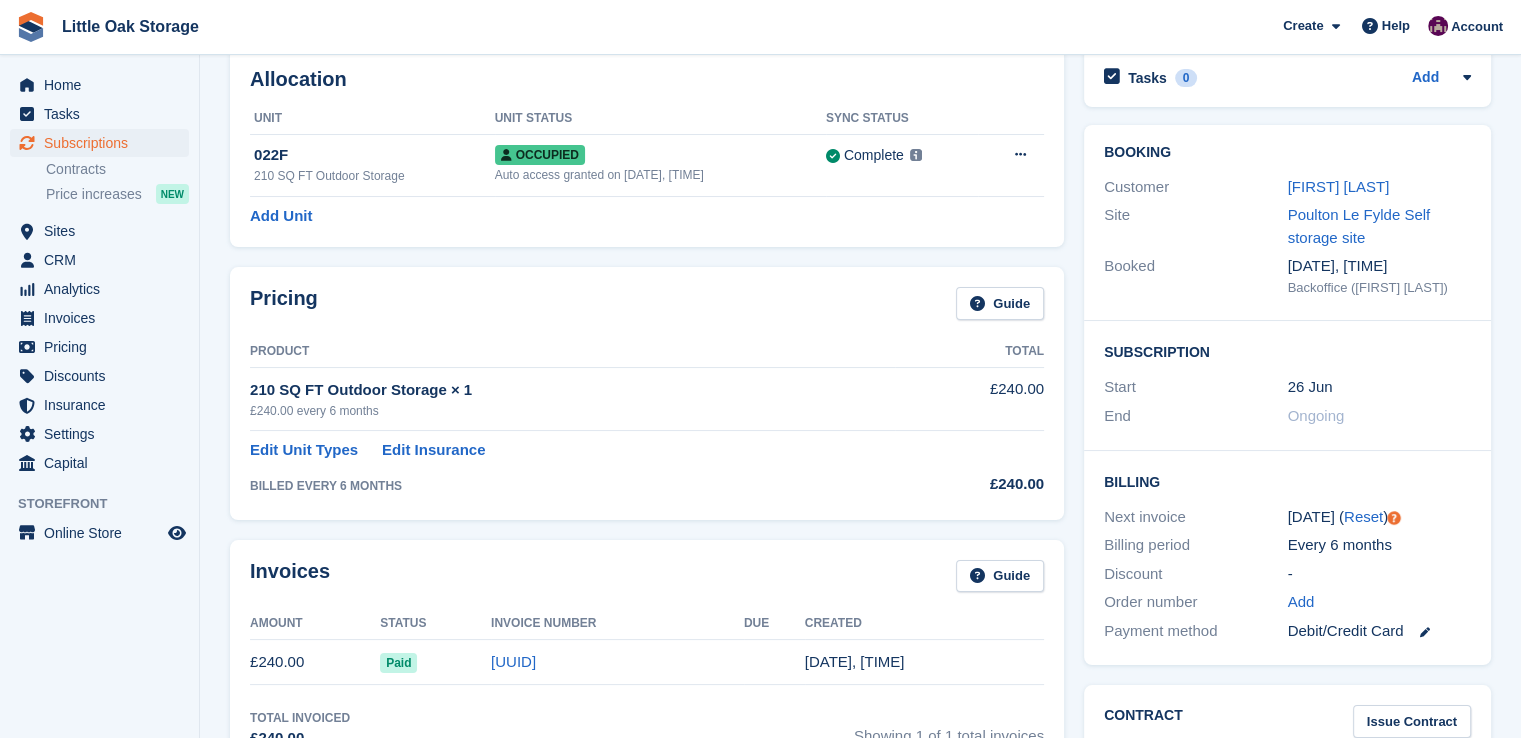 scroll, scrollTop: 102, scrollLeft: 0, axis: vertical 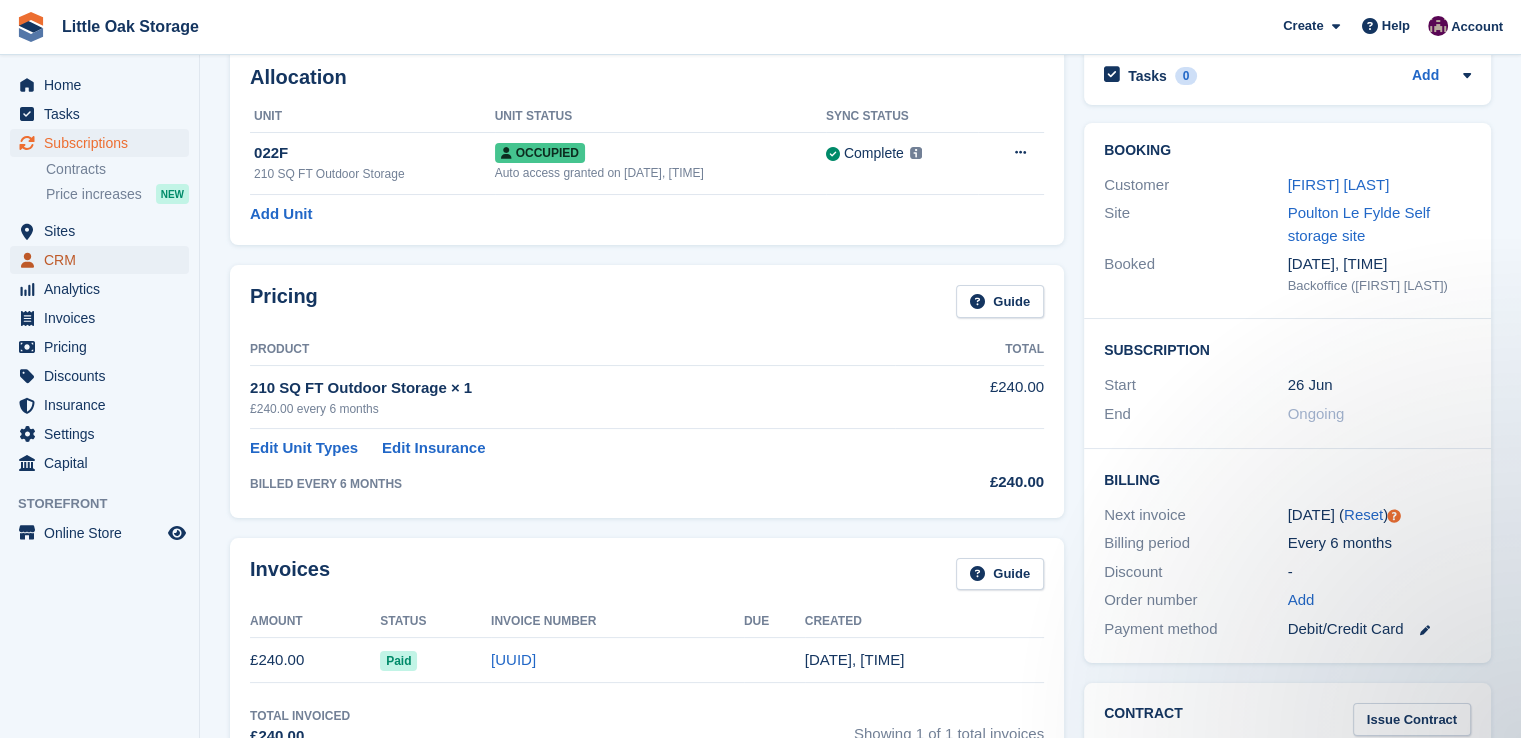 click on "CRM" at bounding box center (104, 260) 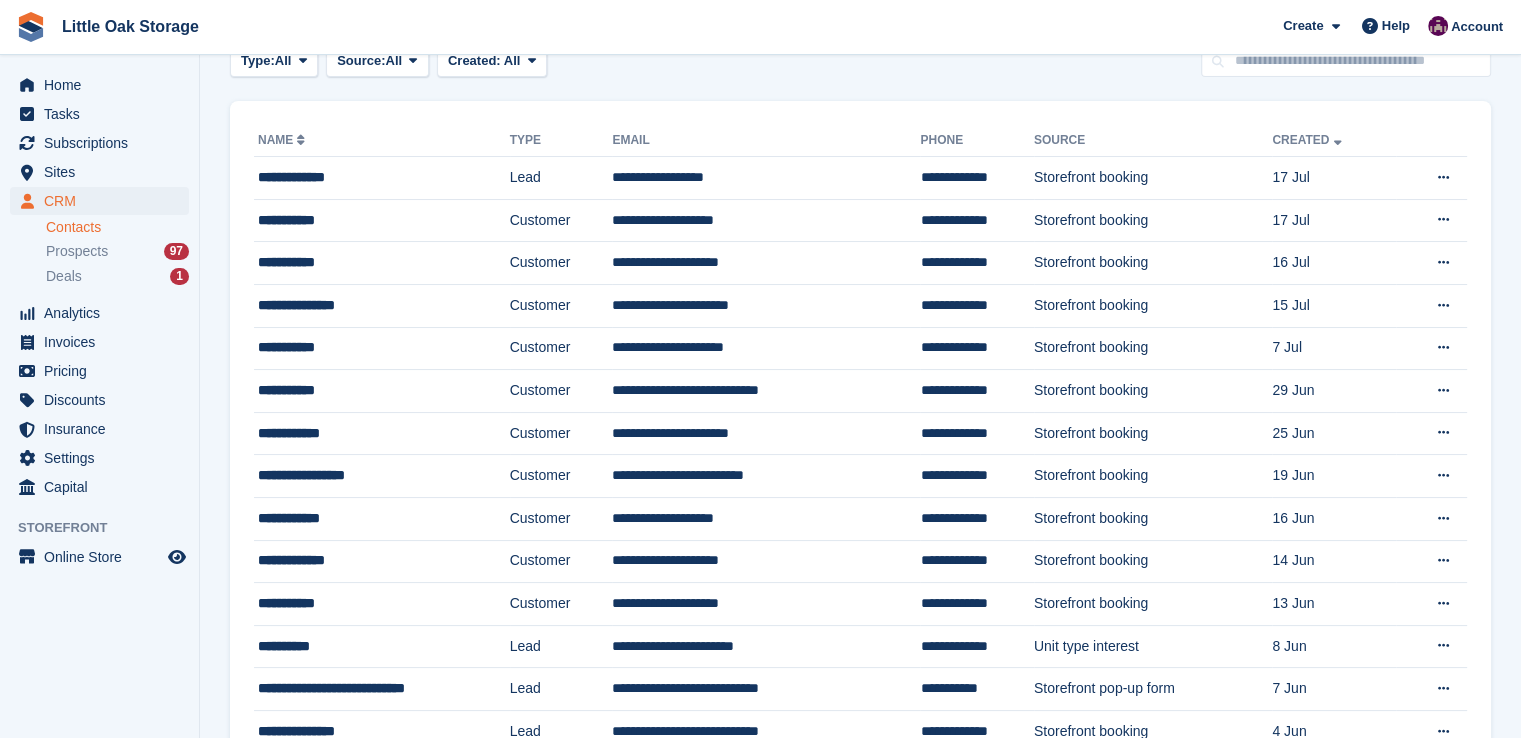 scroll, scrollTop: 0, scrollLeft: 0, axis: both 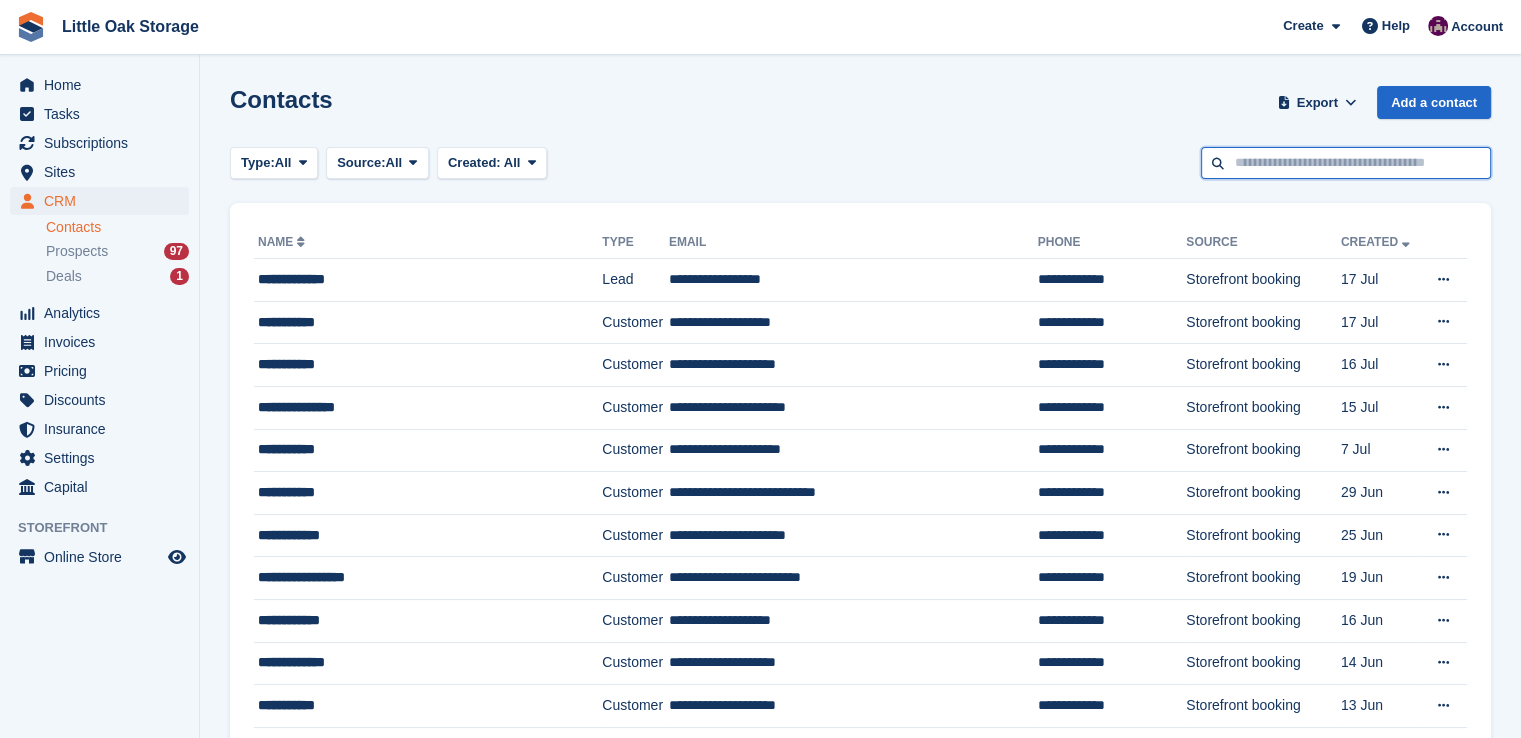 click at bounding box center [1346, 163] 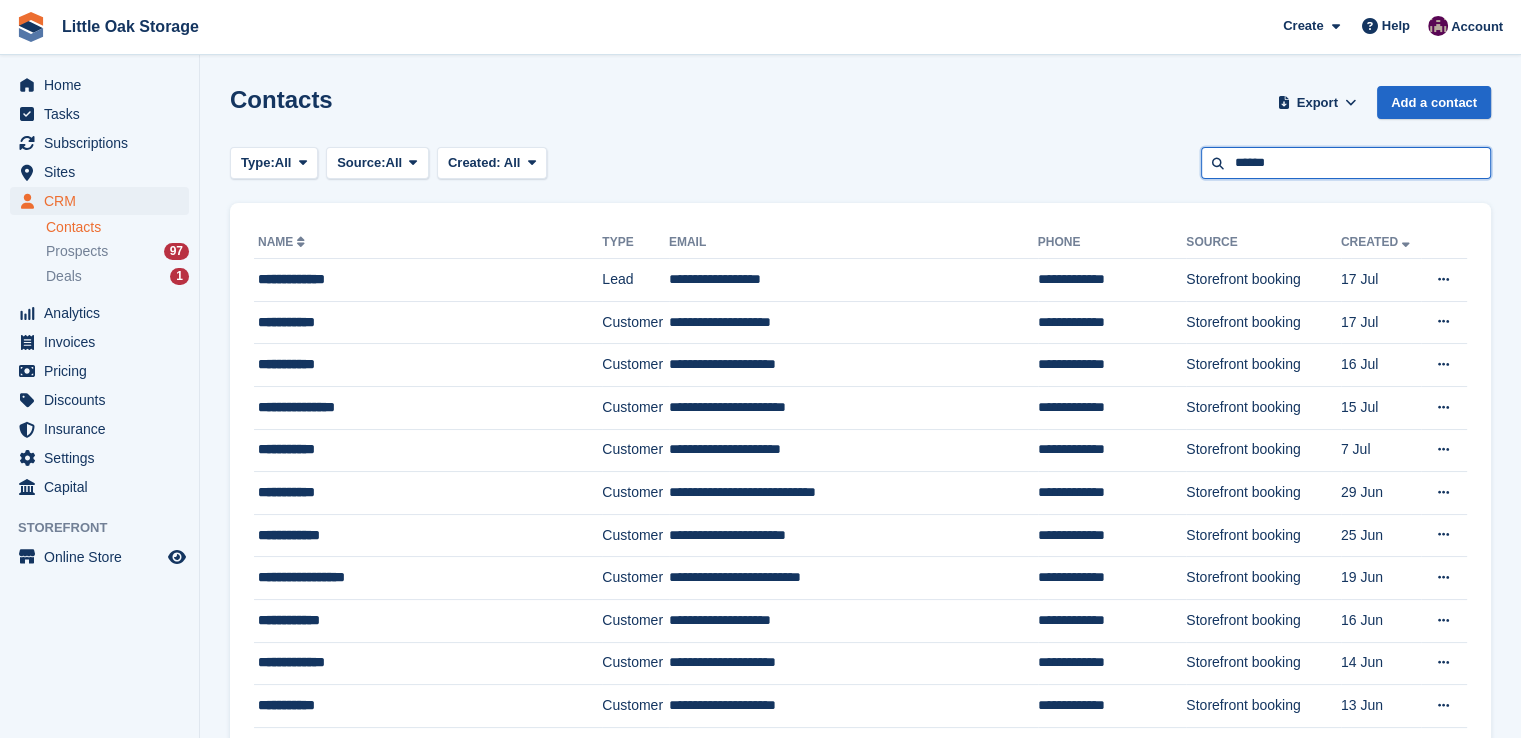 type on "******" 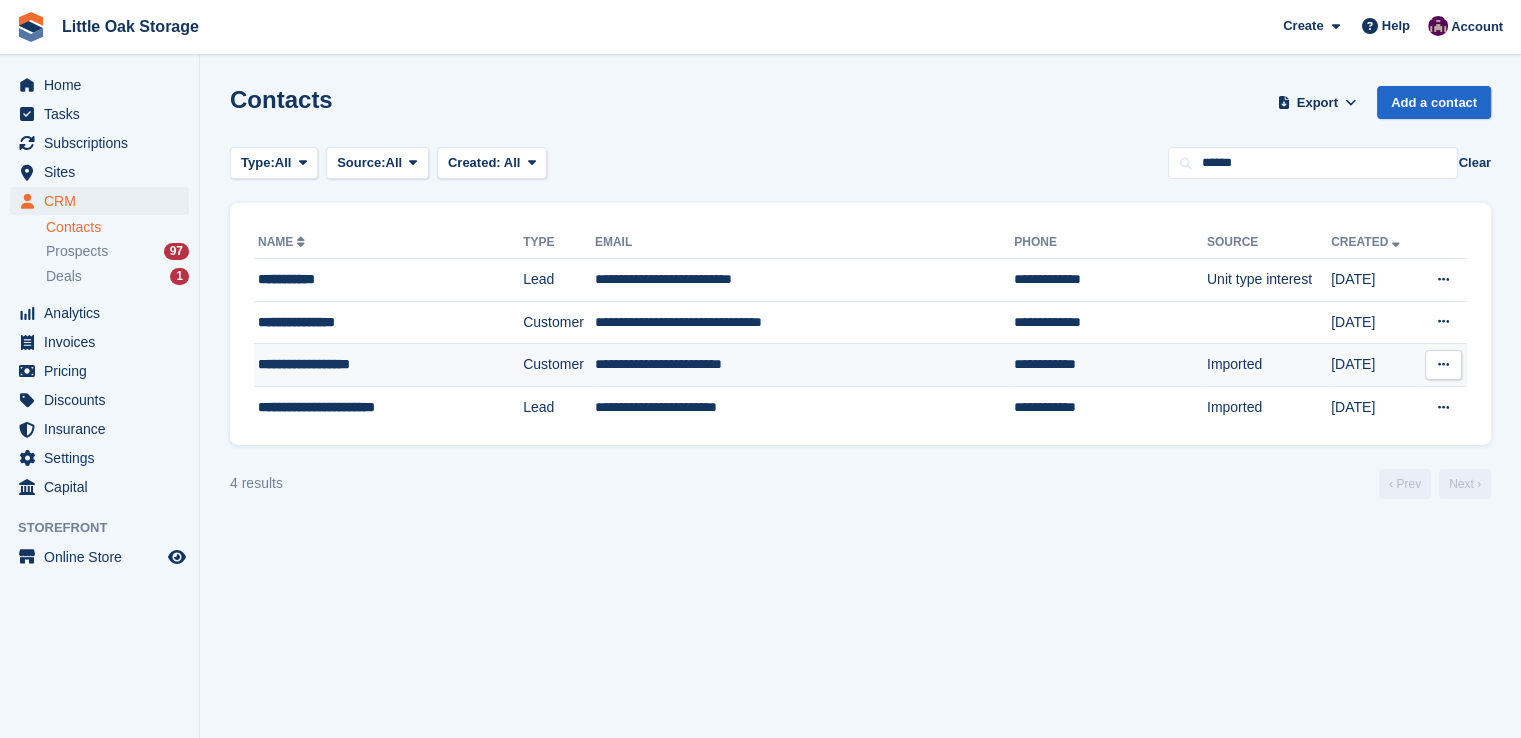 click on "Customer" at bounding box center (559, 365) 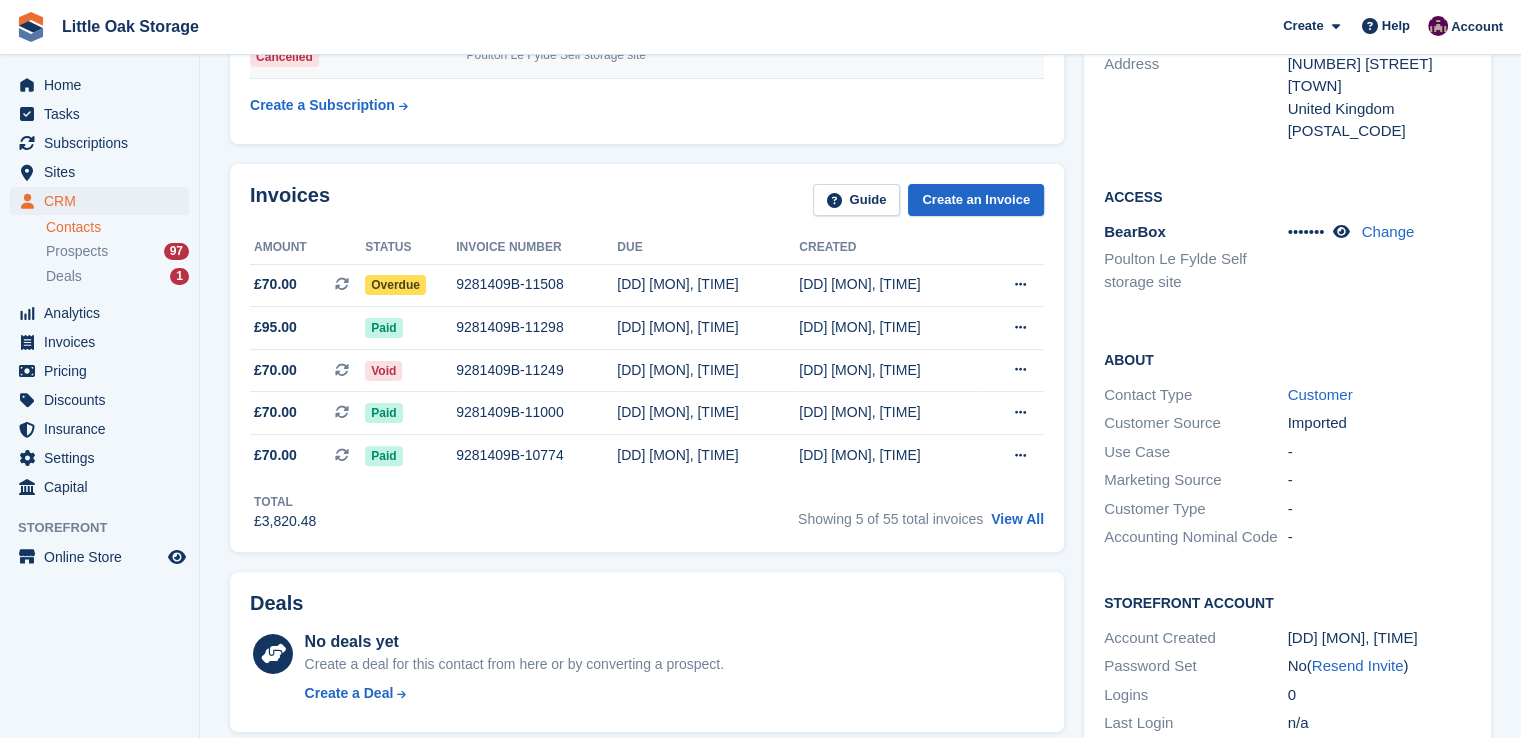scroll, scrollTop: 513, scrollLeft: 0, axis: vertical 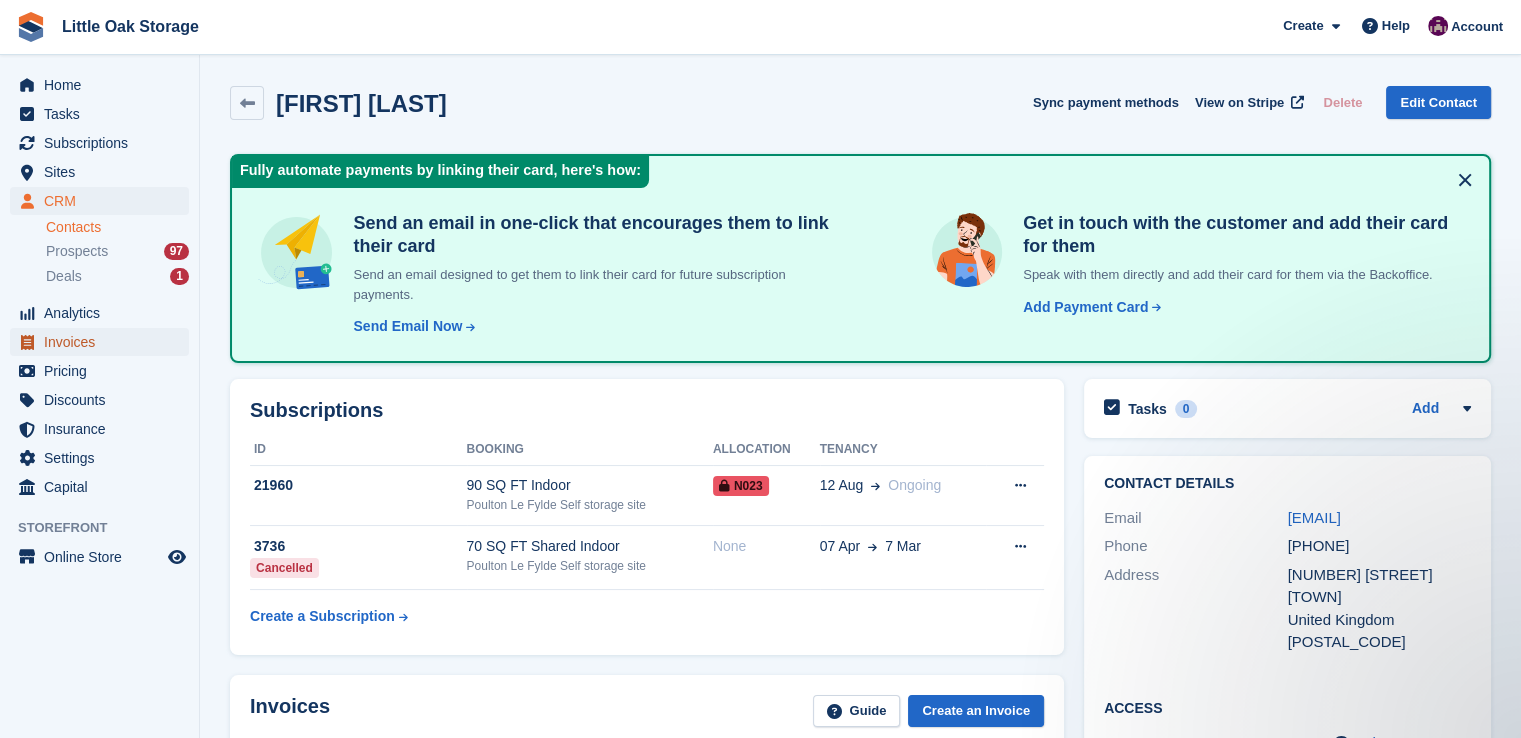 click on "Invoices" at bounding box center [104, 342] 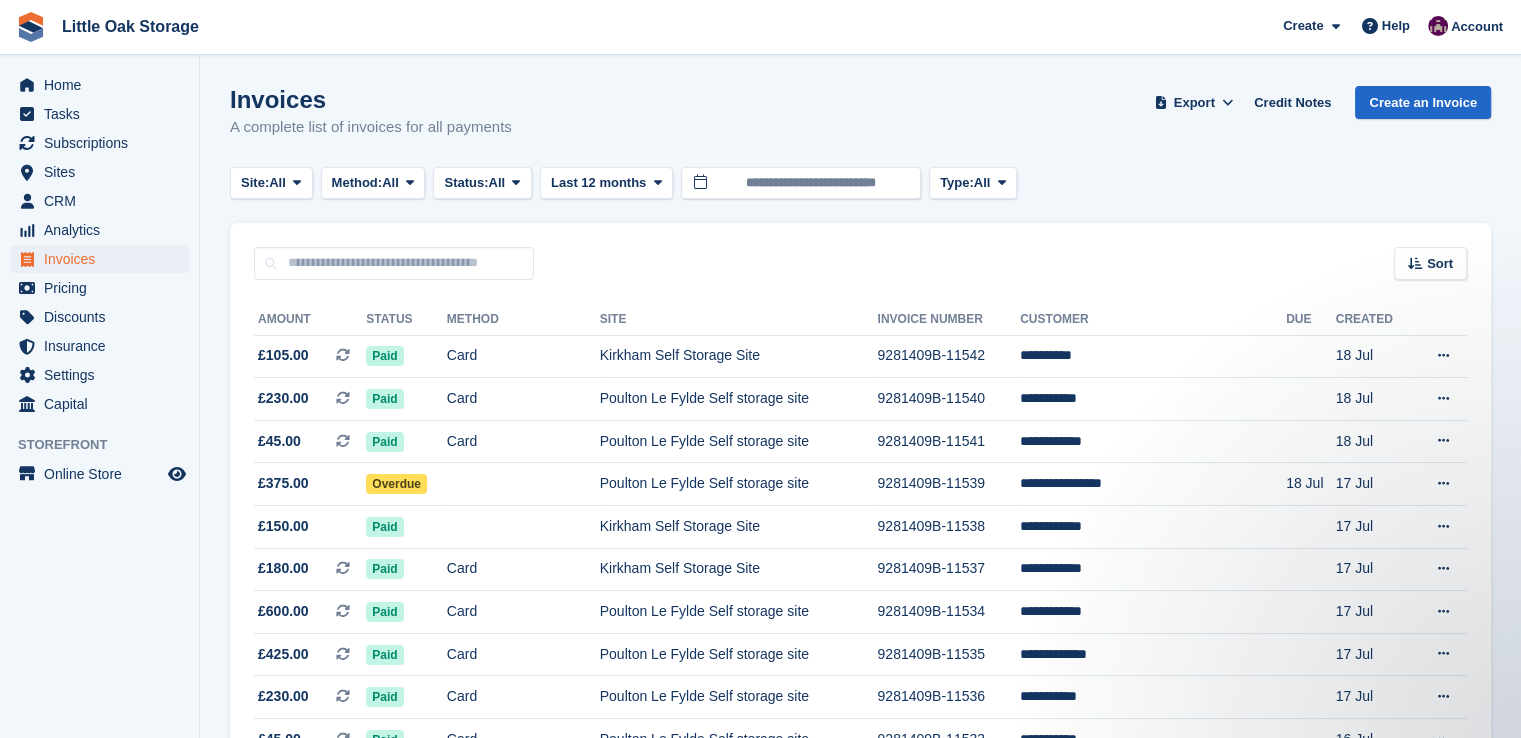 scroll, scrollTop: 0, scrollLeft: 0, axis: both 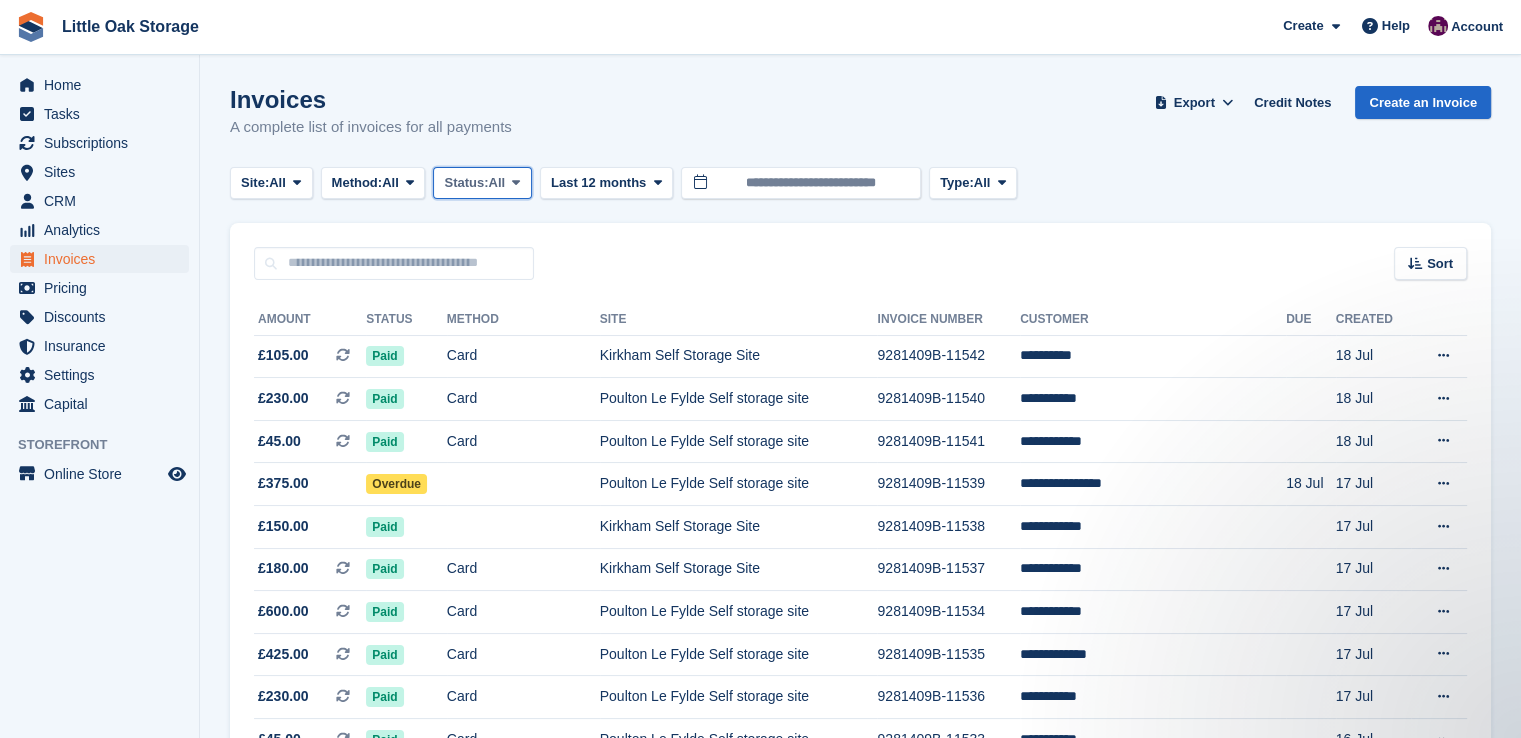 click on "Status:
All" at bounding box center [482, 183] 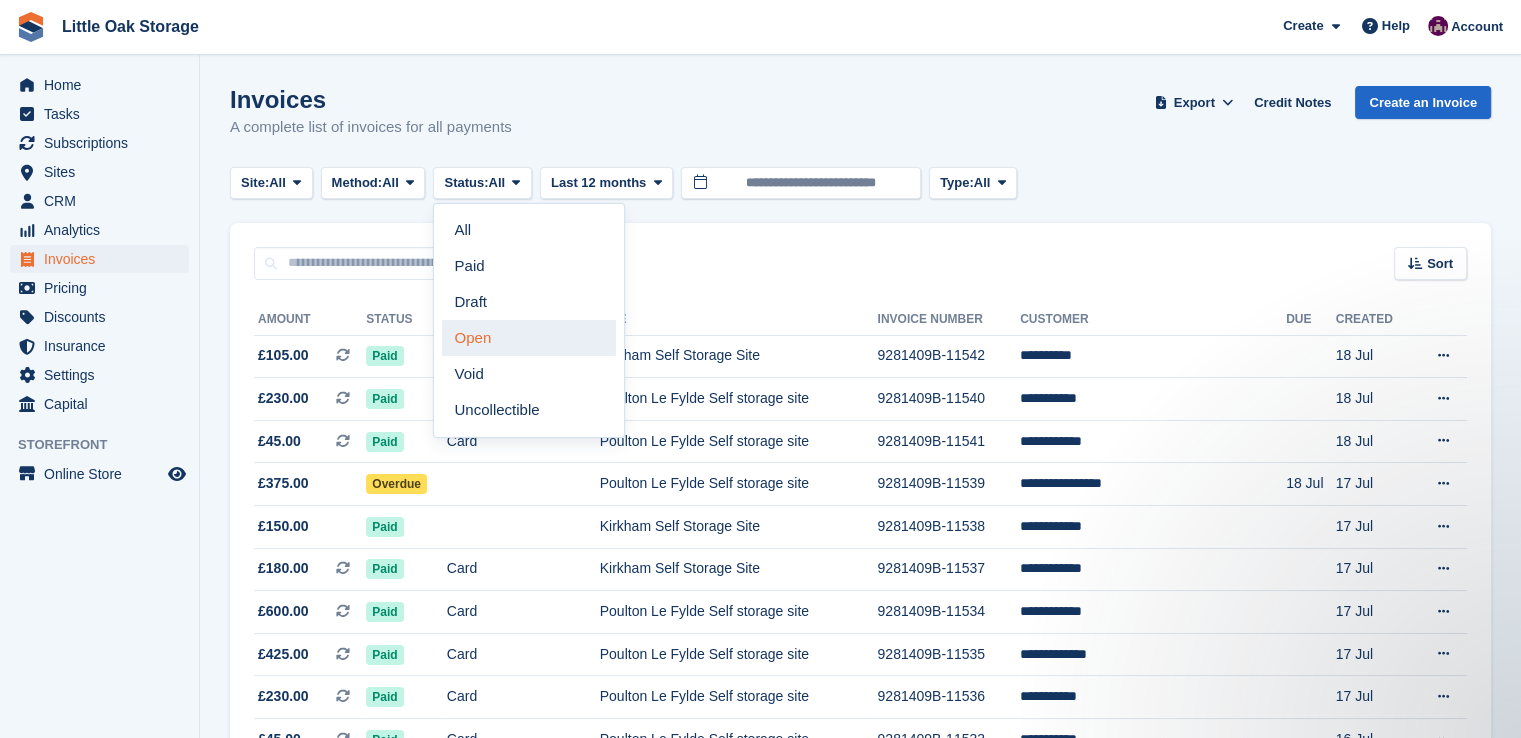 click on "Open" at bounding box center (529, 338) 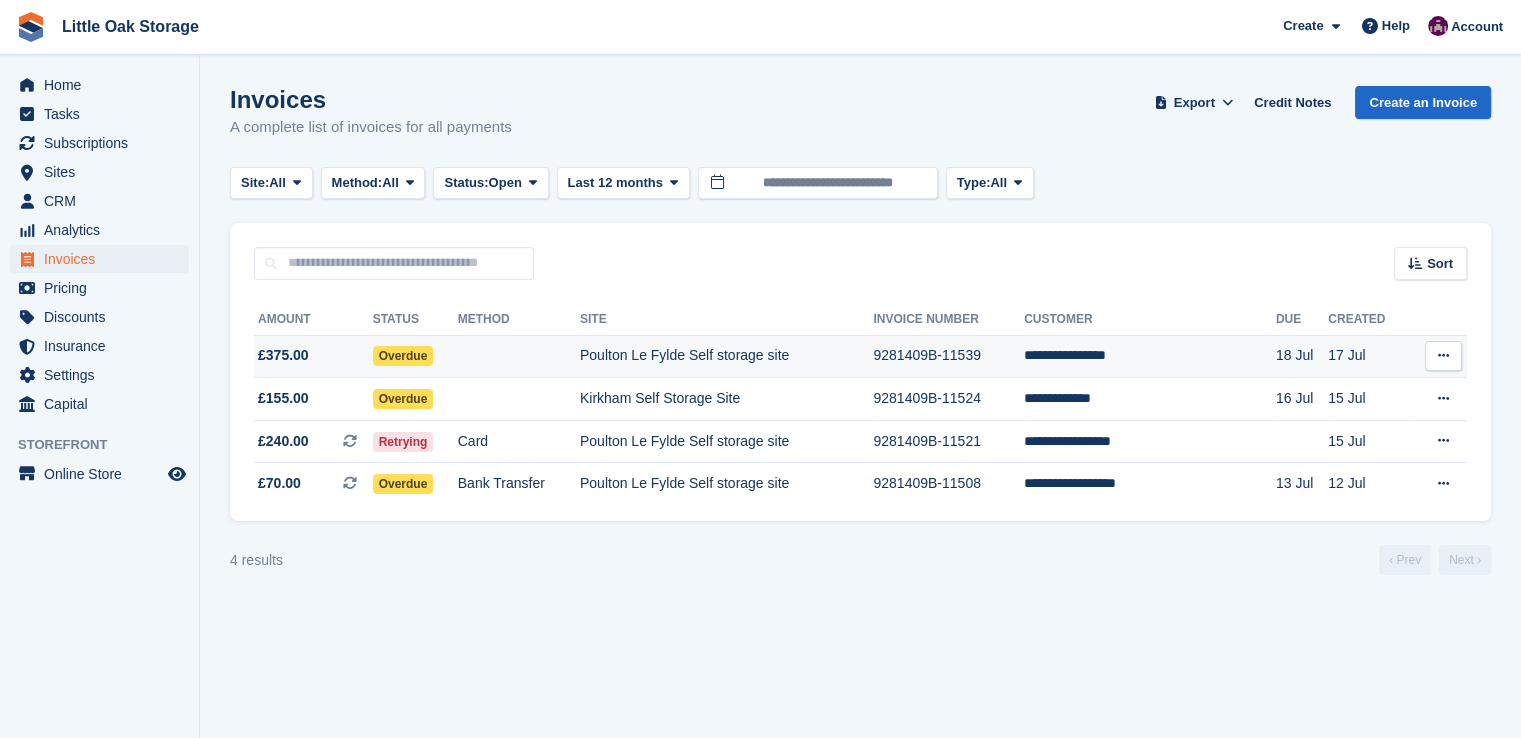 scroll, scrollTop: 0, scrollLeft: 0, axis: both 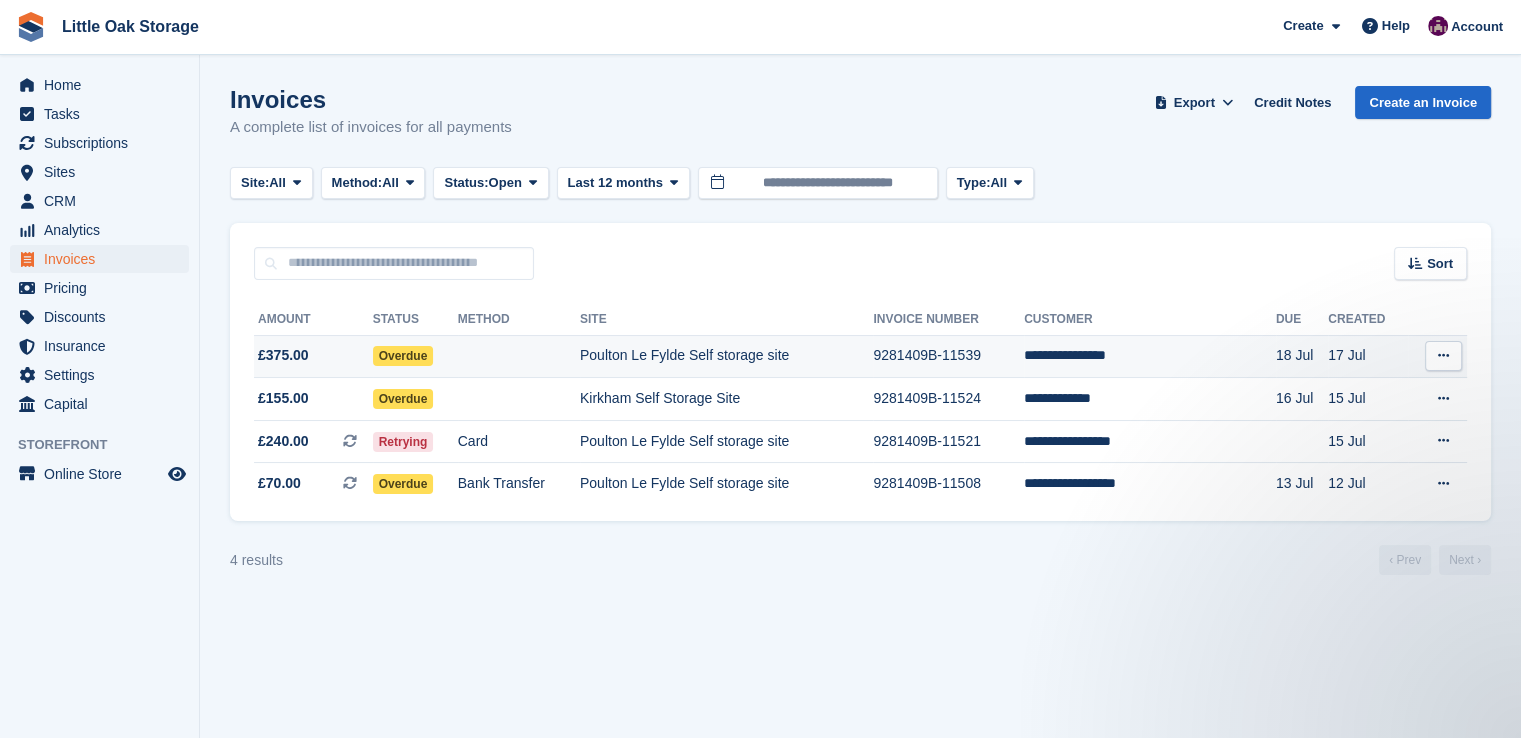 click on "Poulton Le Fylde Self storage site" at bounding box center (727, 356) 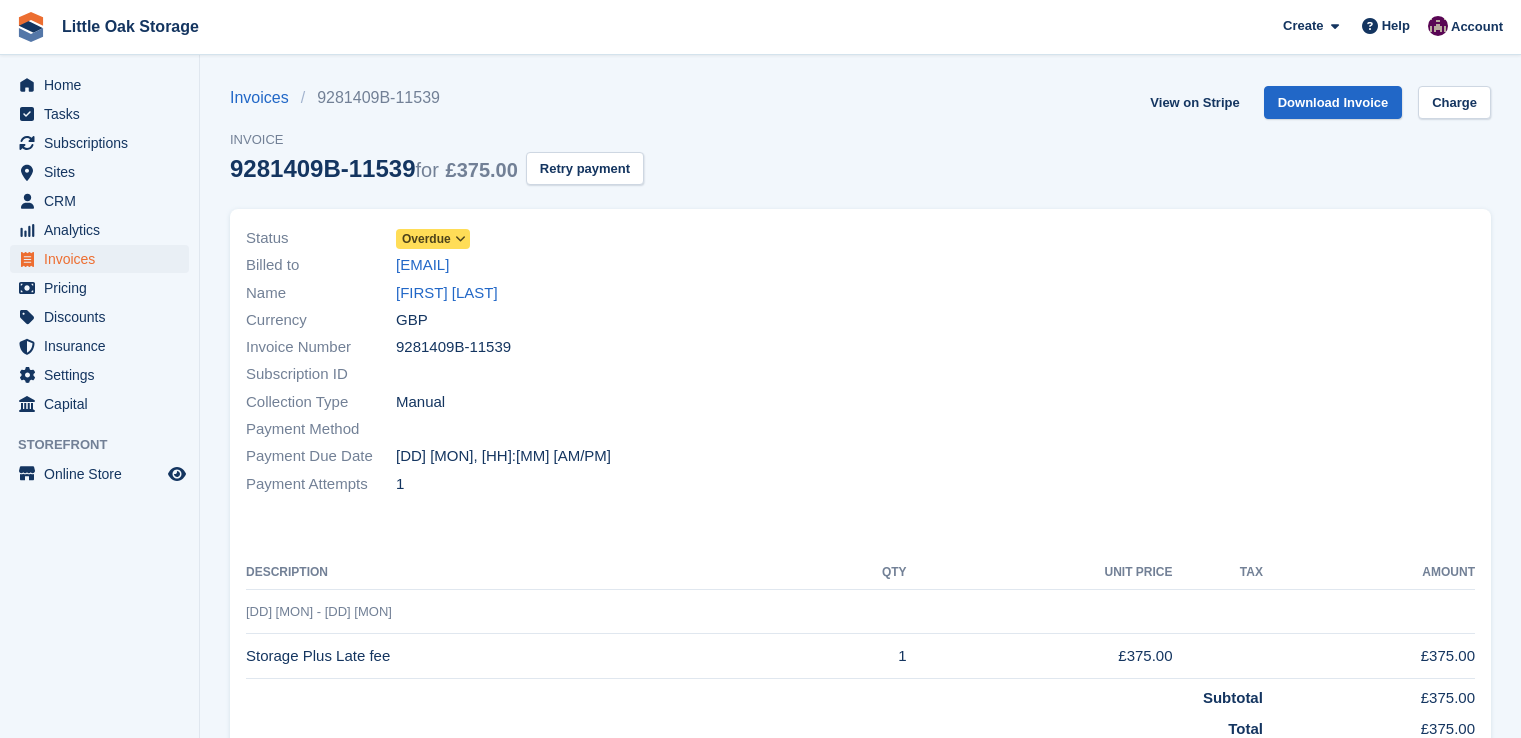 scroll, scrollTop: 0, scrollLeft: 0, axis: both 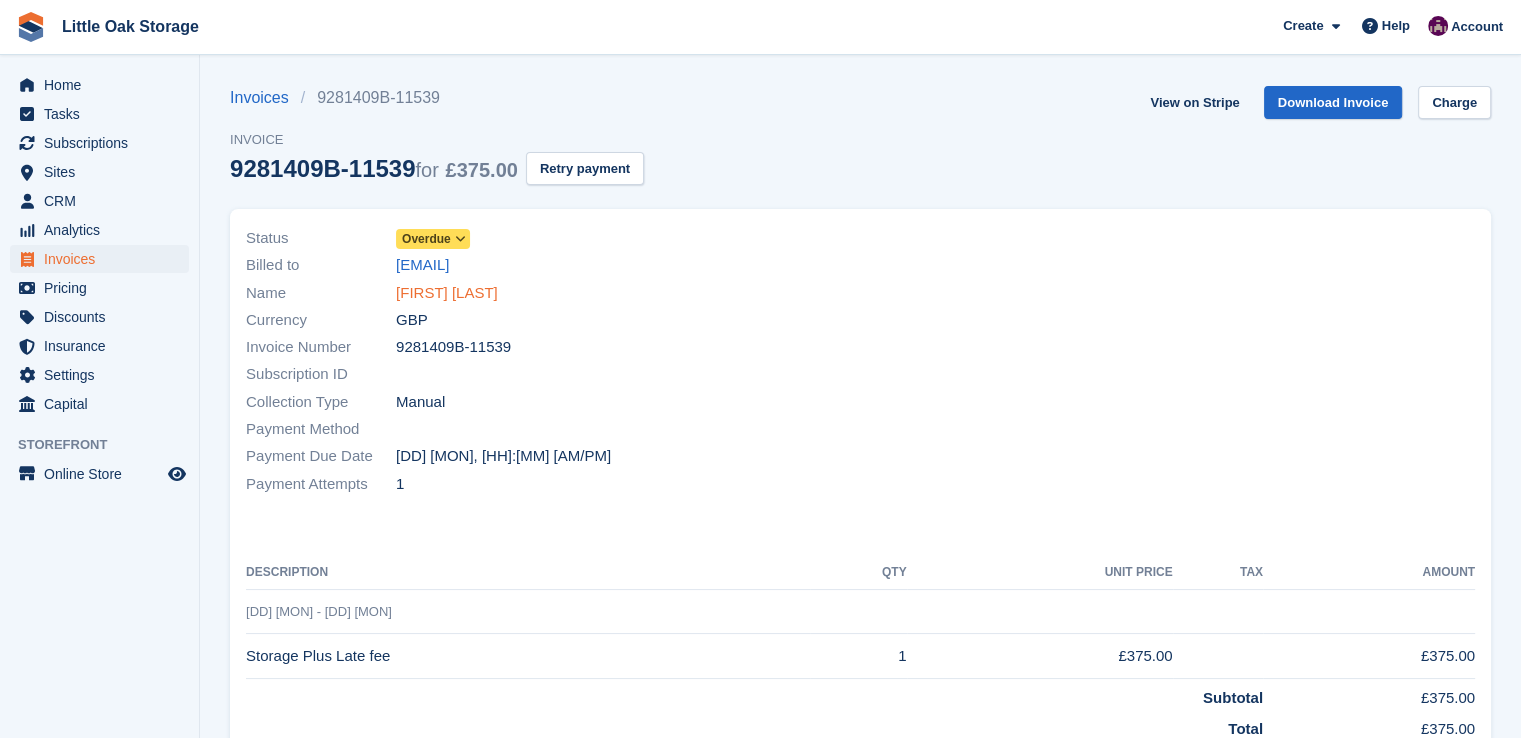 click on "mathew singleton" at bounding box center (447, 293) 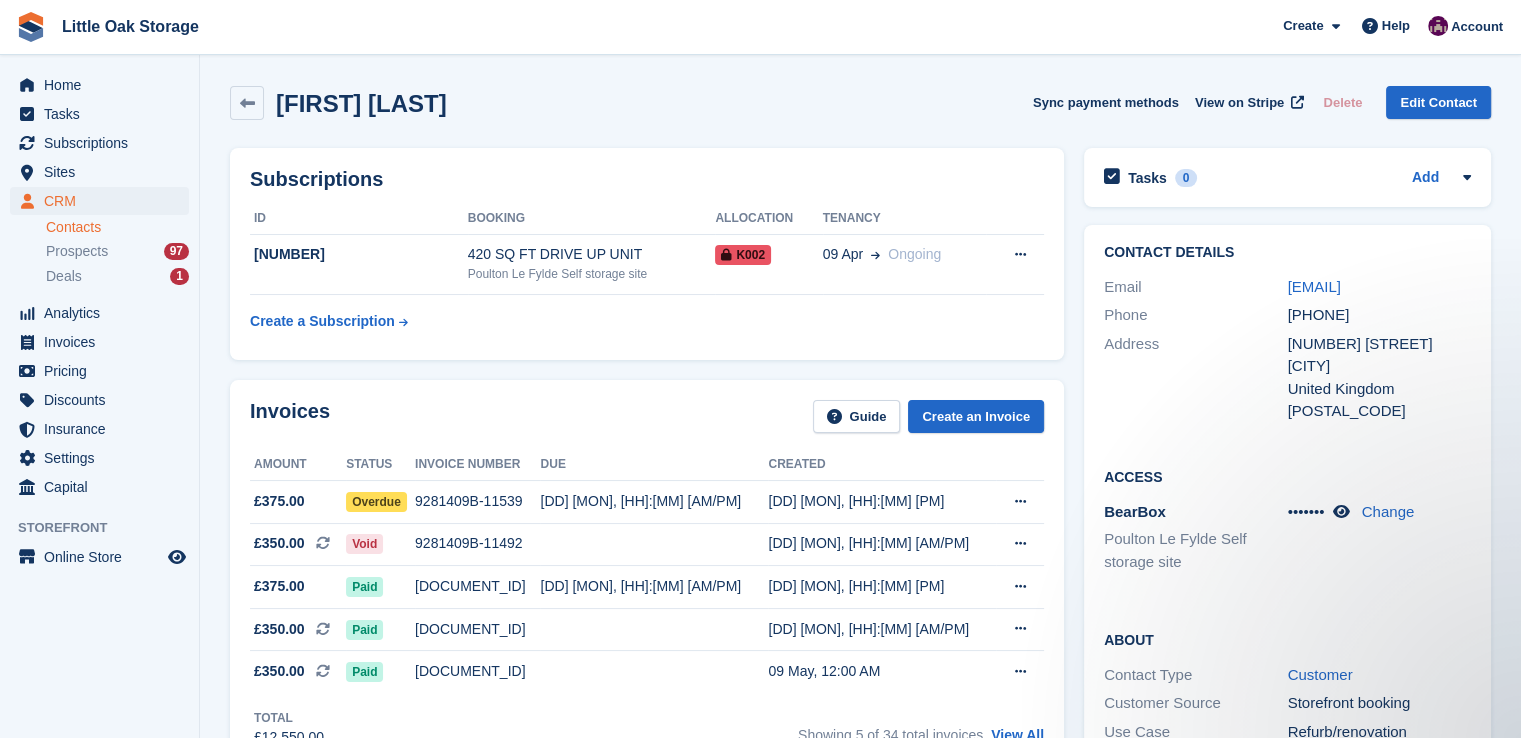 scroll, scrollTop: 0, scrollLeft: 0, axis: both 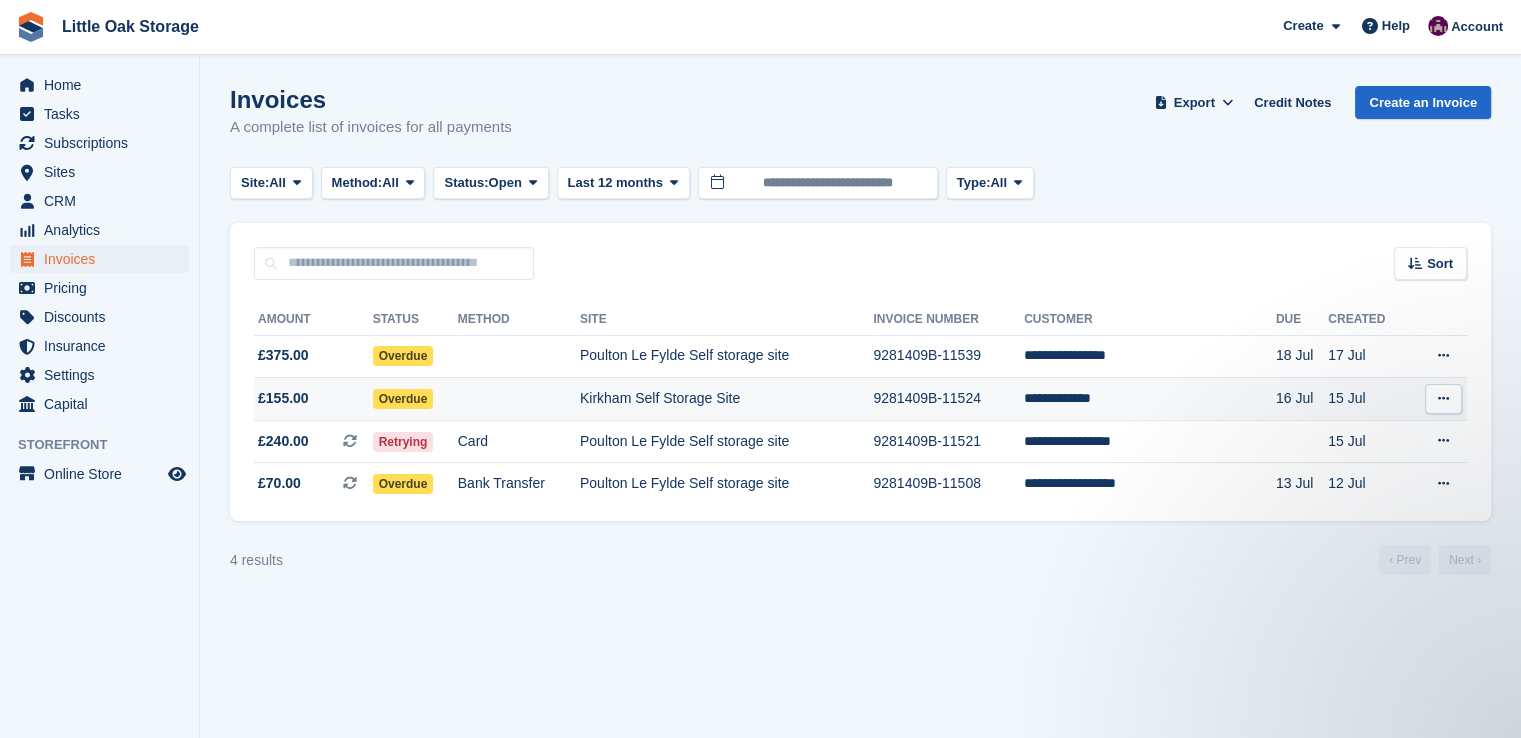 click on "Kirkham Self Storage Site" at bounding box center (727, 399) 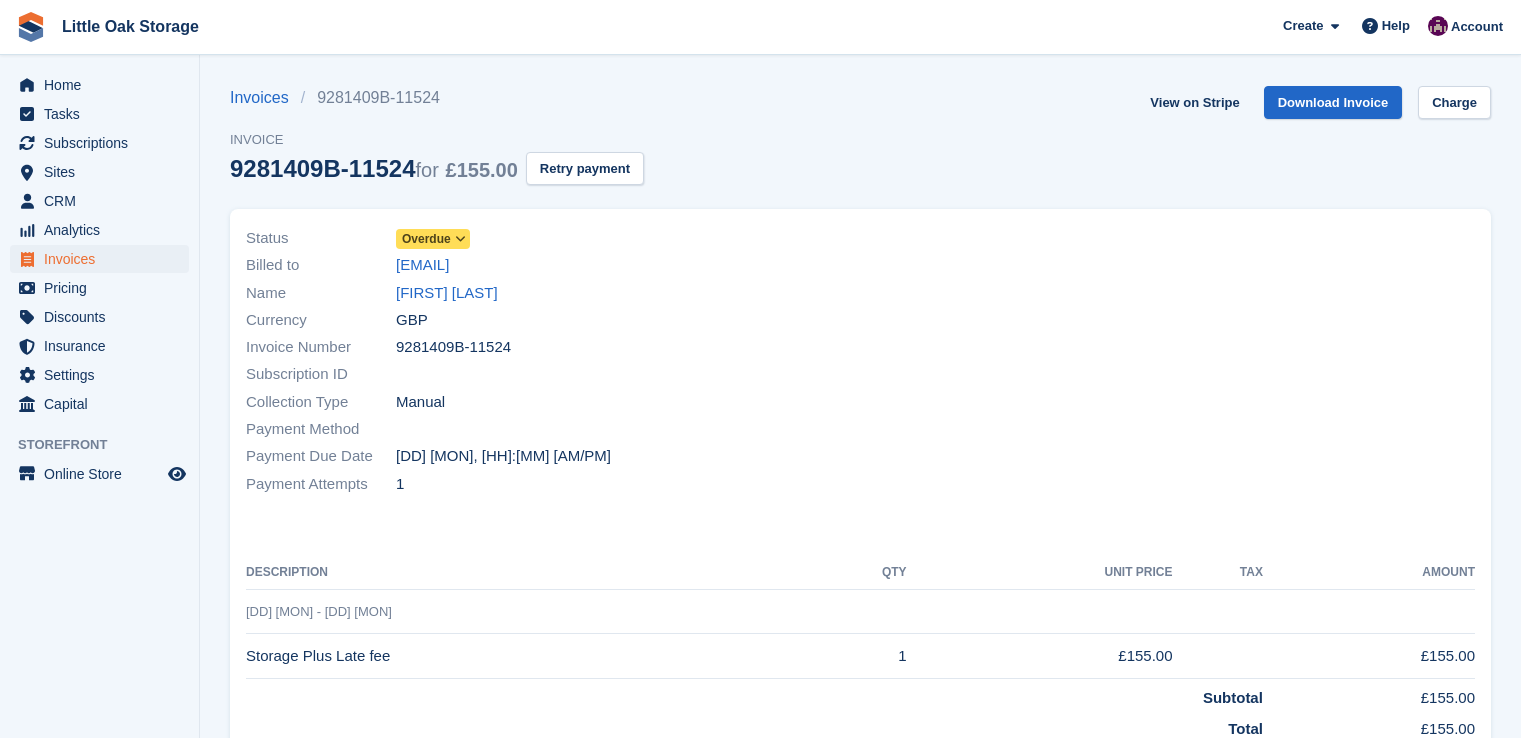 scroll, scrollTop: 0, scrollLeft: 0, axis: both 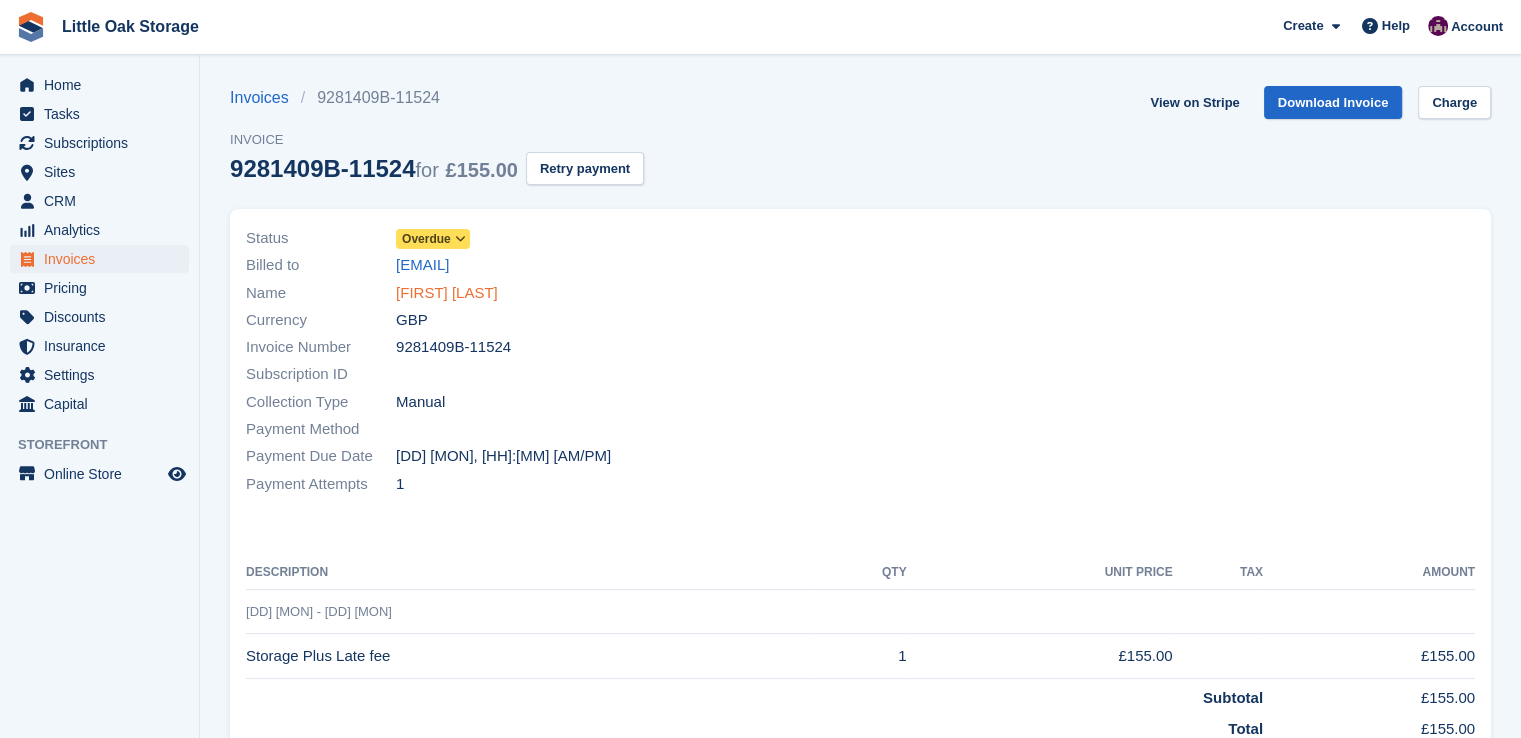 click on "[FIRST] [LAST]" at bounding box center (447, 293) 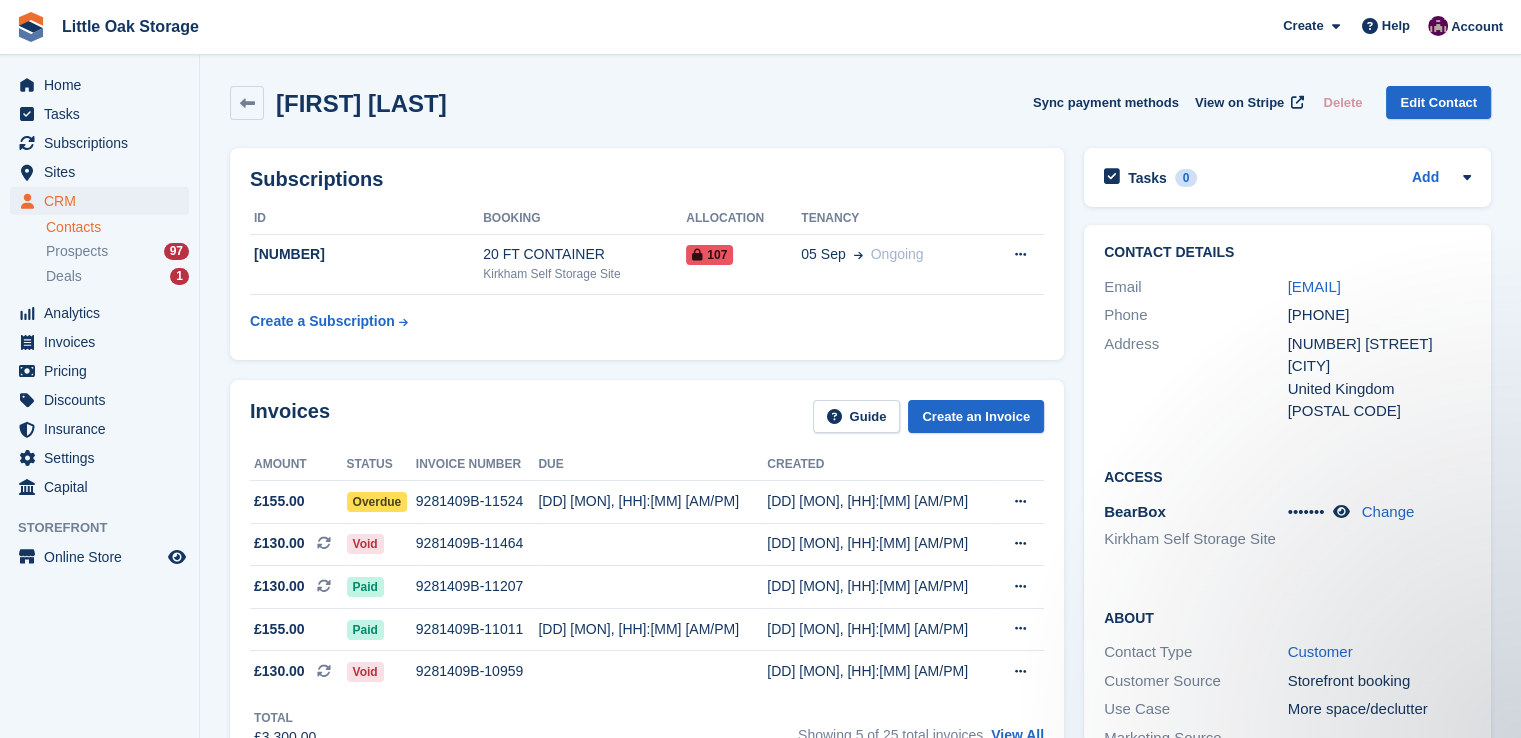 scroll, scrollTop: 0, scrollLeft: 0, axis: both 